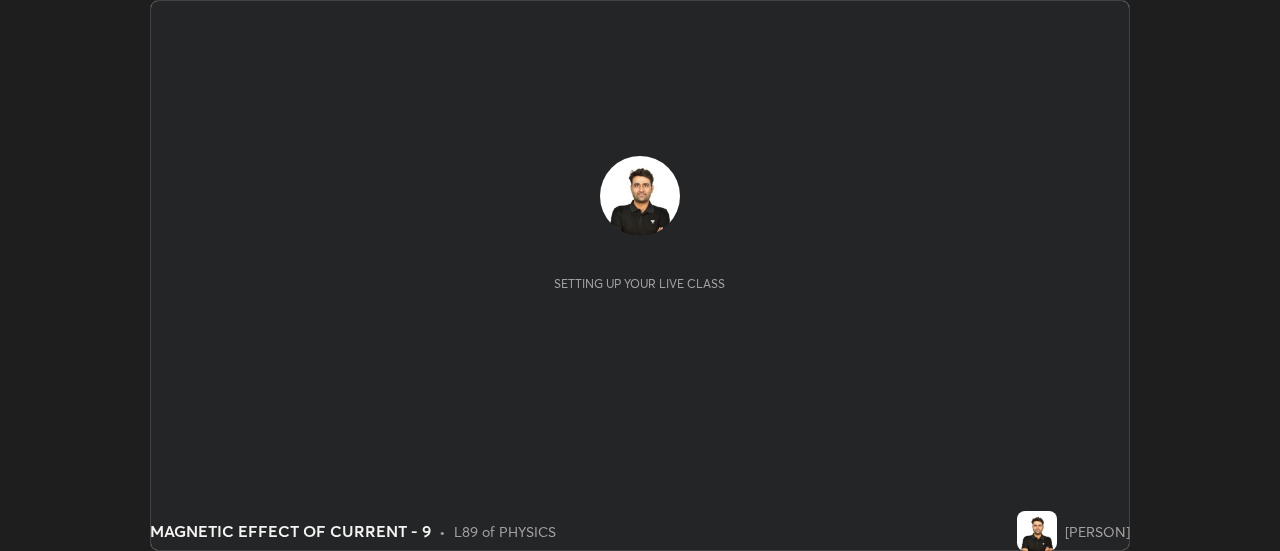 scroll, scrollTop: 0, scrollLeft: 0, axis: both 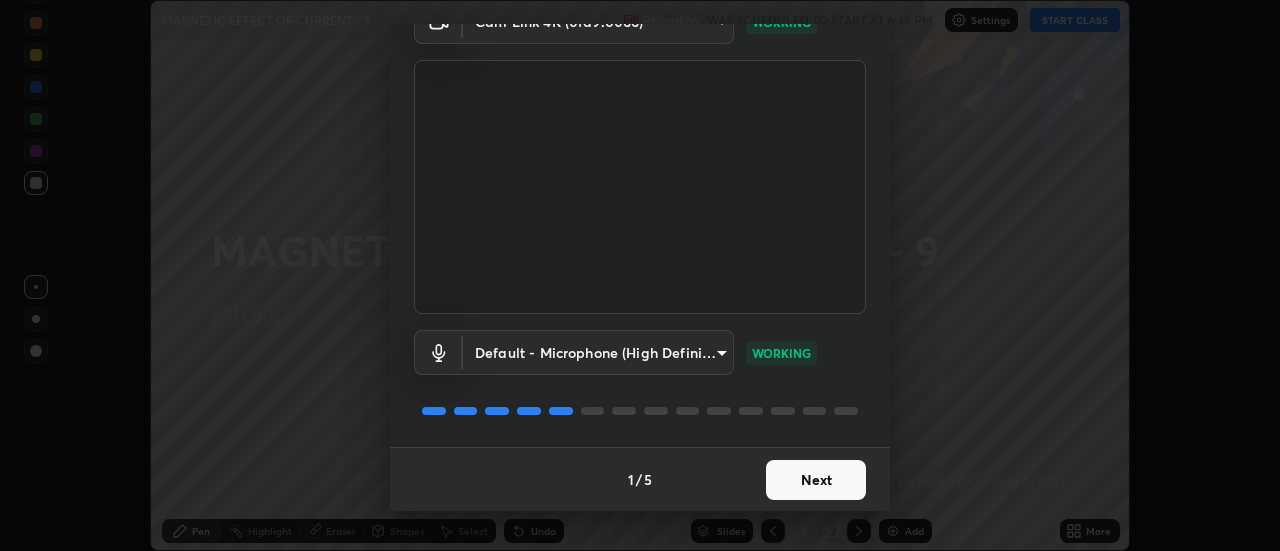 click on "Next" at bounding box center [816, 480] 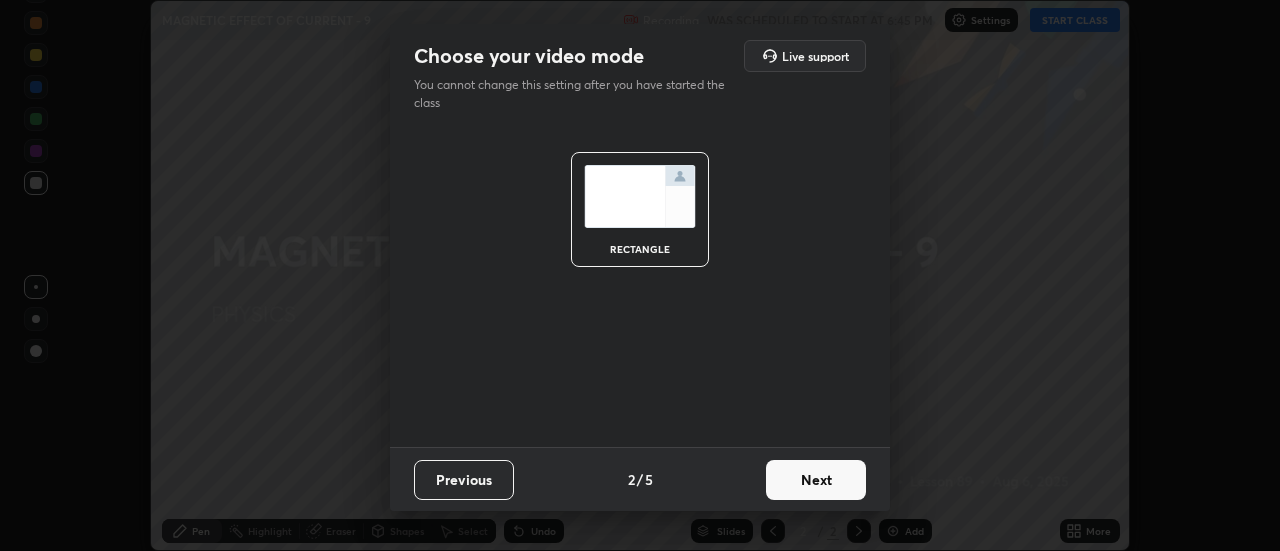 scroll, scrollTop: 0, scrollLeft: 0, axis: both 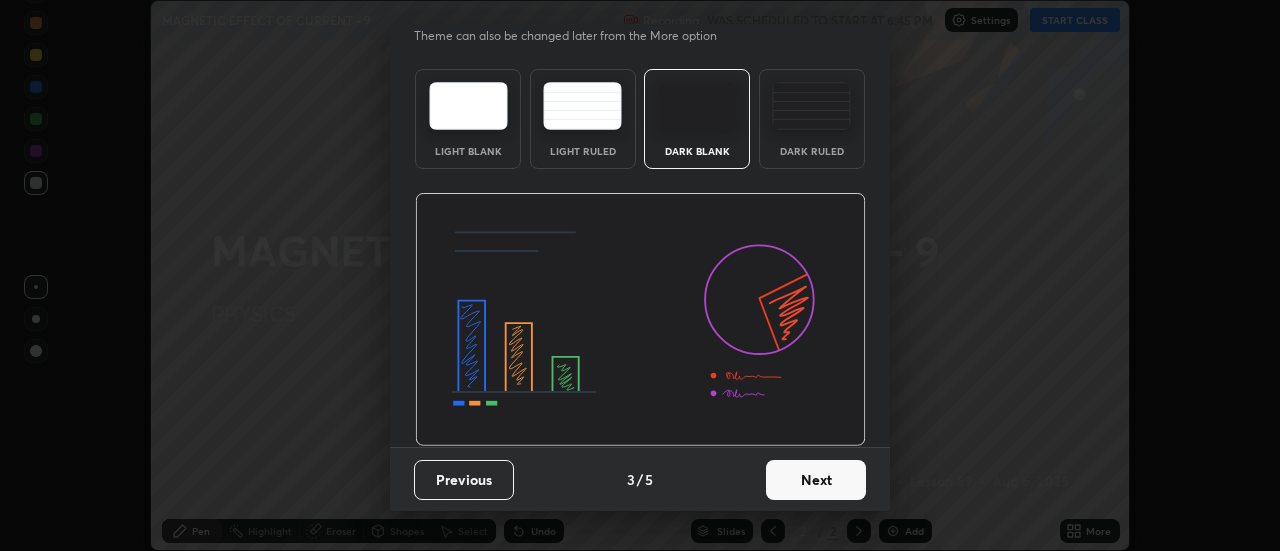 click on "Next" at bounding box center (816, 480) 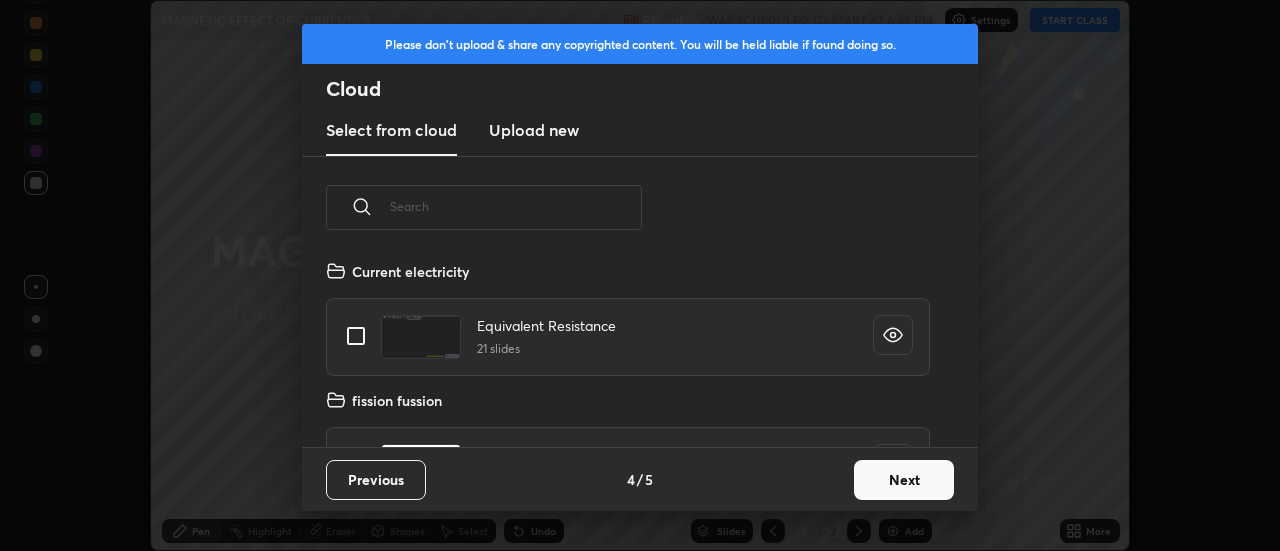 scroll, scrollTop: 188, scrollLeft: 642, axis: both 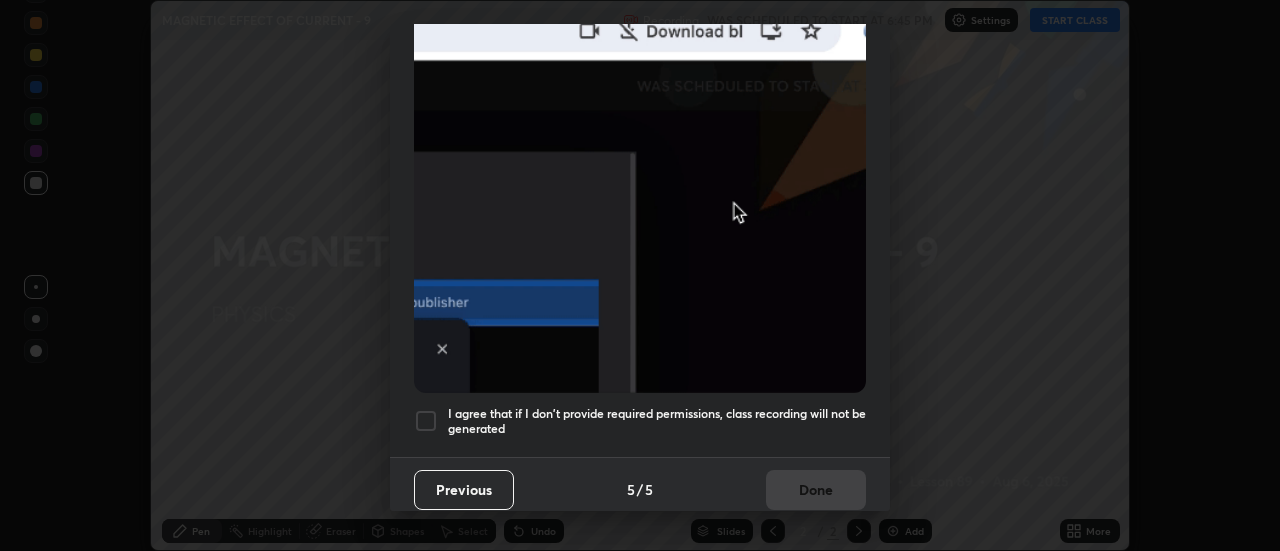 click on "I agree that if I don't provide required permissions, class recording will not be generated" at bounding box center (657, 421) 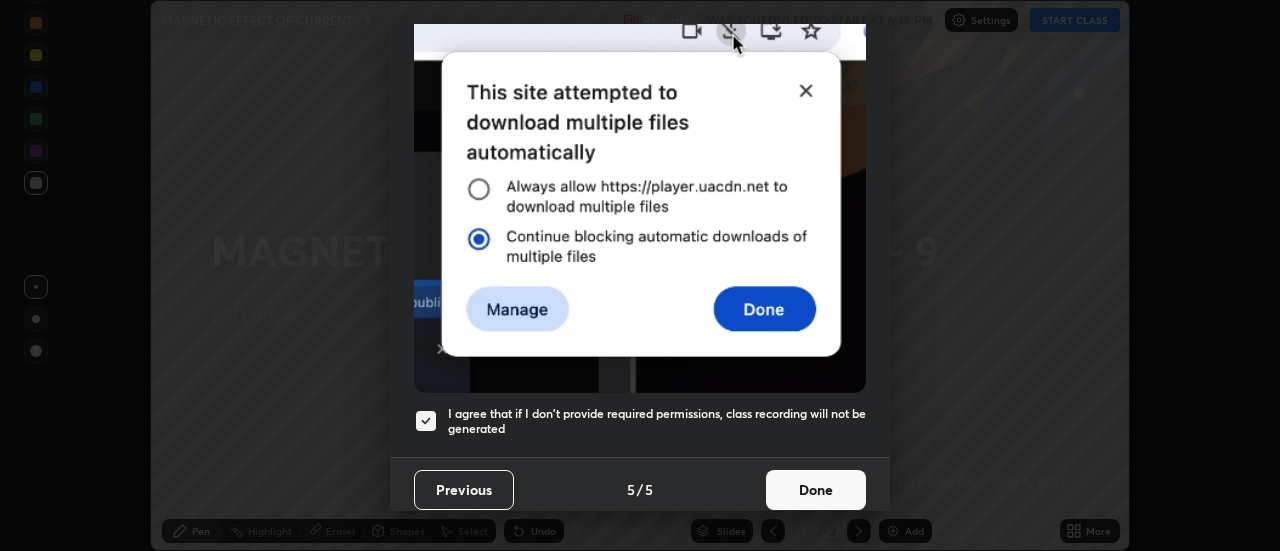 click on "Done" at bounding box center [816, 490] 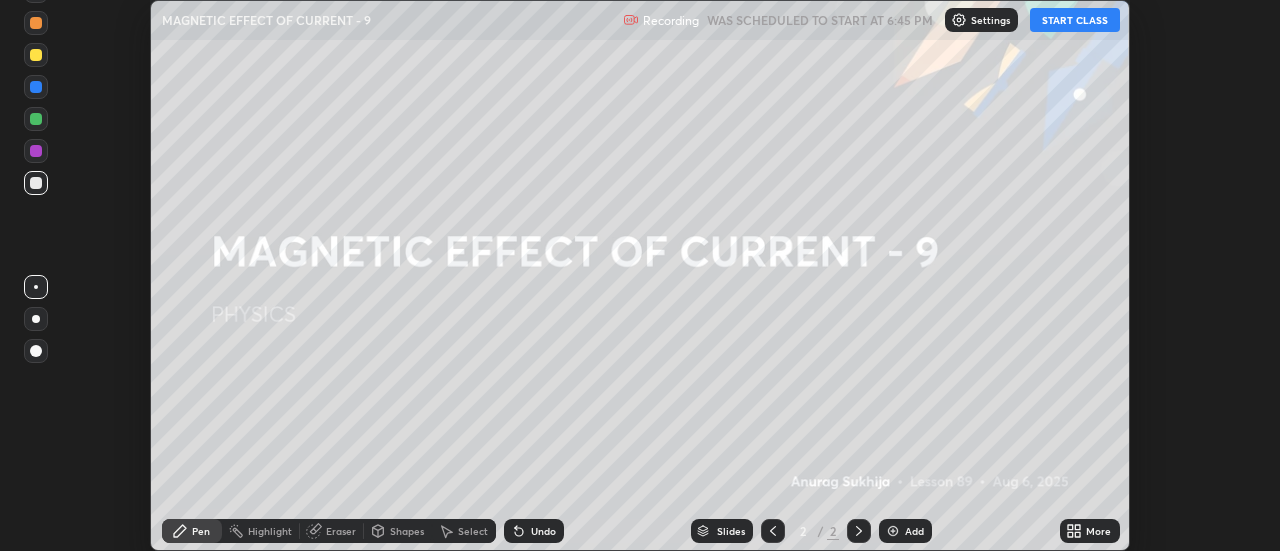 click on "START CLASS" at bounding box center (1075, 20) 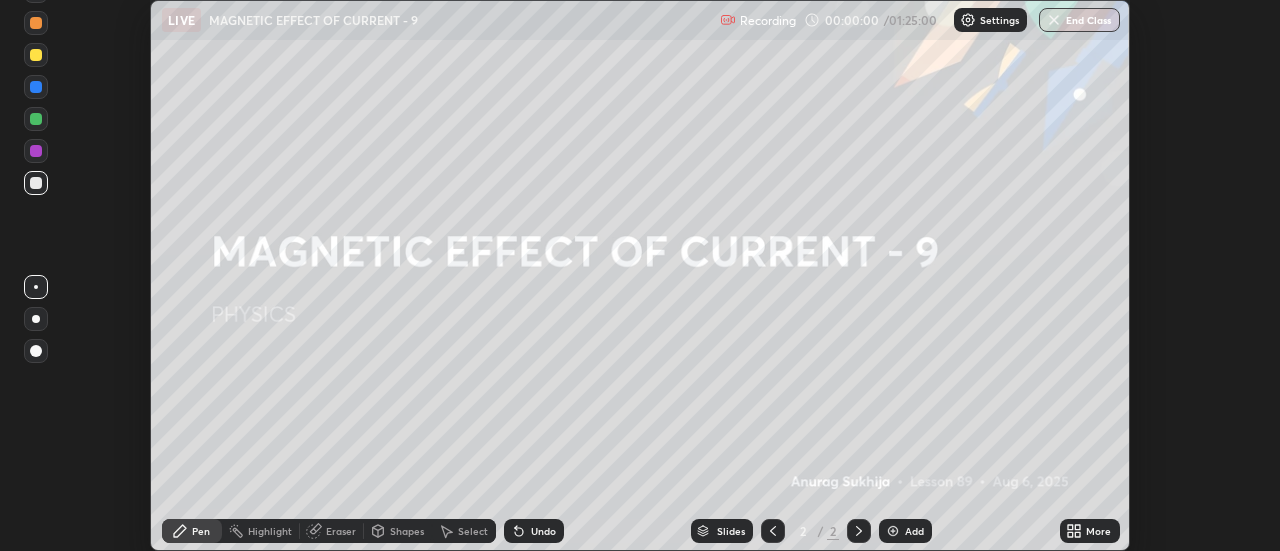 click on "More" at bounding box center [1090, 531] 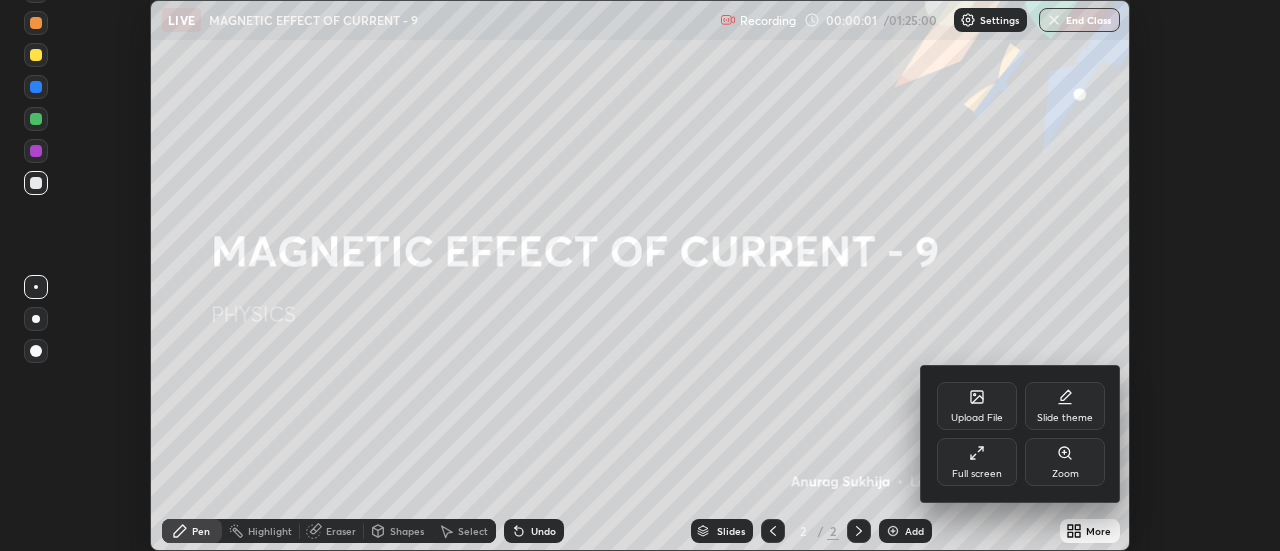 click on "Full screen" at bounding box center (977, 462) 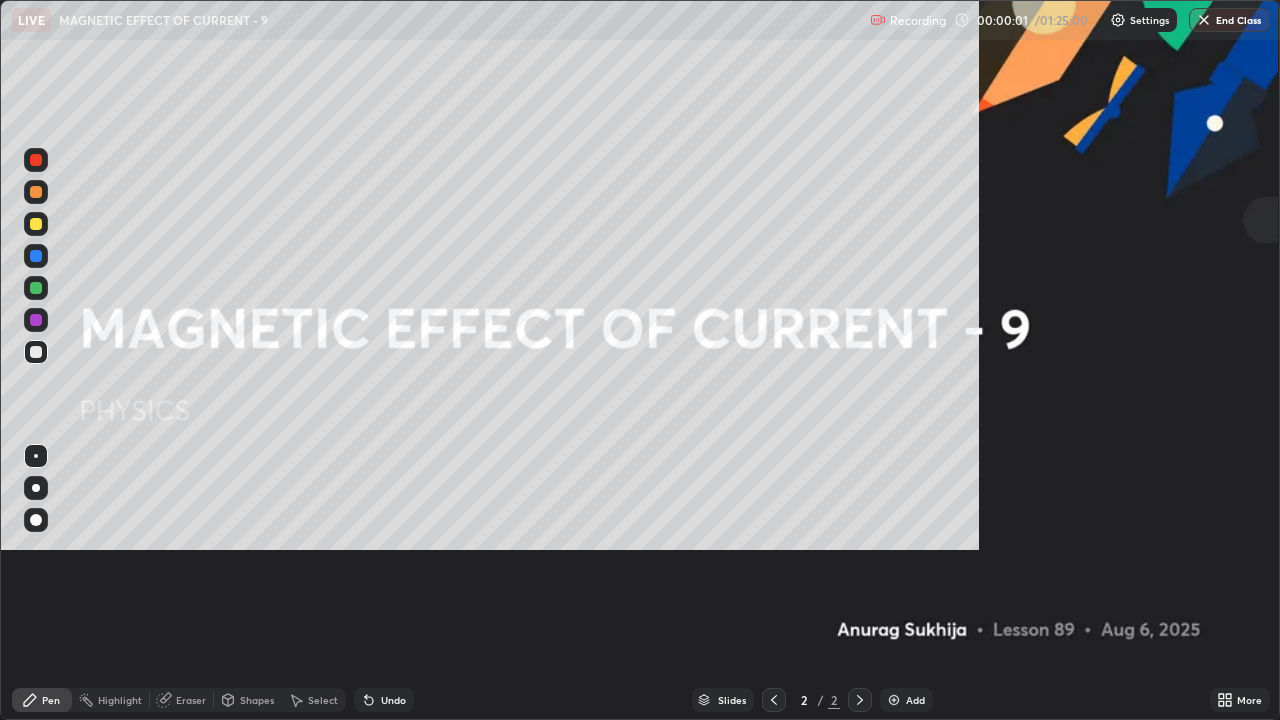 scroll, scrollTop: 99280, scrollLeft: 98720, axis: both 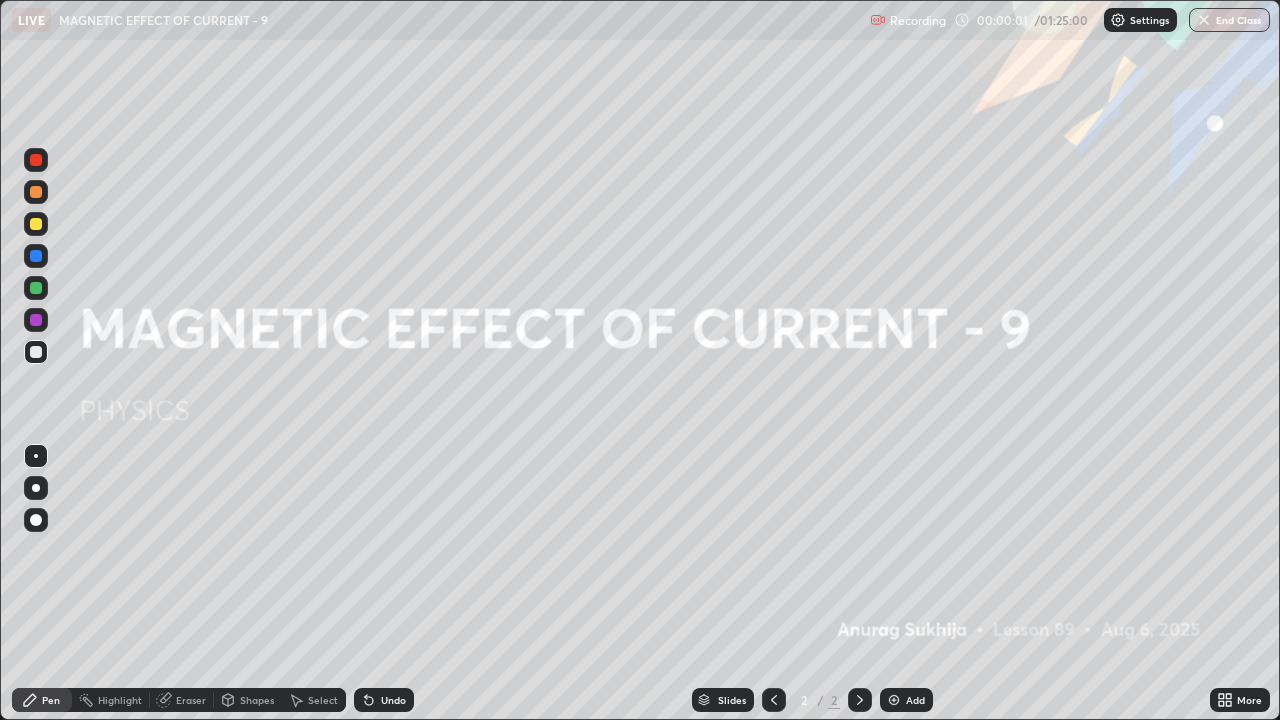 click on "Add" at bounding box center [915, 700] 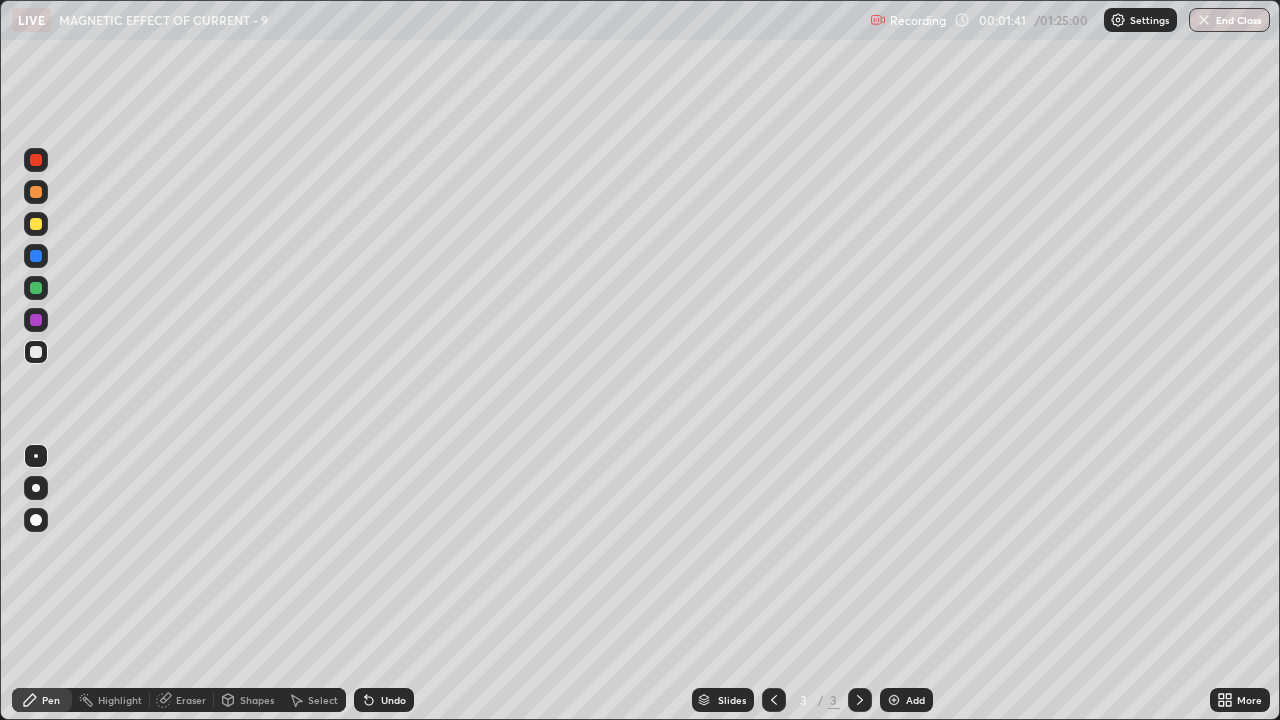 click at bounding box center (36, 224) 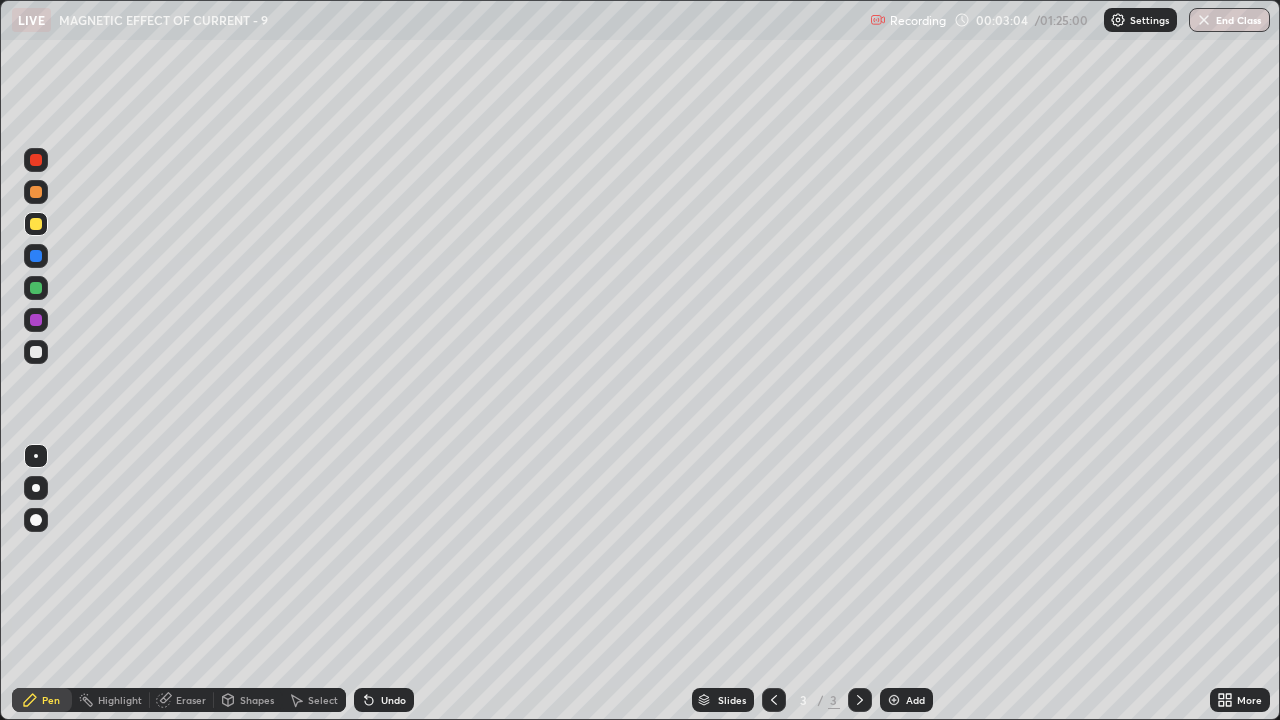 click at bounding box center (36, 352) 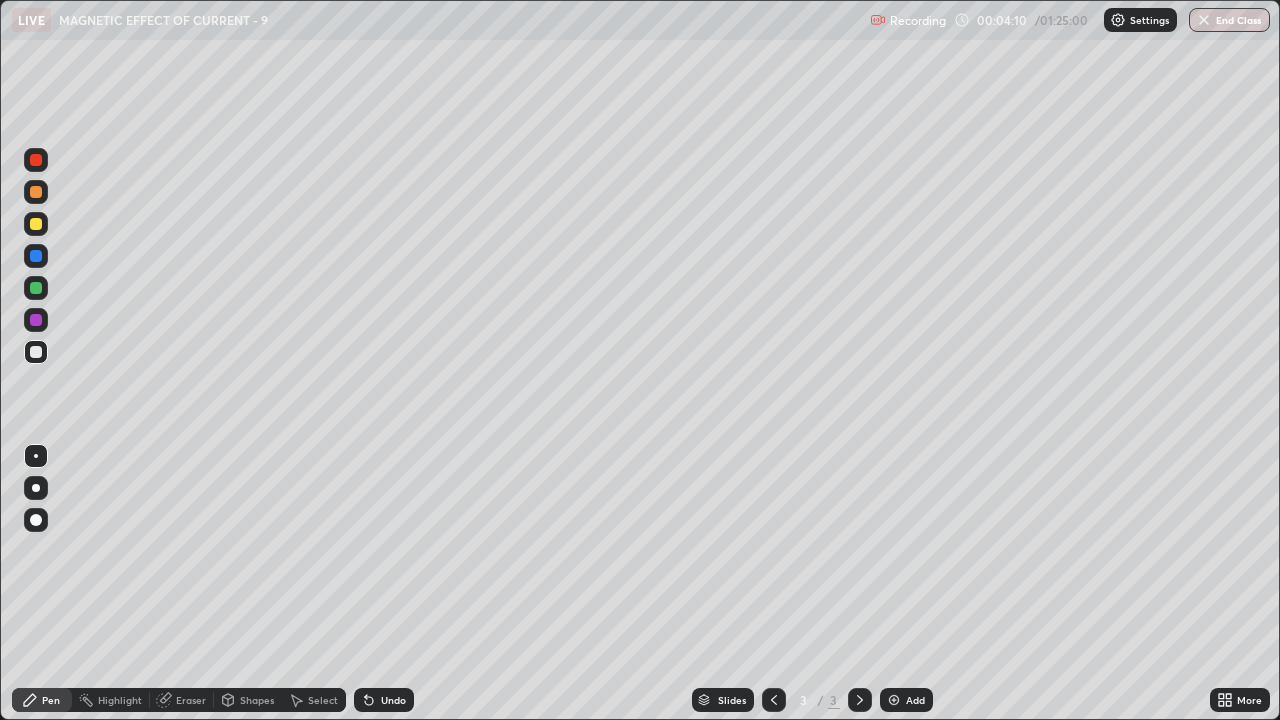 click at bounding box center (894, 700) 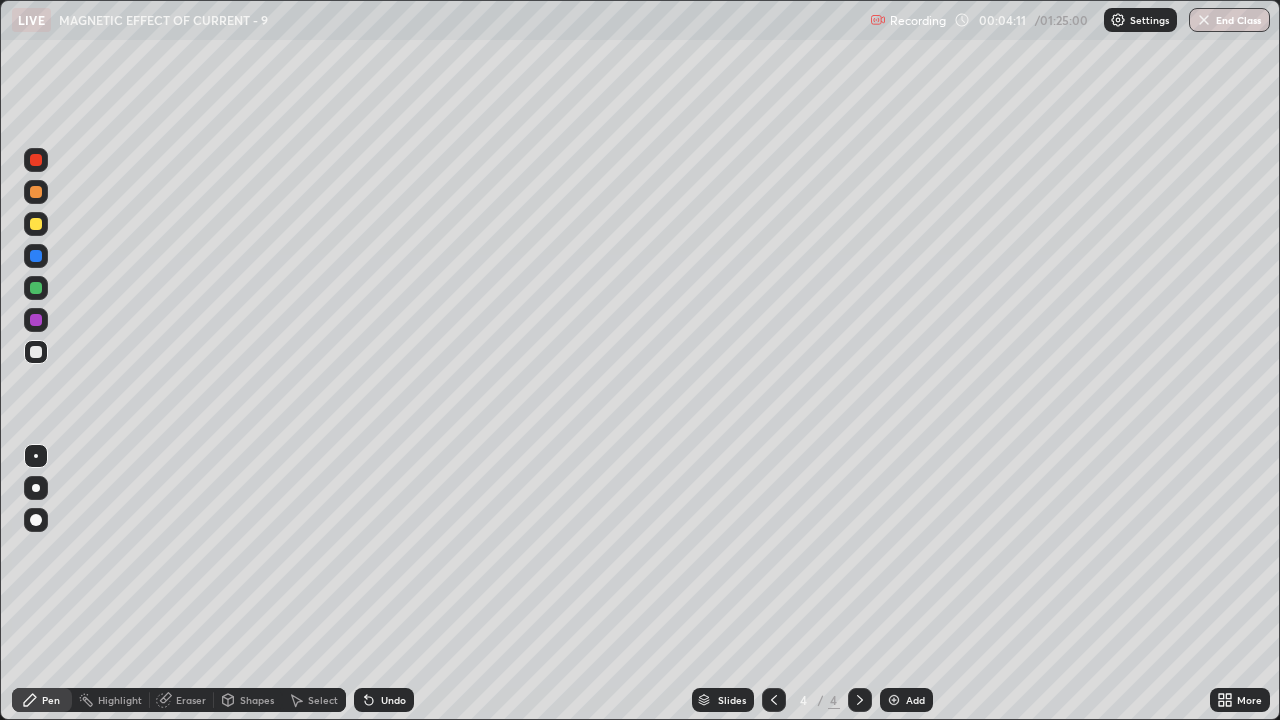 click at bounding box center [36, 352] 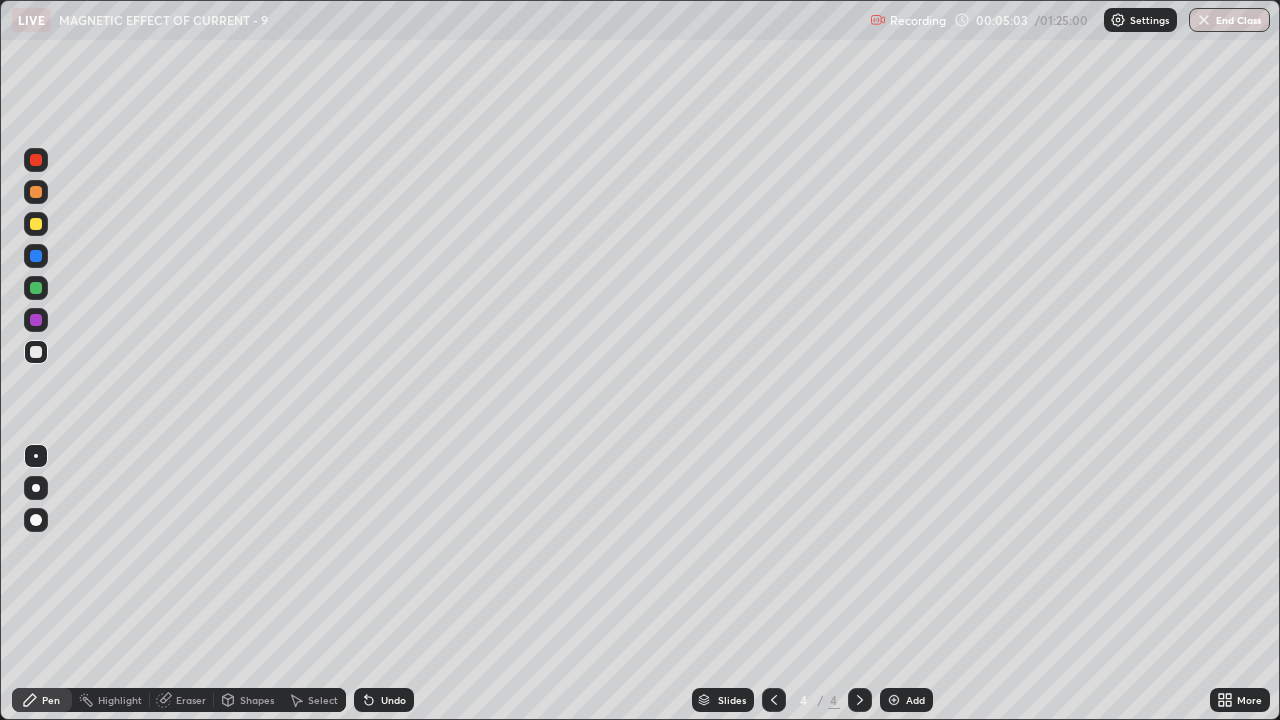 click on "Undo" at bounding box center (393, 700) 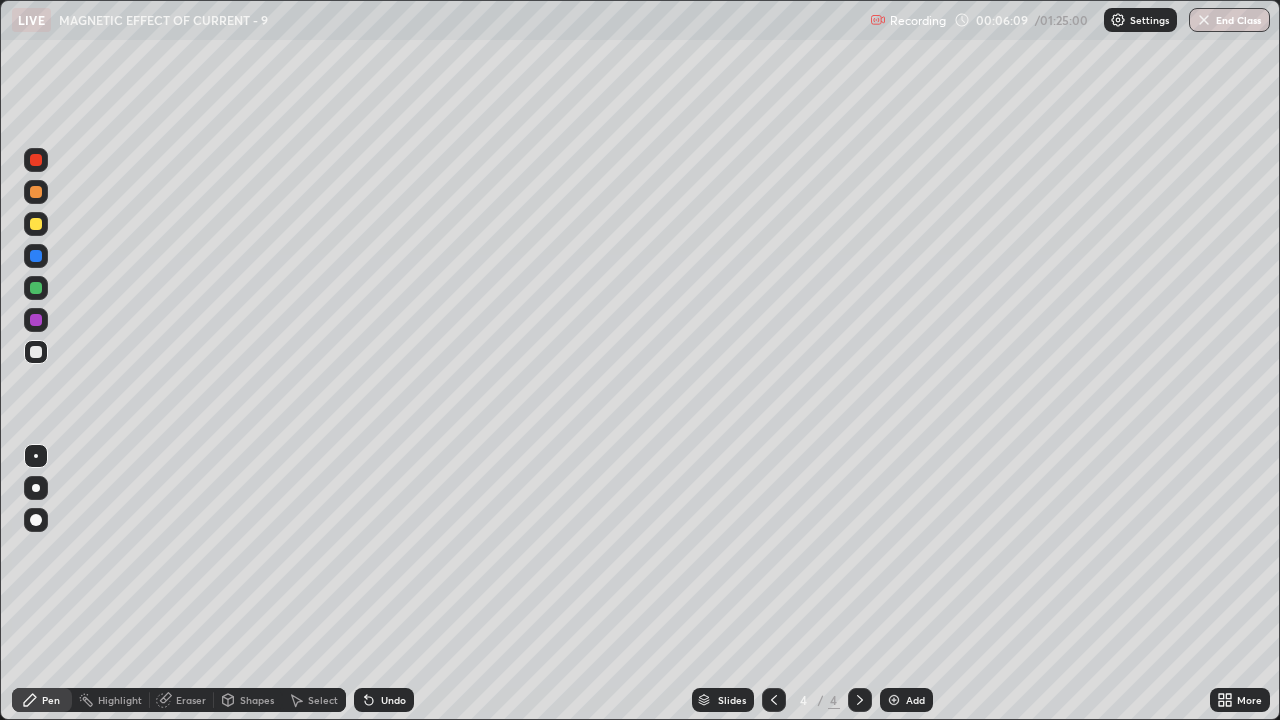 click on "Undo" at bounding box center [393, 700] 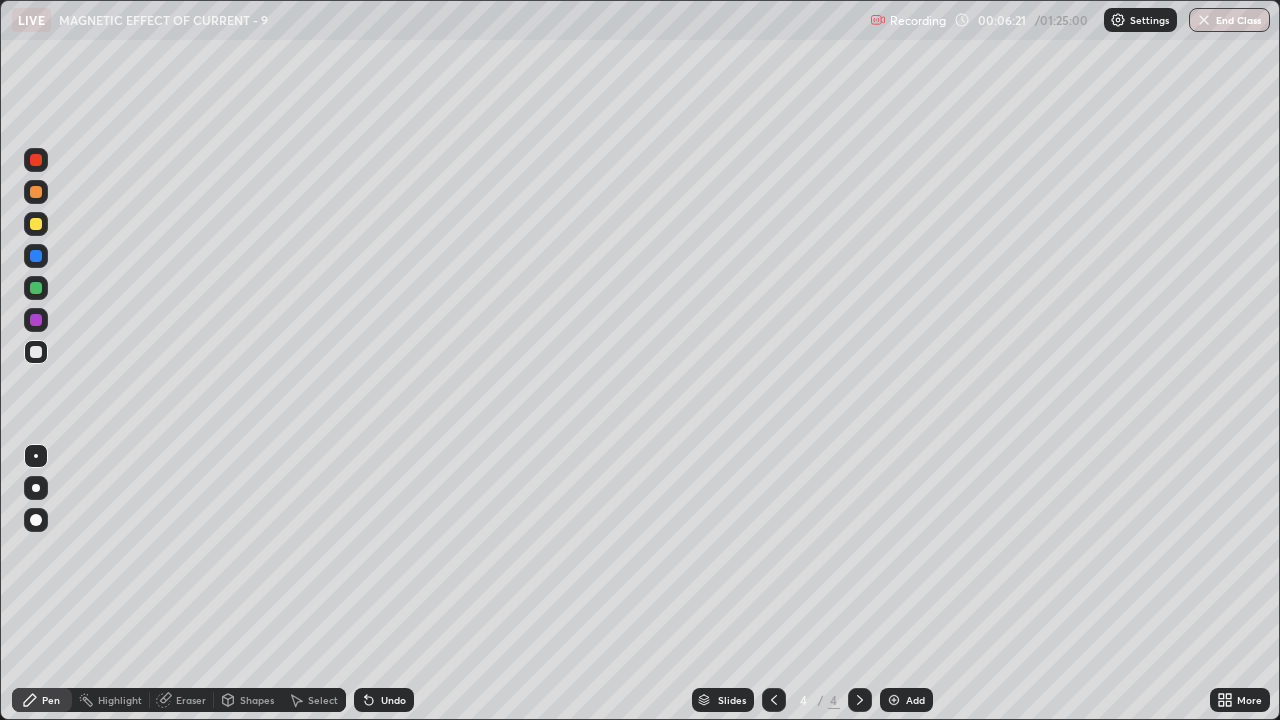 click on "Undo" at bounding box center [393, 700] 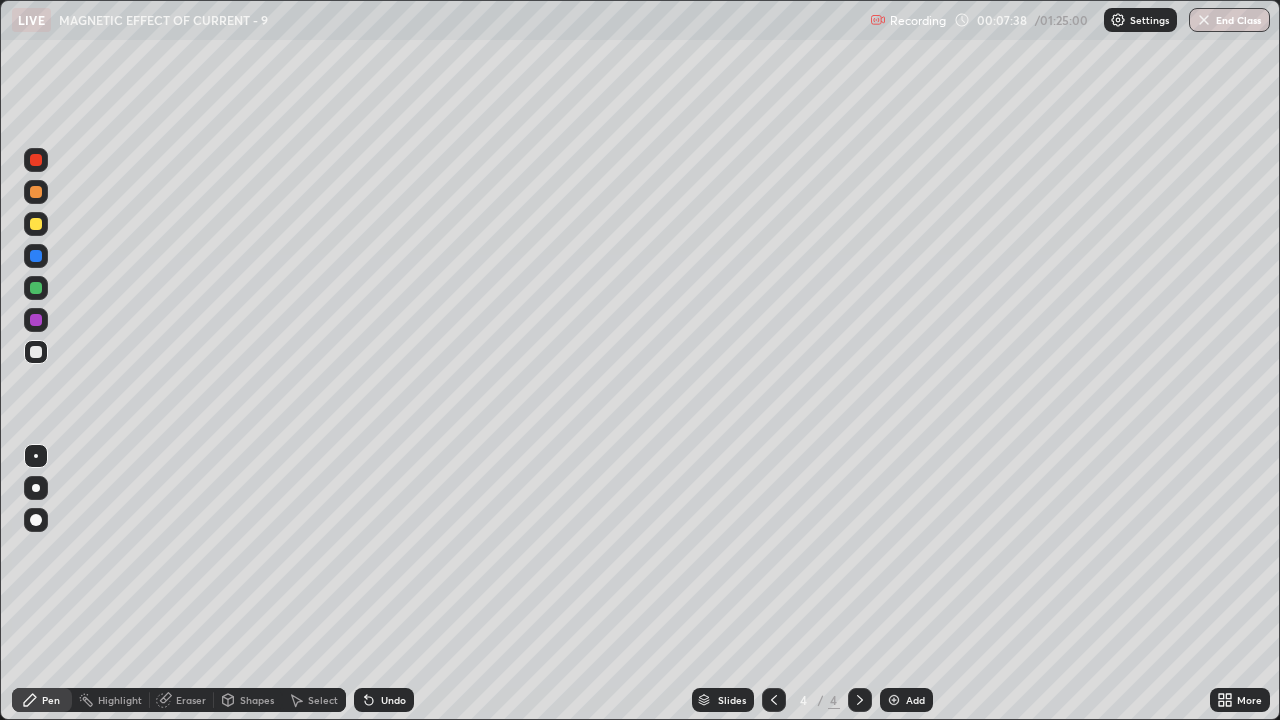 click on "Eraser" at bounding box center [182, 700] 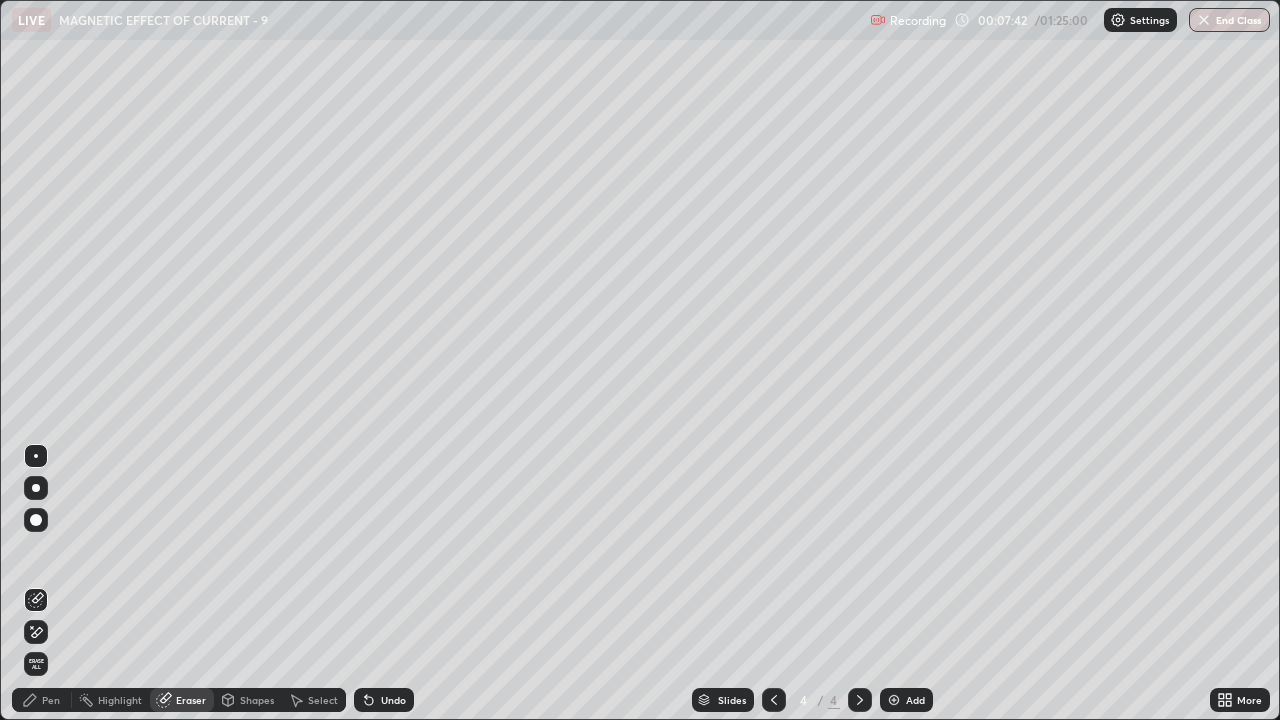 click on "Pen" at bounding box center (42, 700) 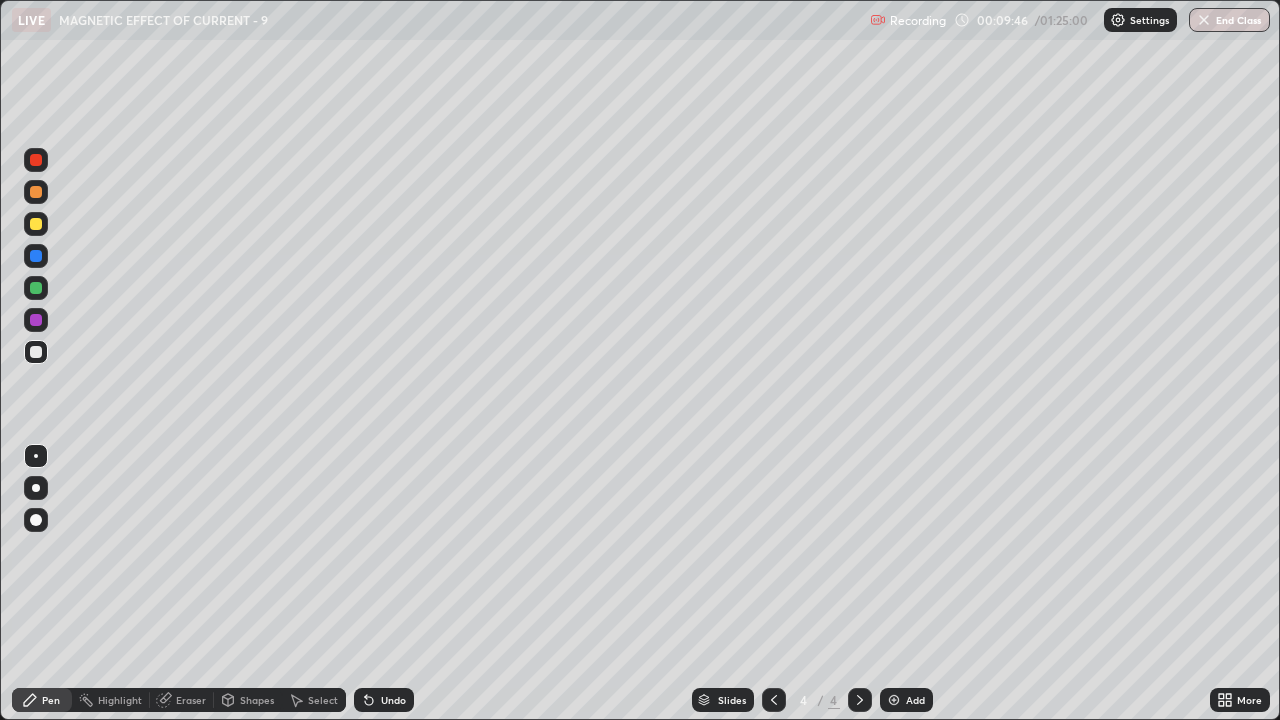 click on "Eraser" at bounding box center [191, 700] 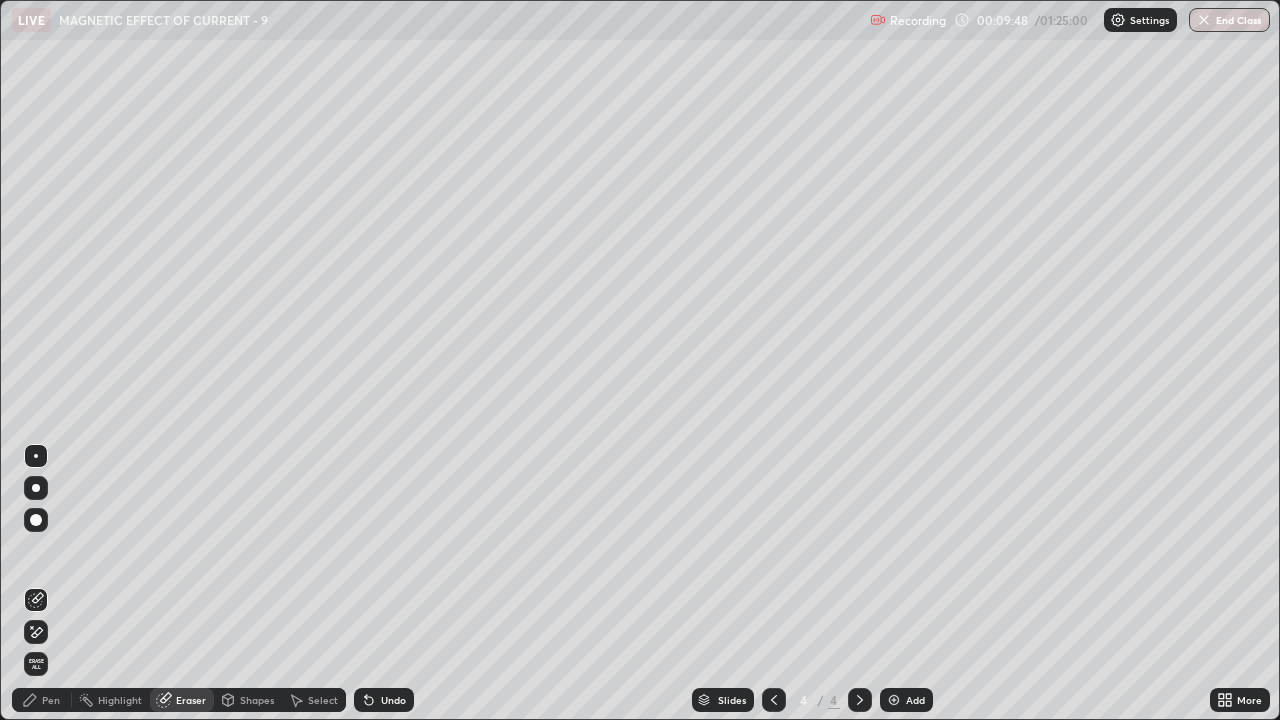 click on "Pen" at bounding box center [51, 700] 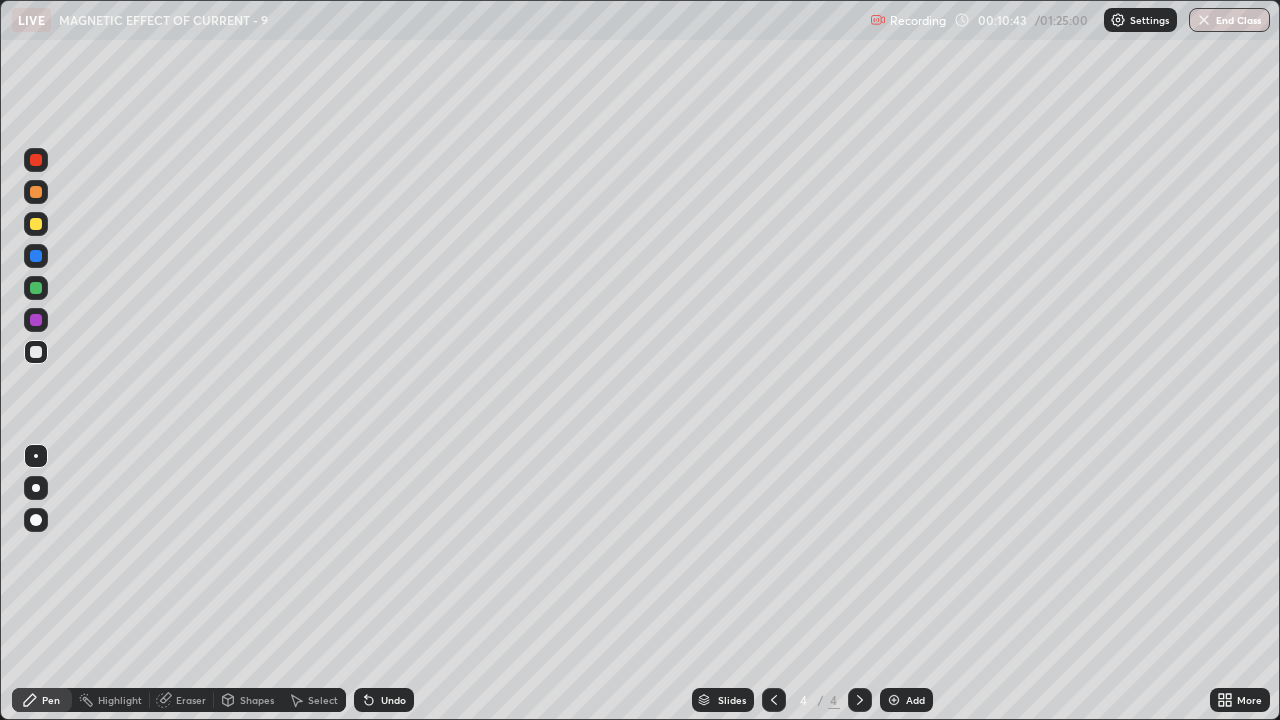 click on "Eraser" at bounding box center [182, 700] 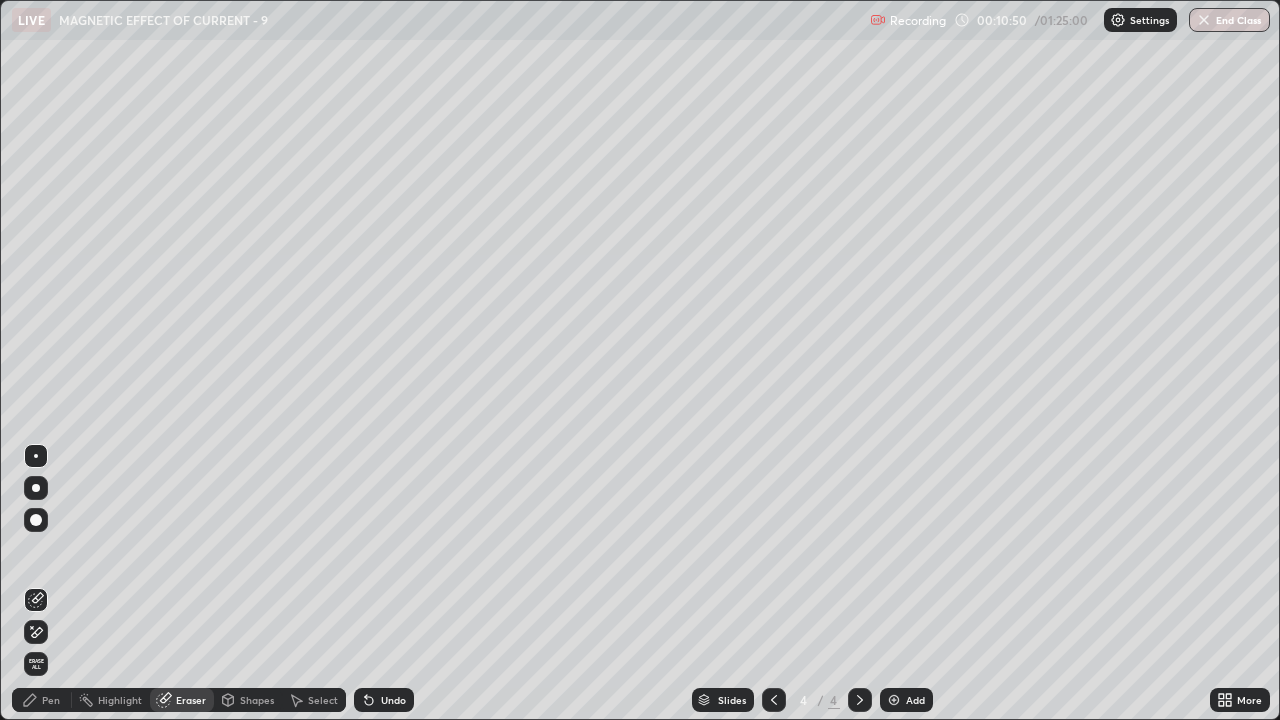 click on "Pen" at bounding box center [51, 700] 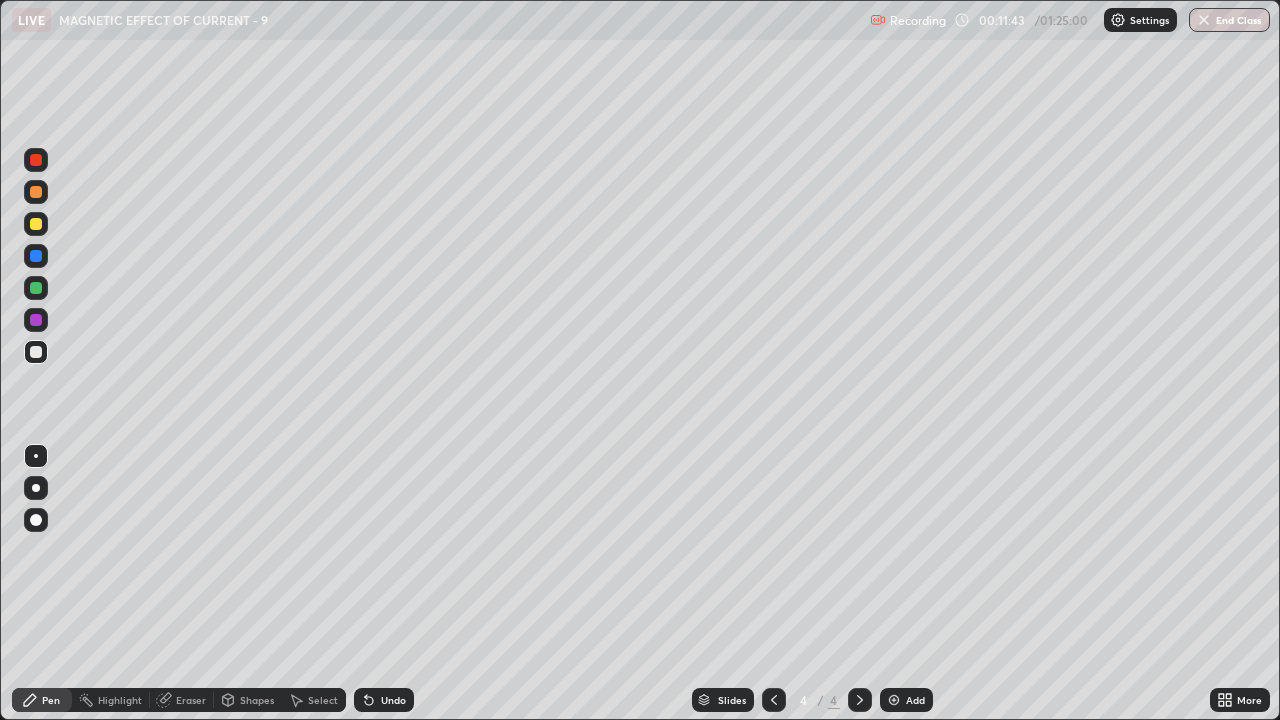 click on "Add" at bounding box center [906, 700] 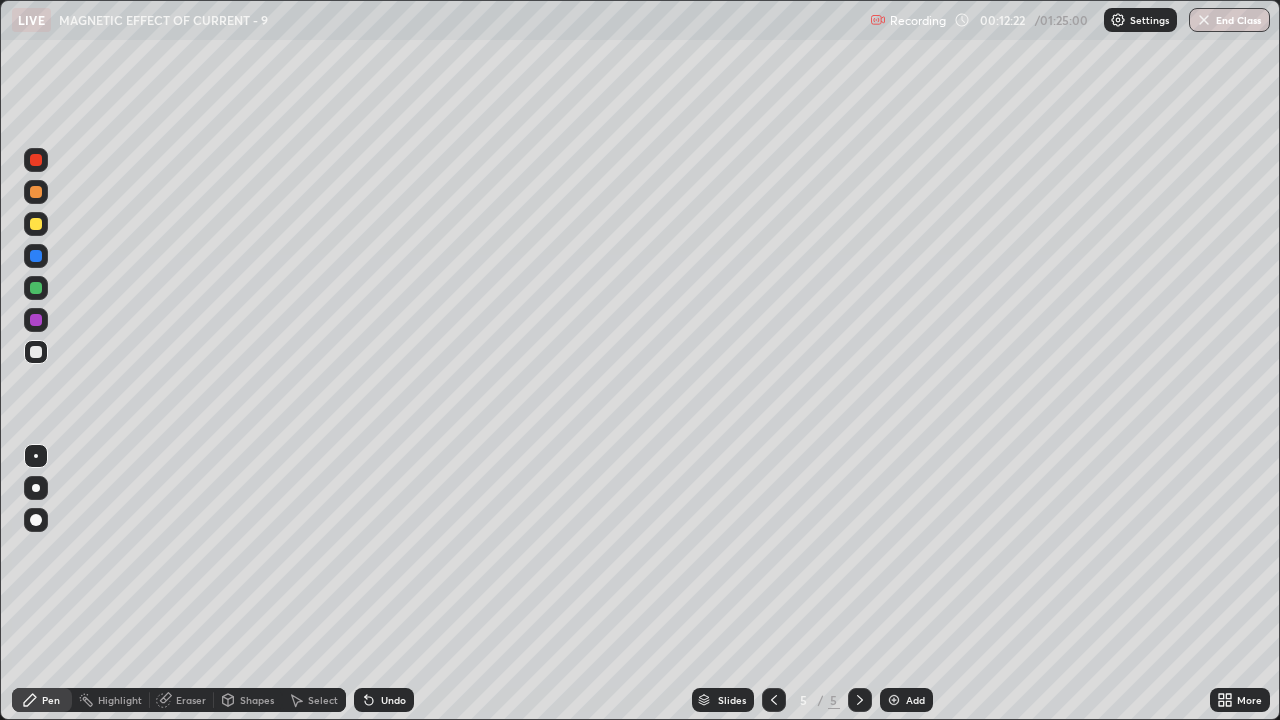 click on "Undo" at bounding box center [393, 700] 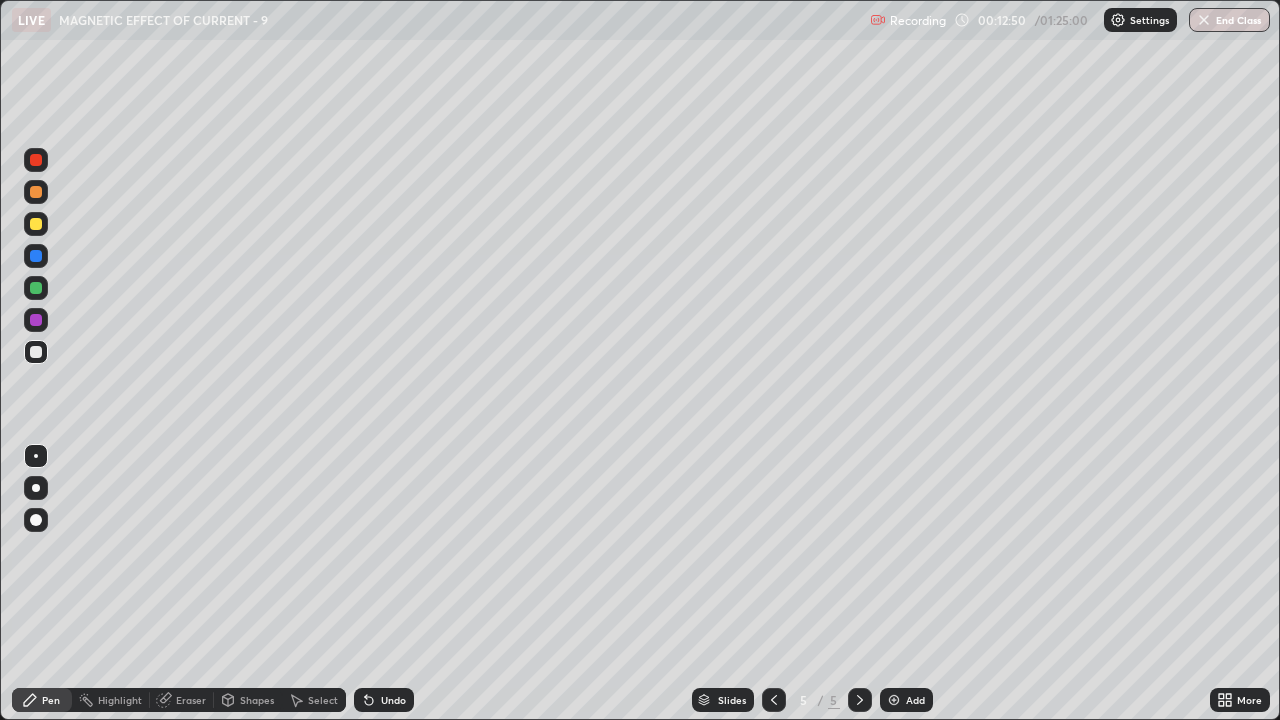 click at bounding box center [36, 224] 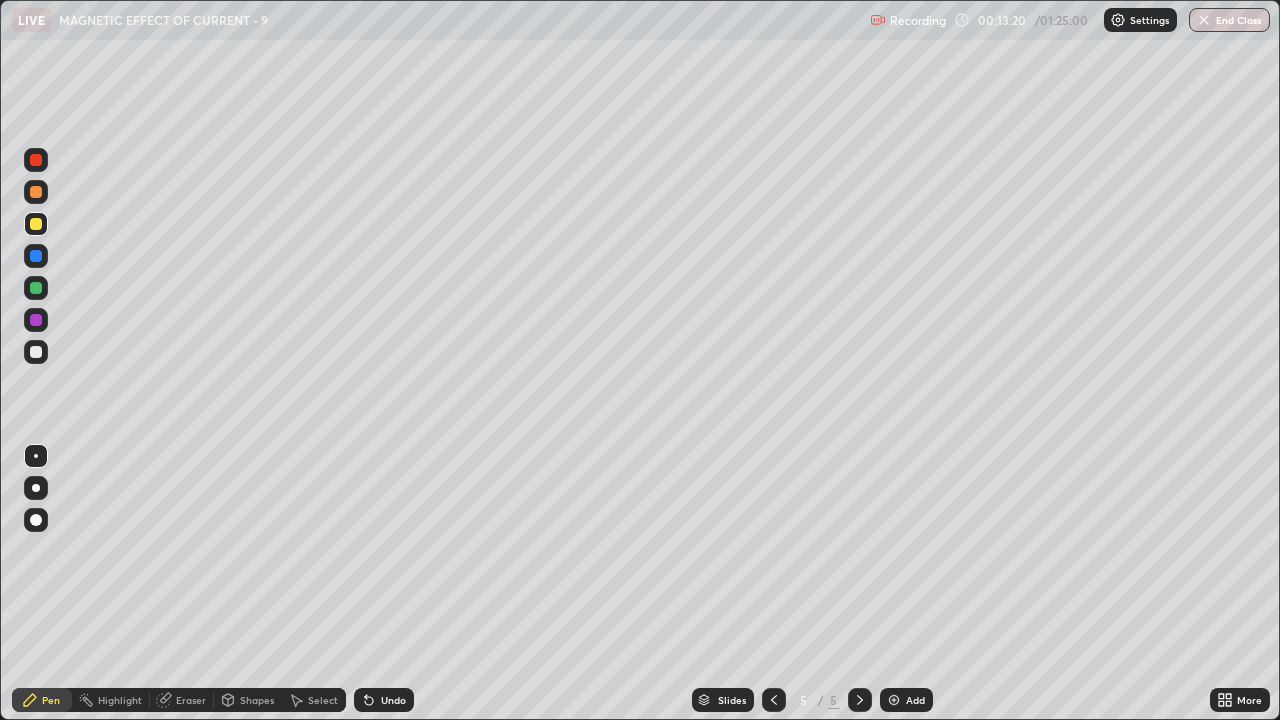 click at bounding box center [36, 224] 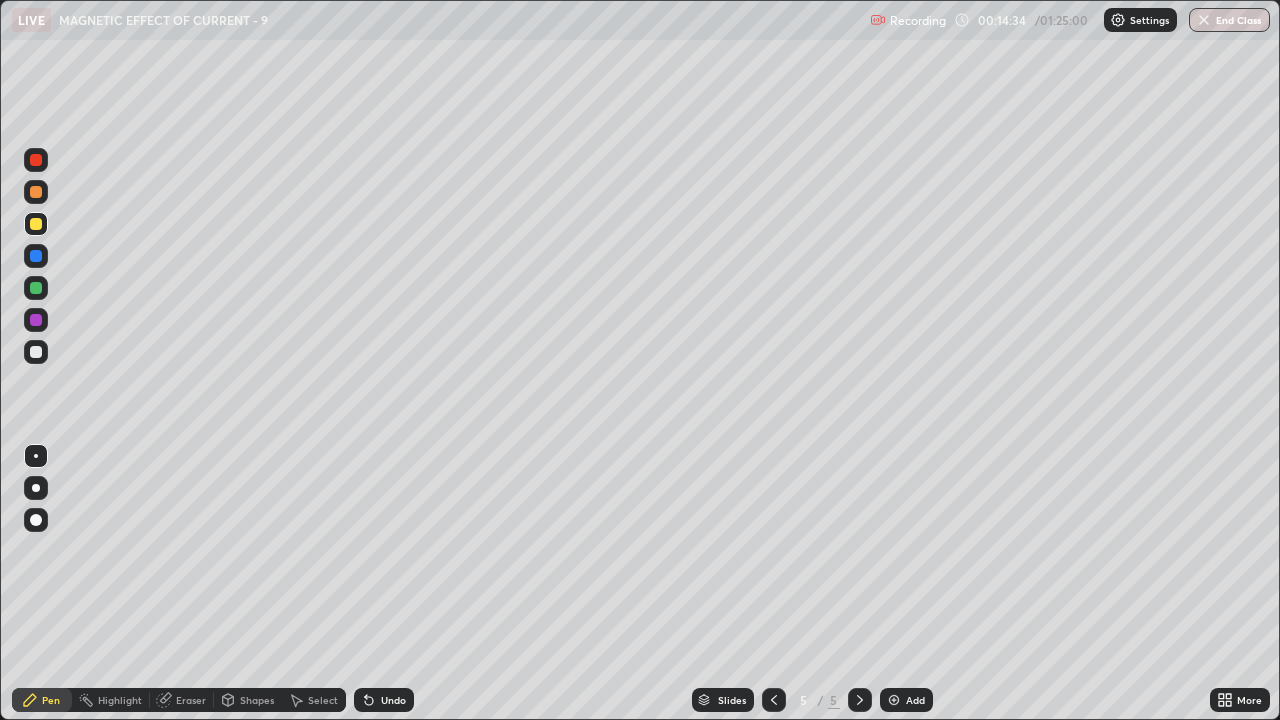 click on "Pen" at bounding box center [51, 700] 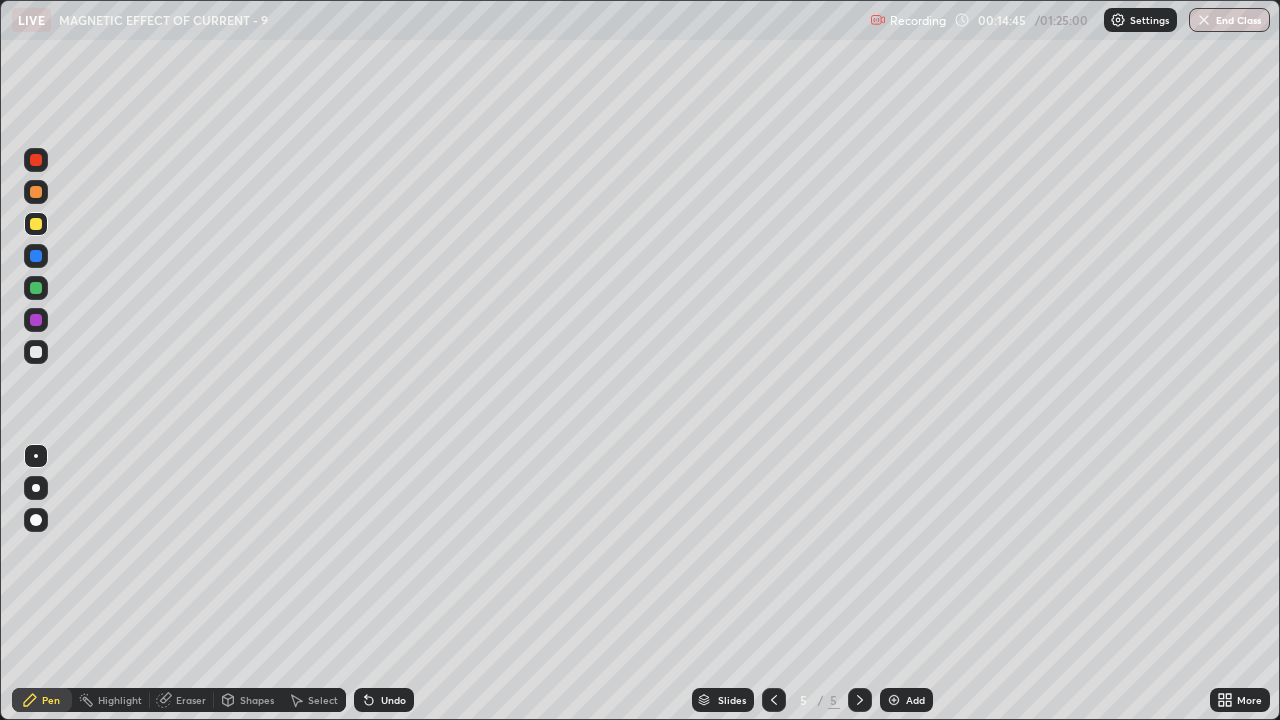 click at bounding box center (36, 352) 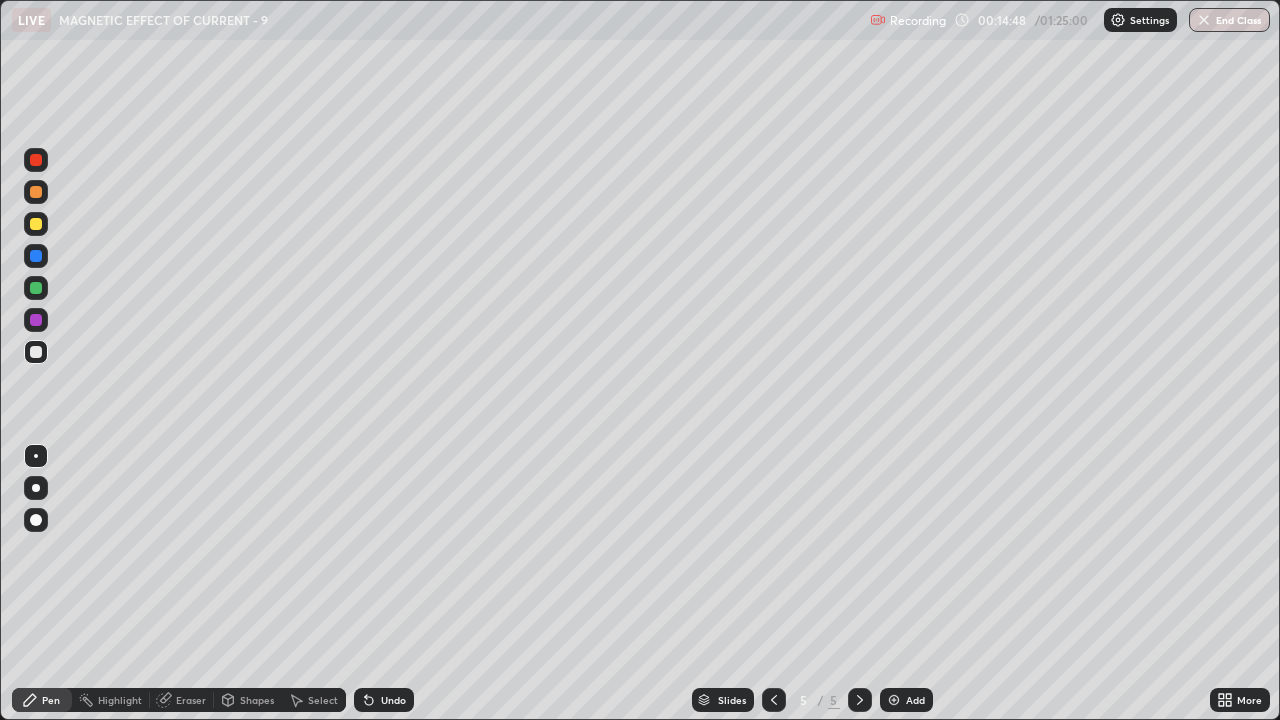 click on "Undo" at bounding box center (384, 700) 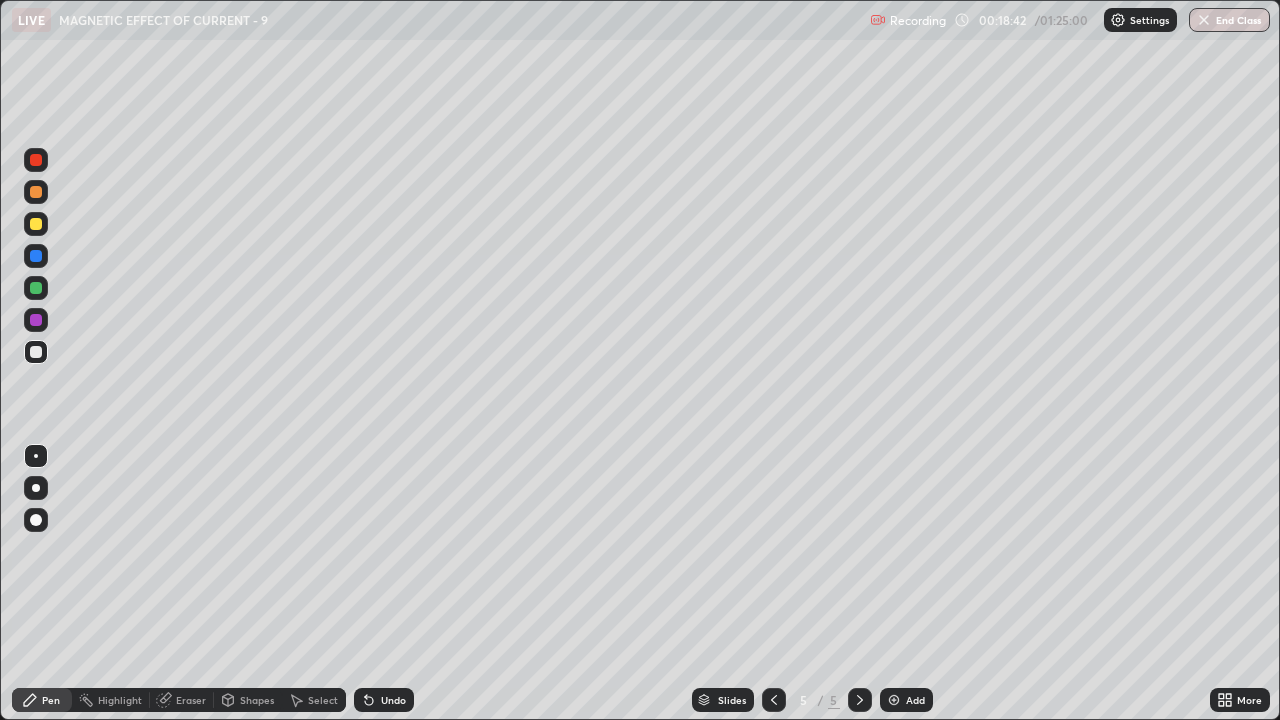 click at bounding box center [894, 700] 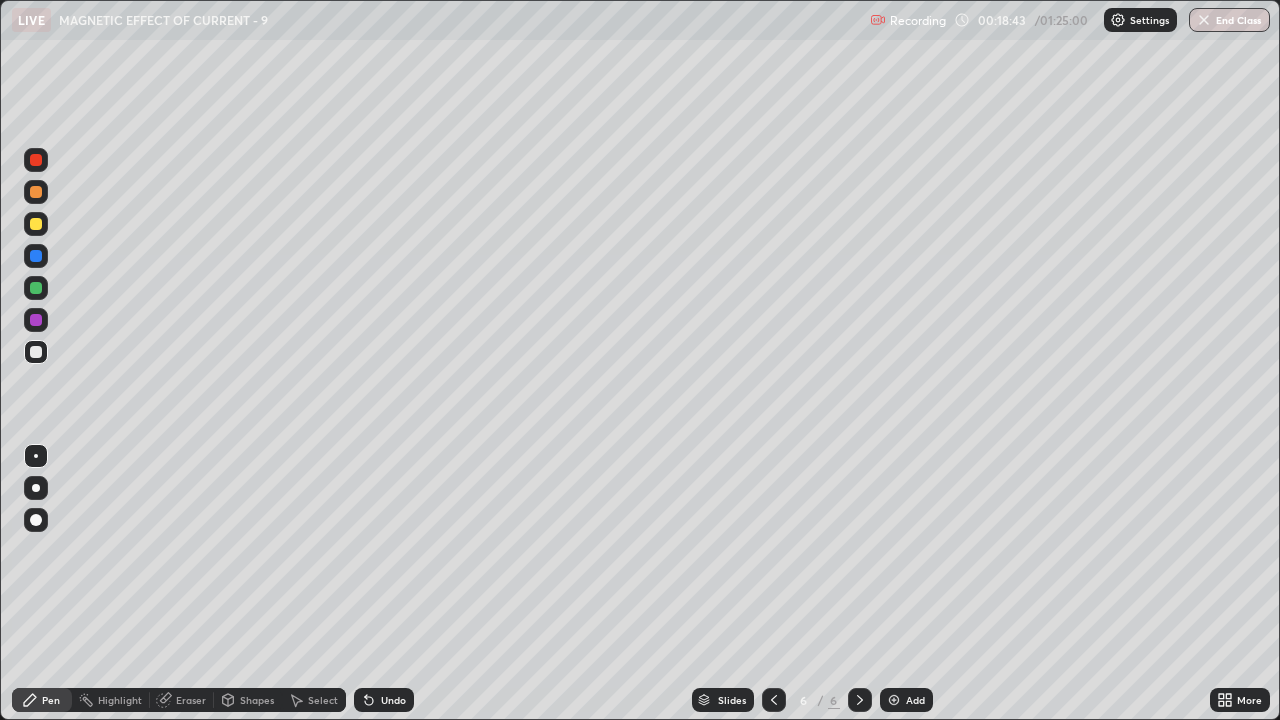 click at bounding box center [36, 352] 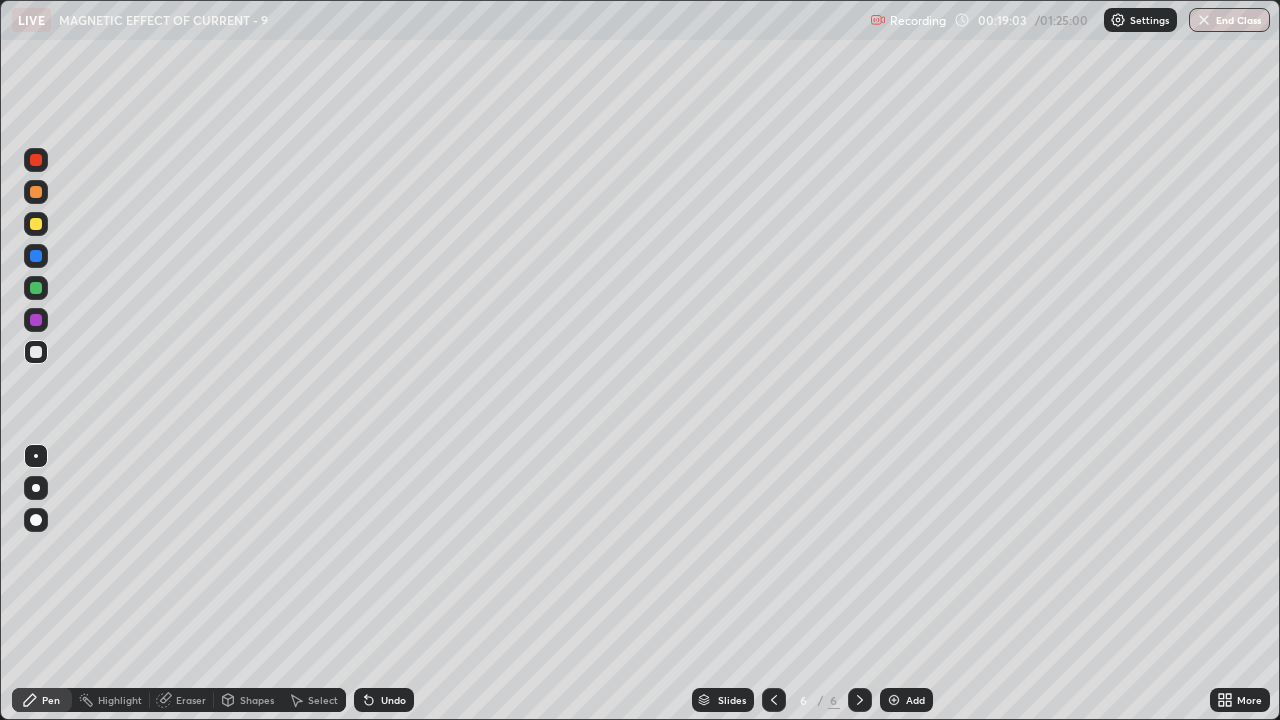 click at bounding box center [774, 700] 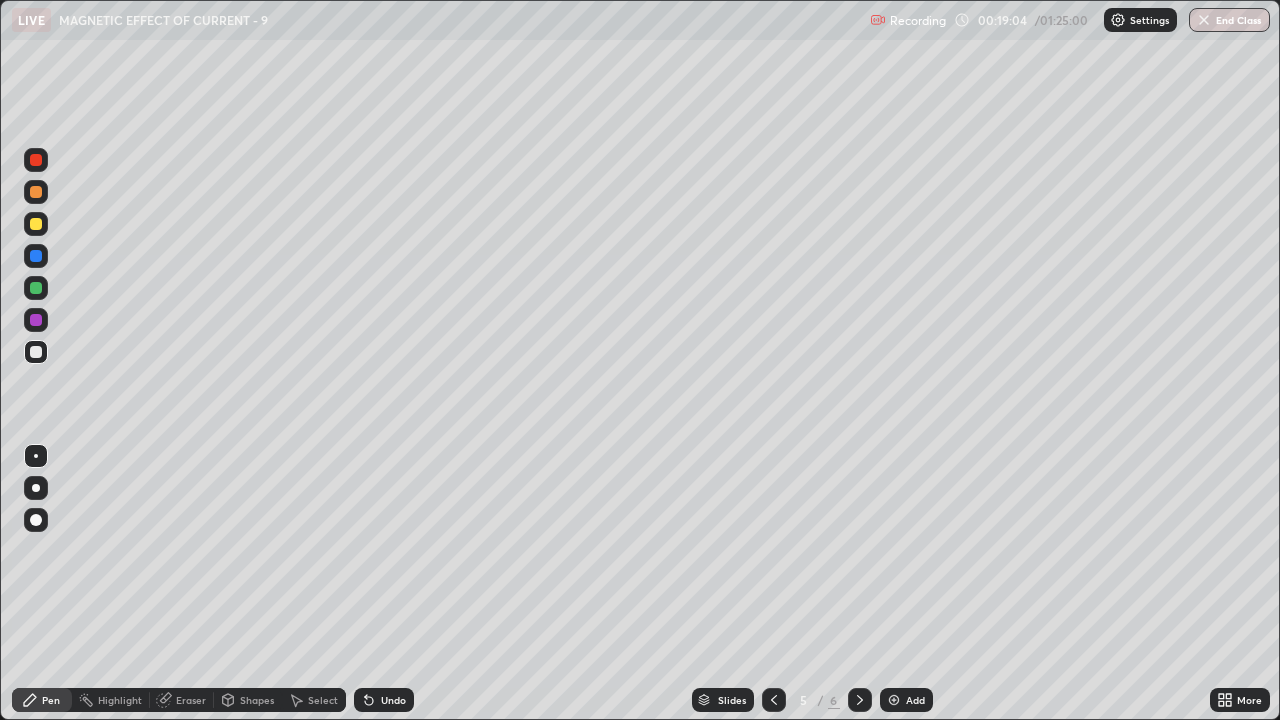 click at bounding box center [860, 700] 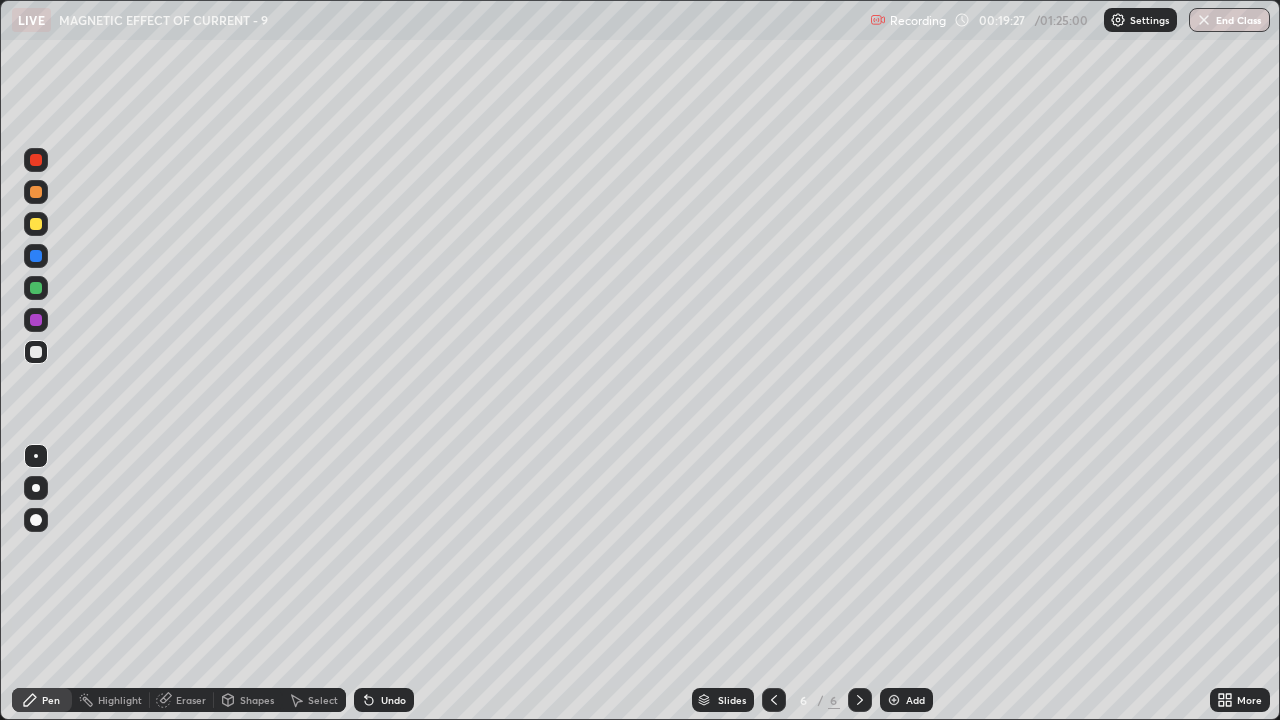 click 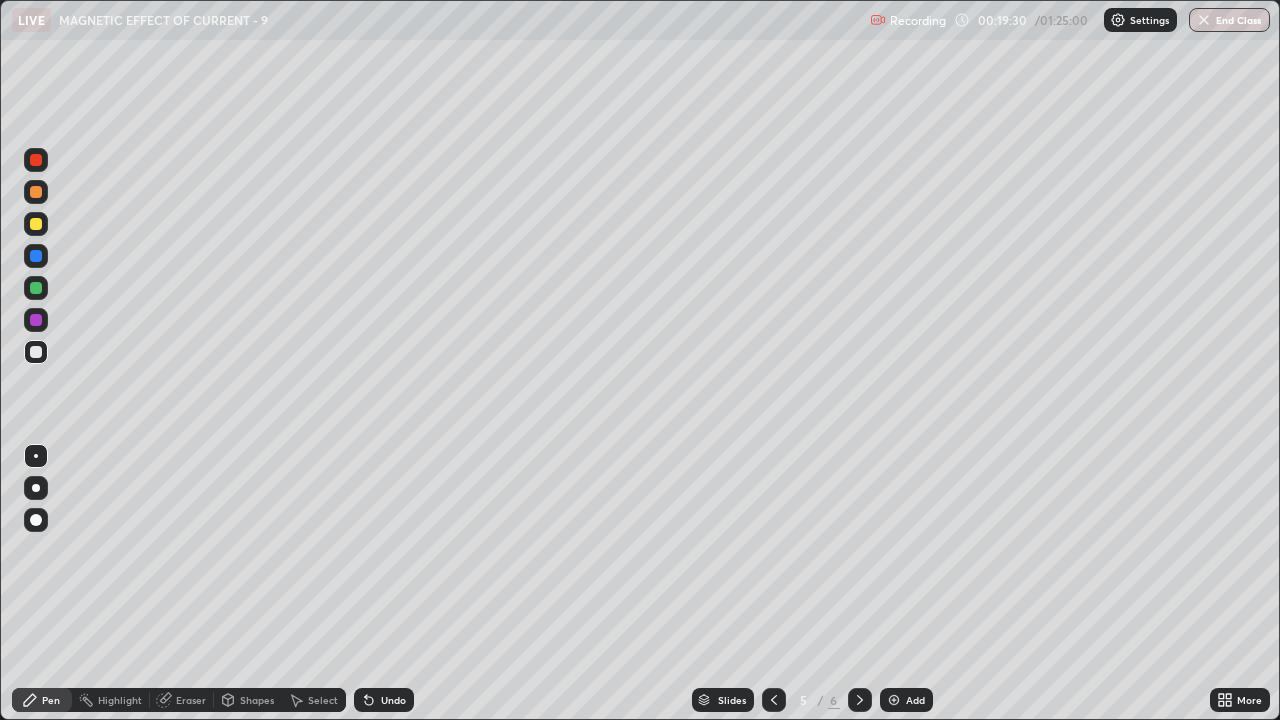 click 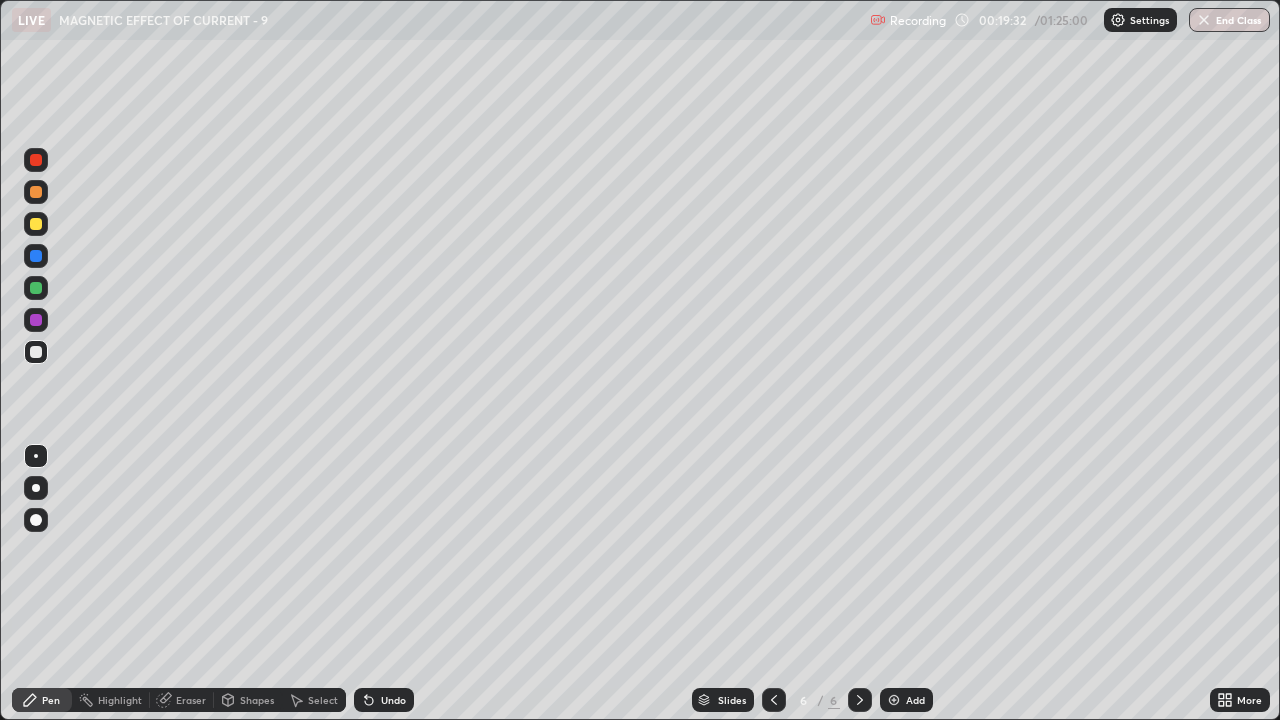 click 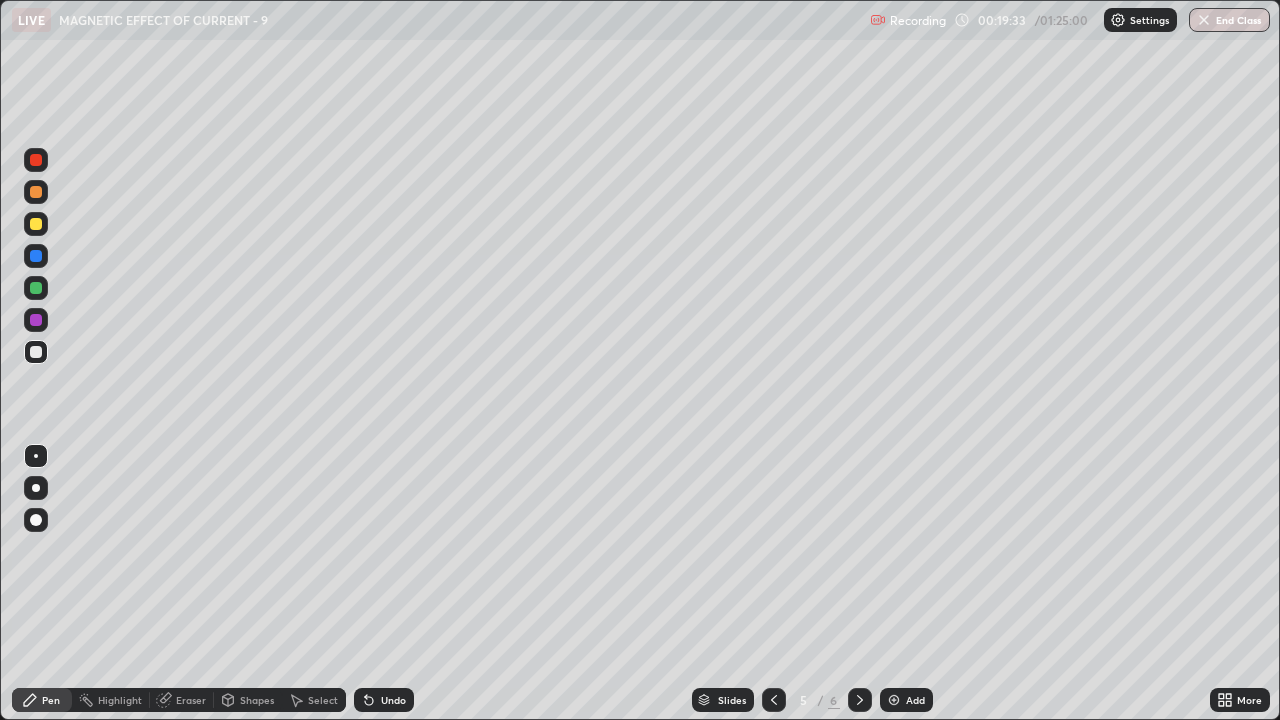 click 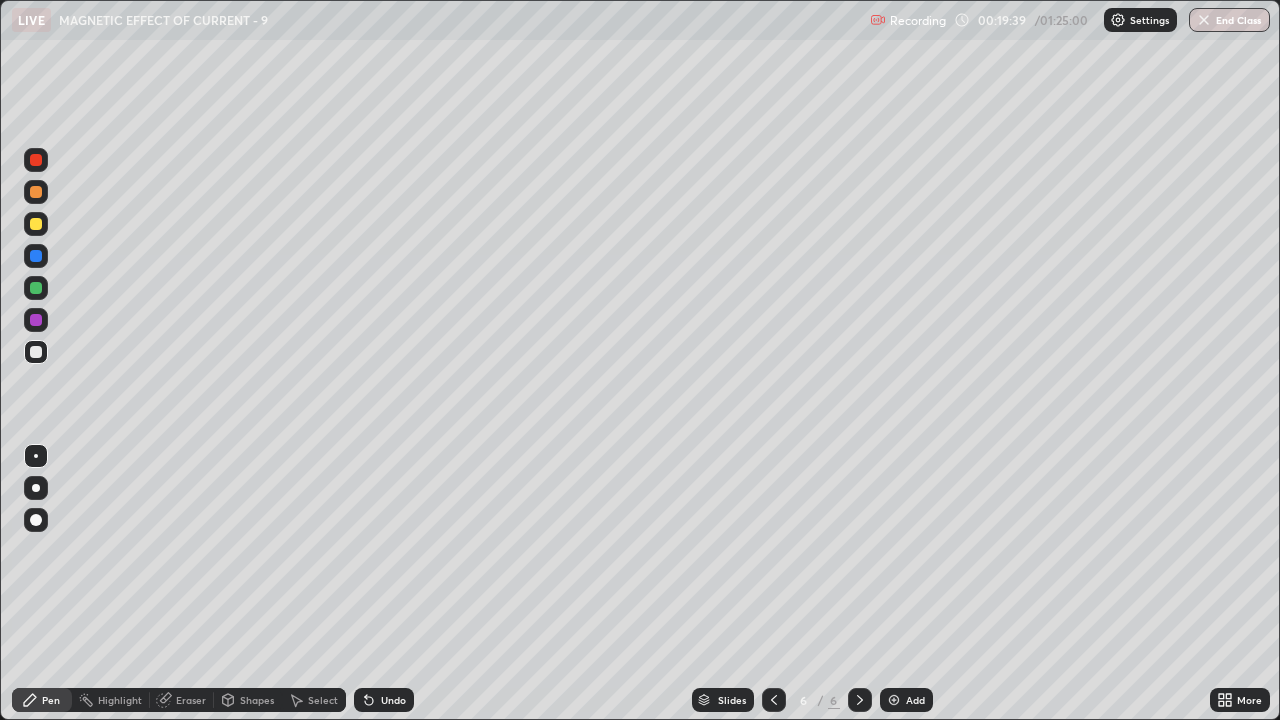 click on "Eraser" at bounding box center [191, 700] 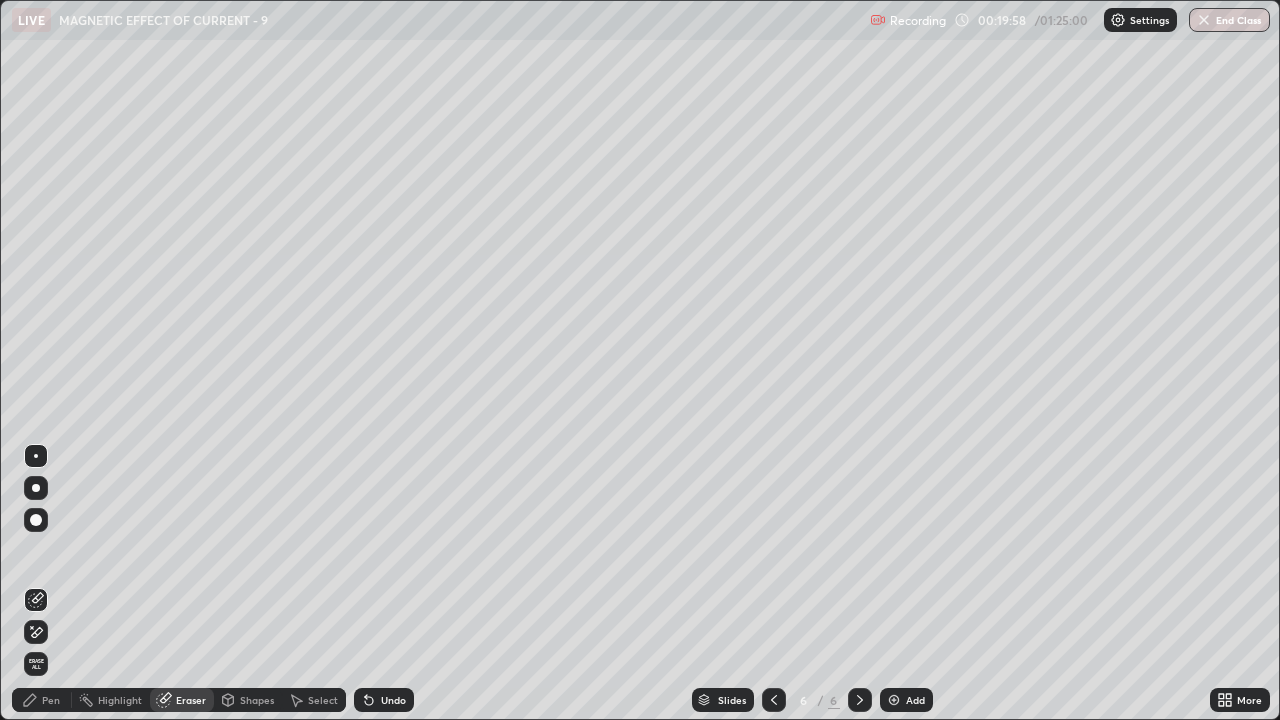 click on "Pen" at bounding box center [51, 700] 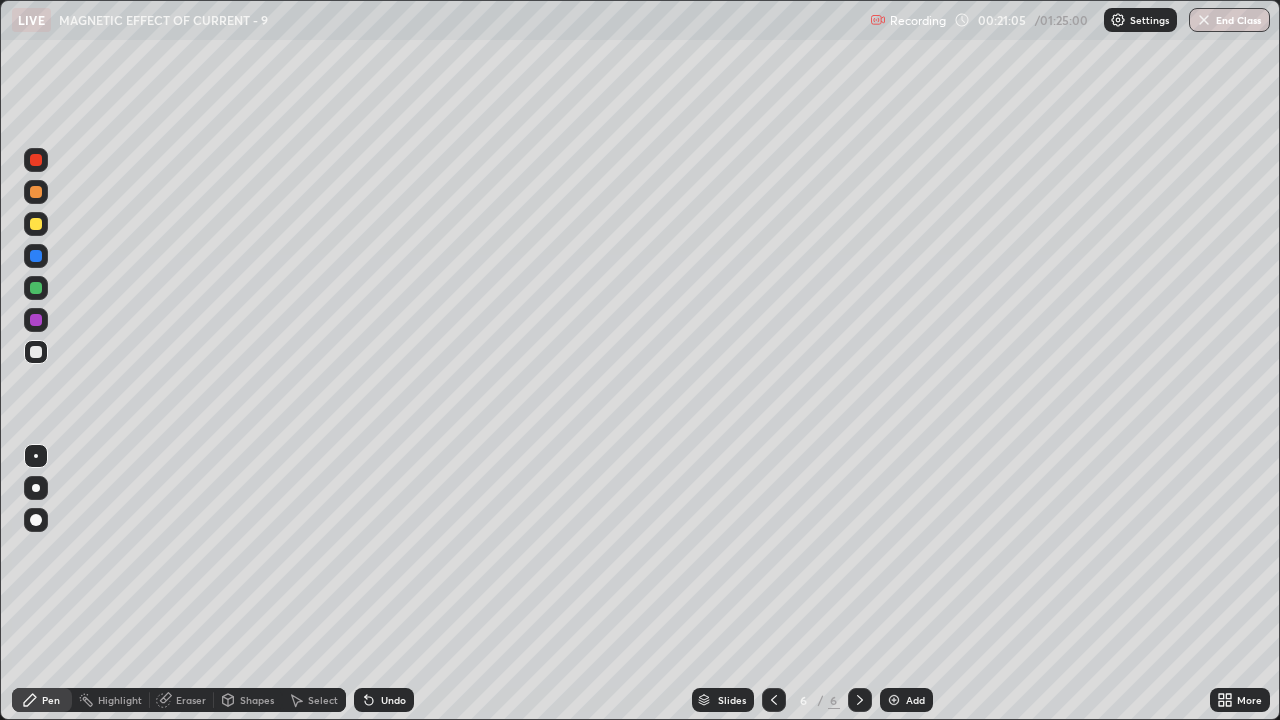 click at bounding box center [36, 224] 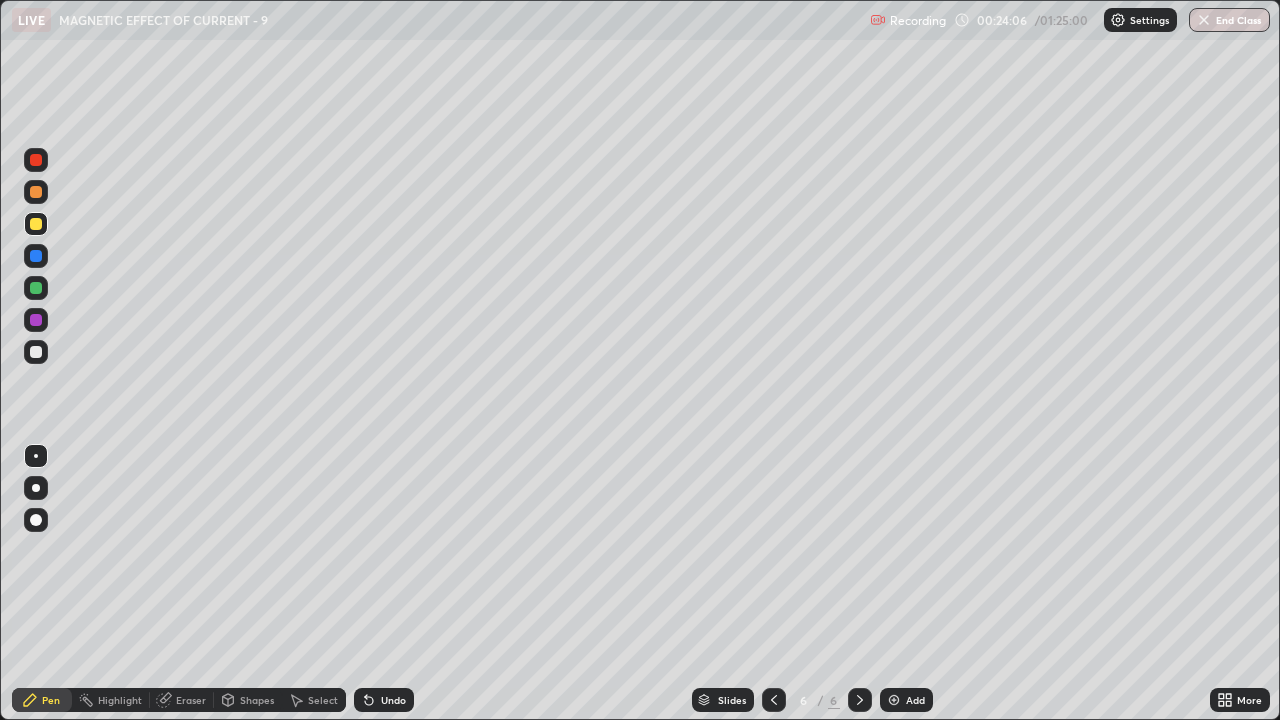 click on "Select" at bounding box center [323, 700] 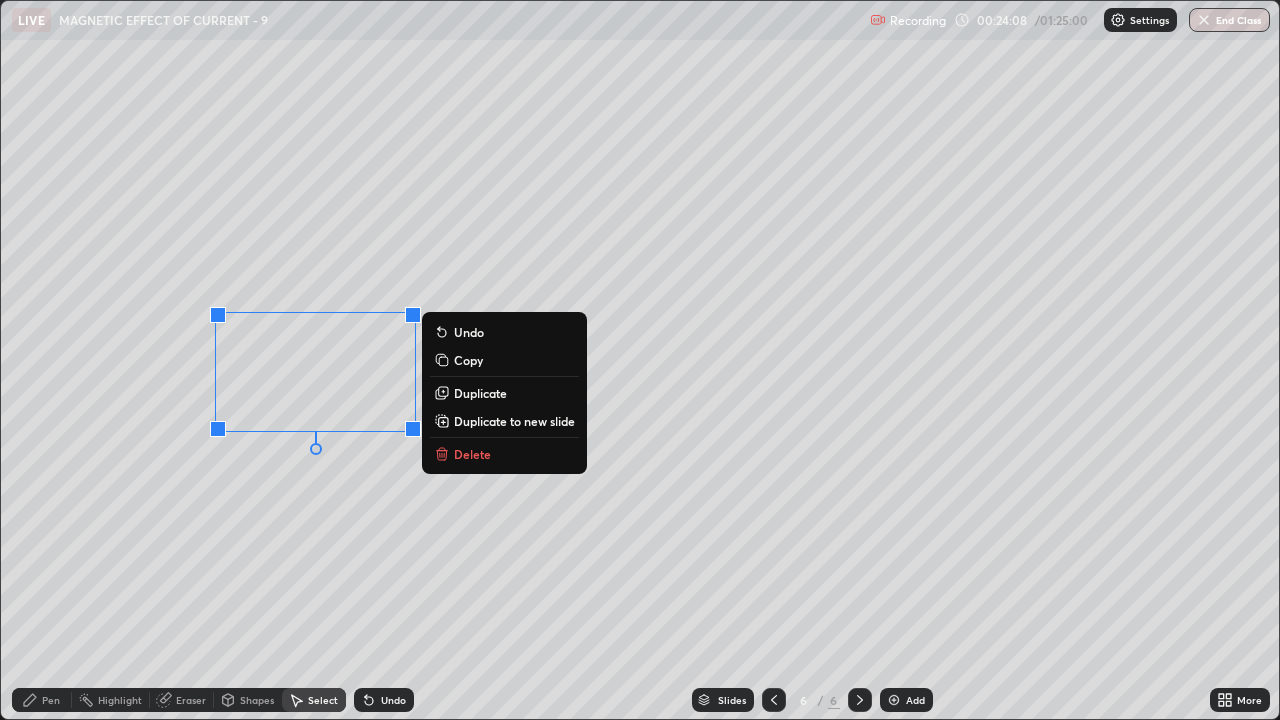 click on "Delete" at bounding box center [472, 454] 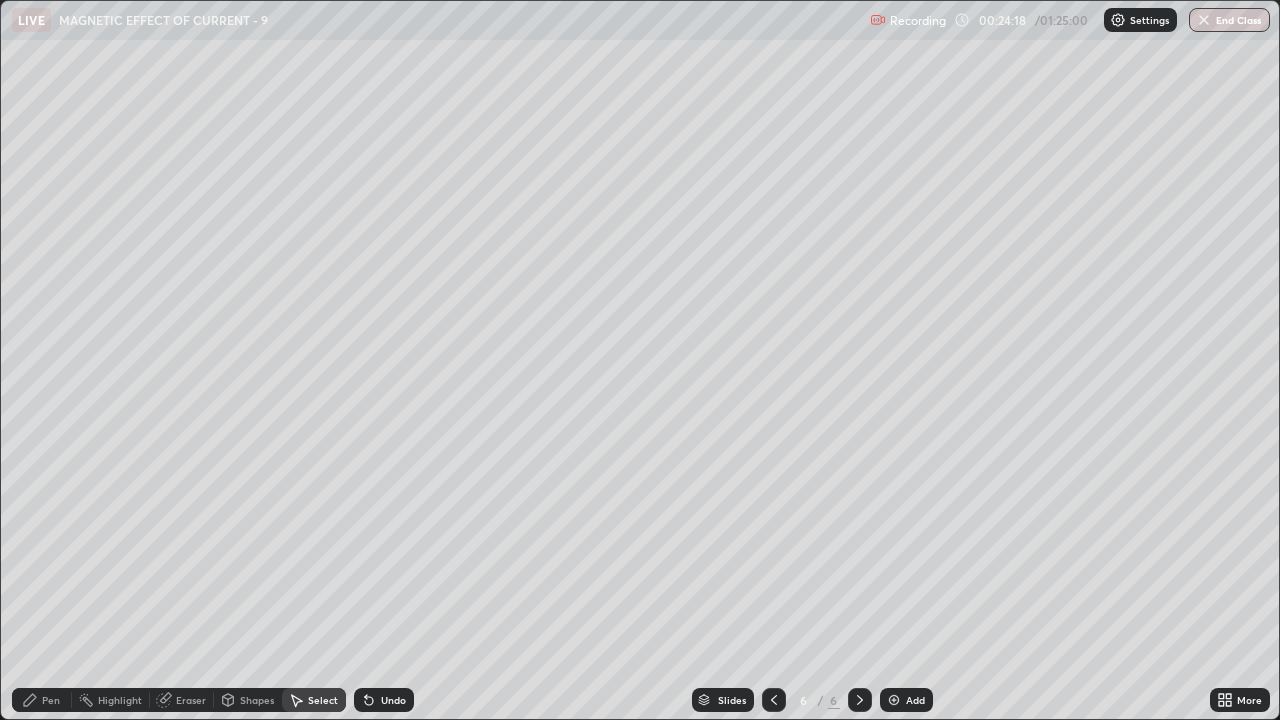 click on "Add" at bounding box center [915, 700] 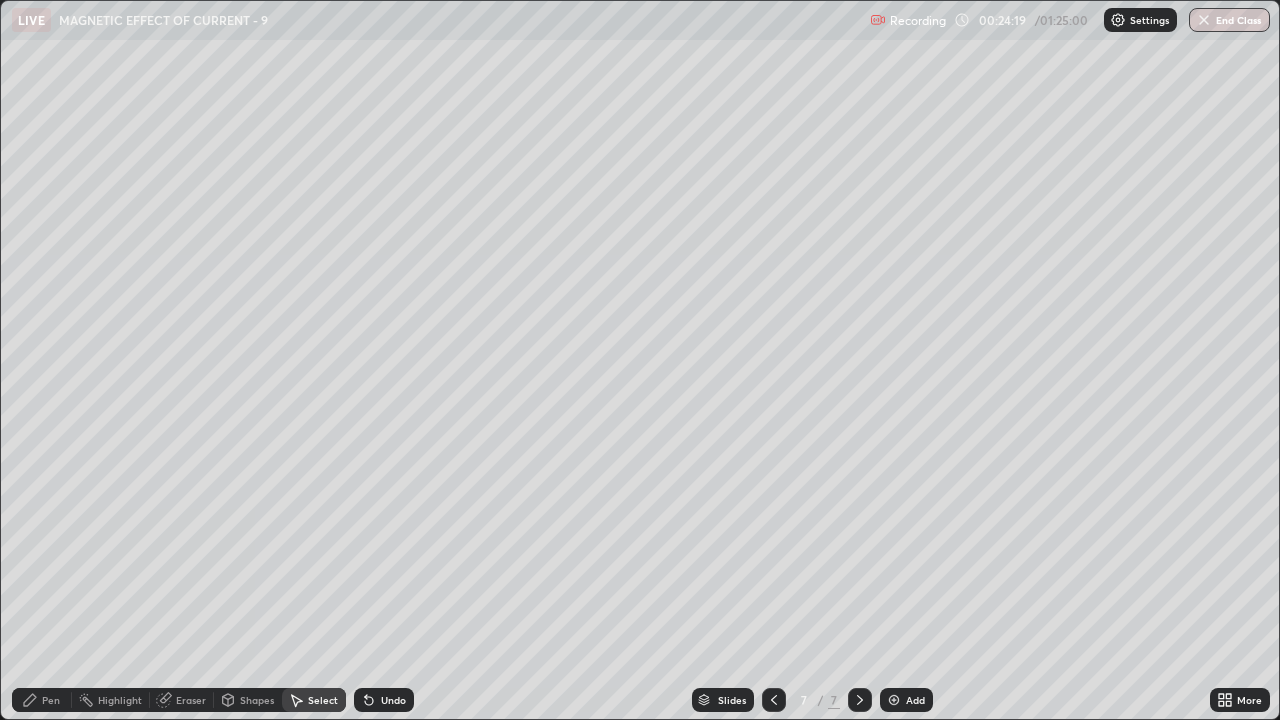 click on "Pen" at bounding box center (42, 700) 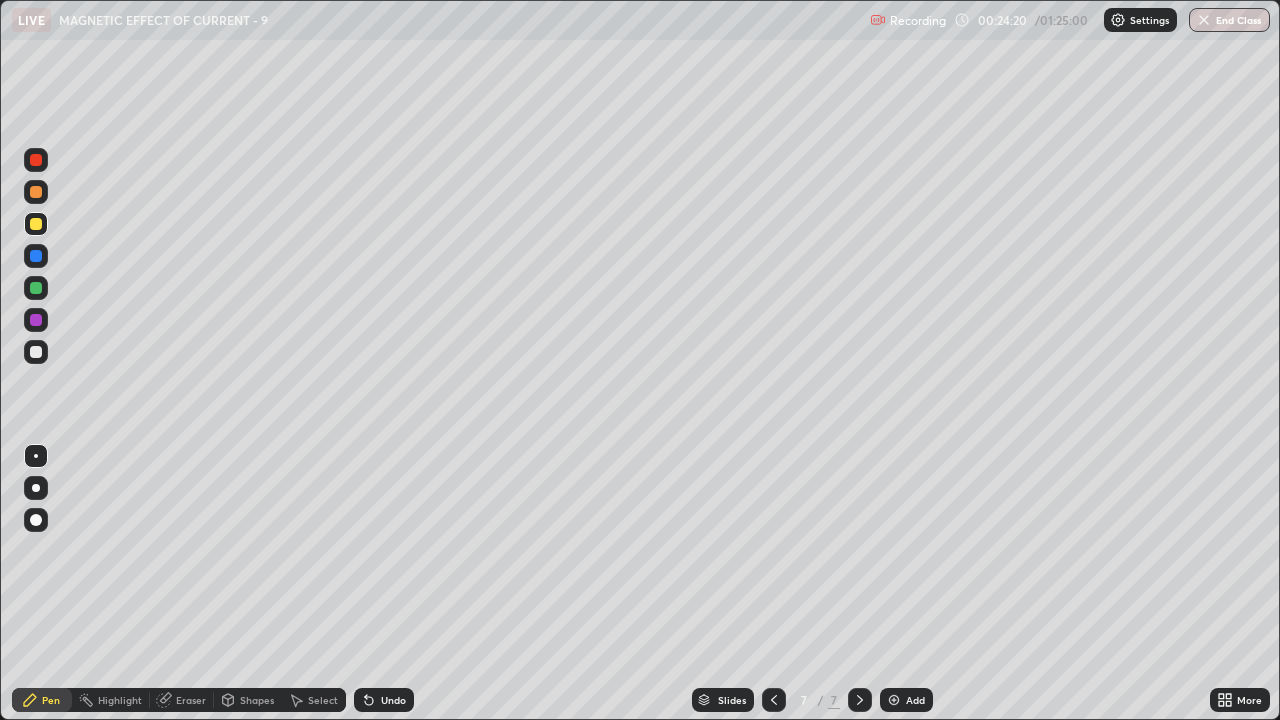 click at bounding box center (36, 352) 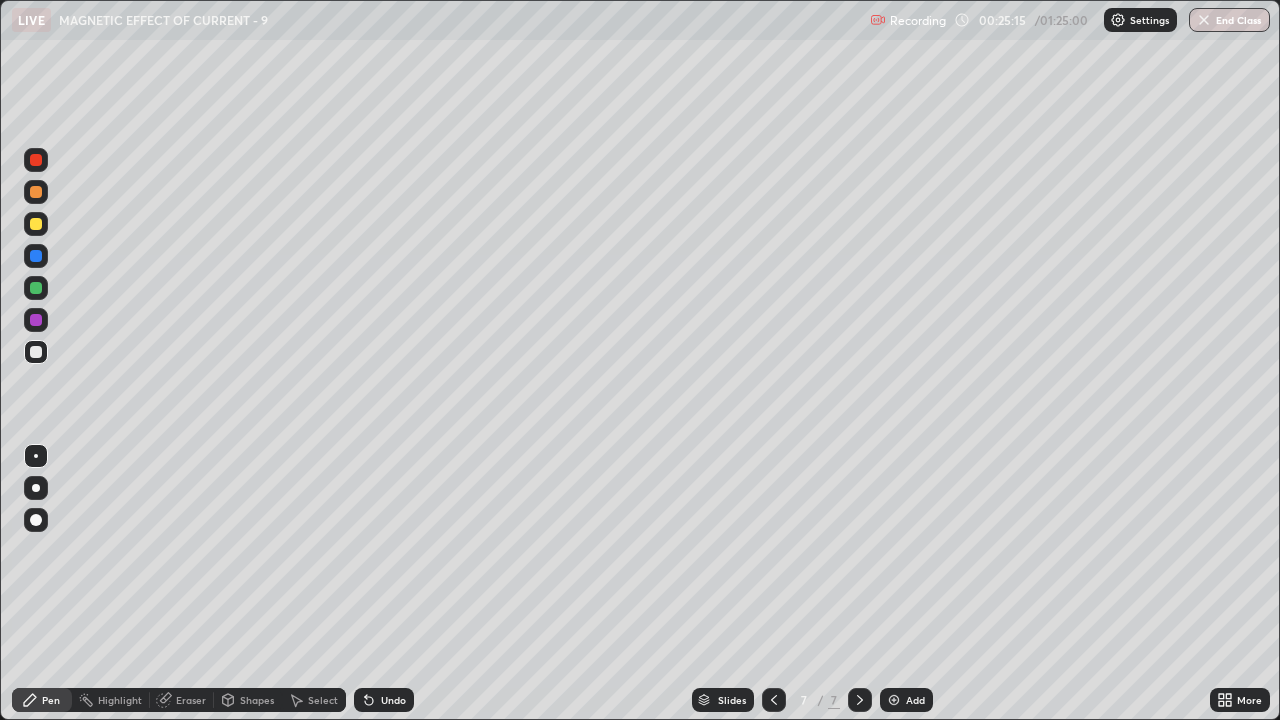 click 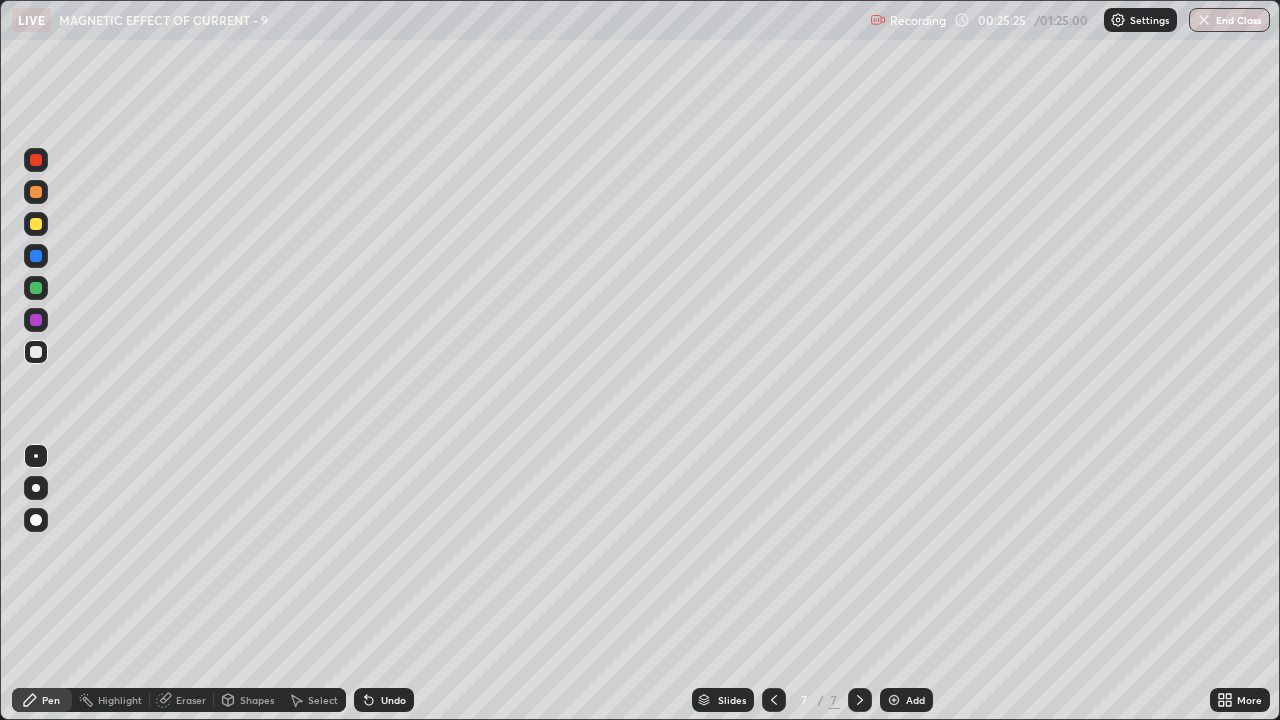 click at bounding box center [36, 224] 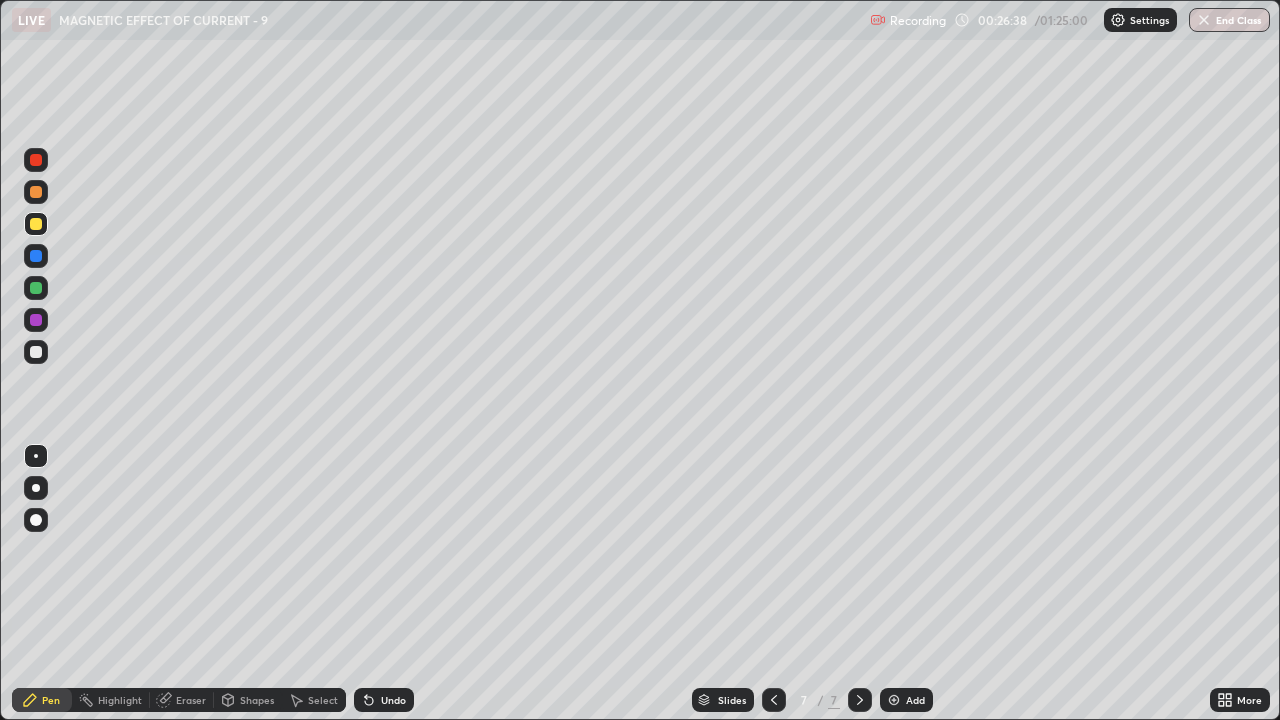 click on "Undo" at bounding box center [393, 700] 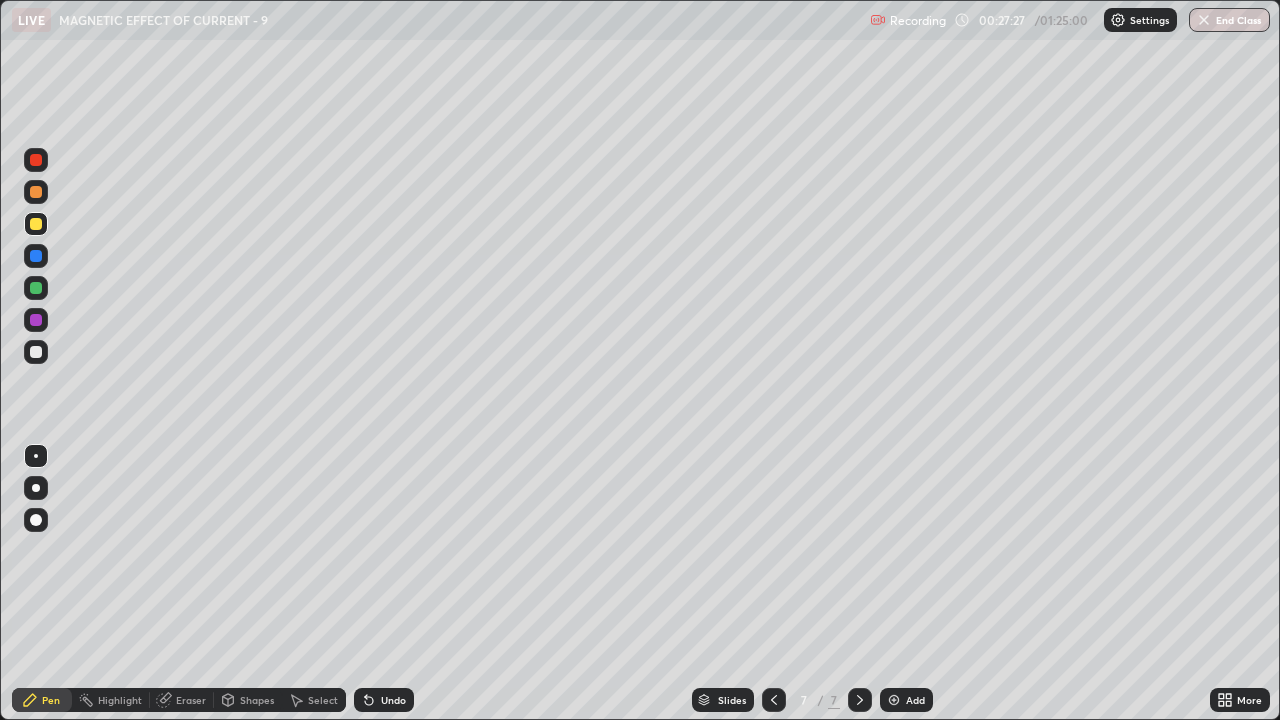 click at bounding box center (894, 700) 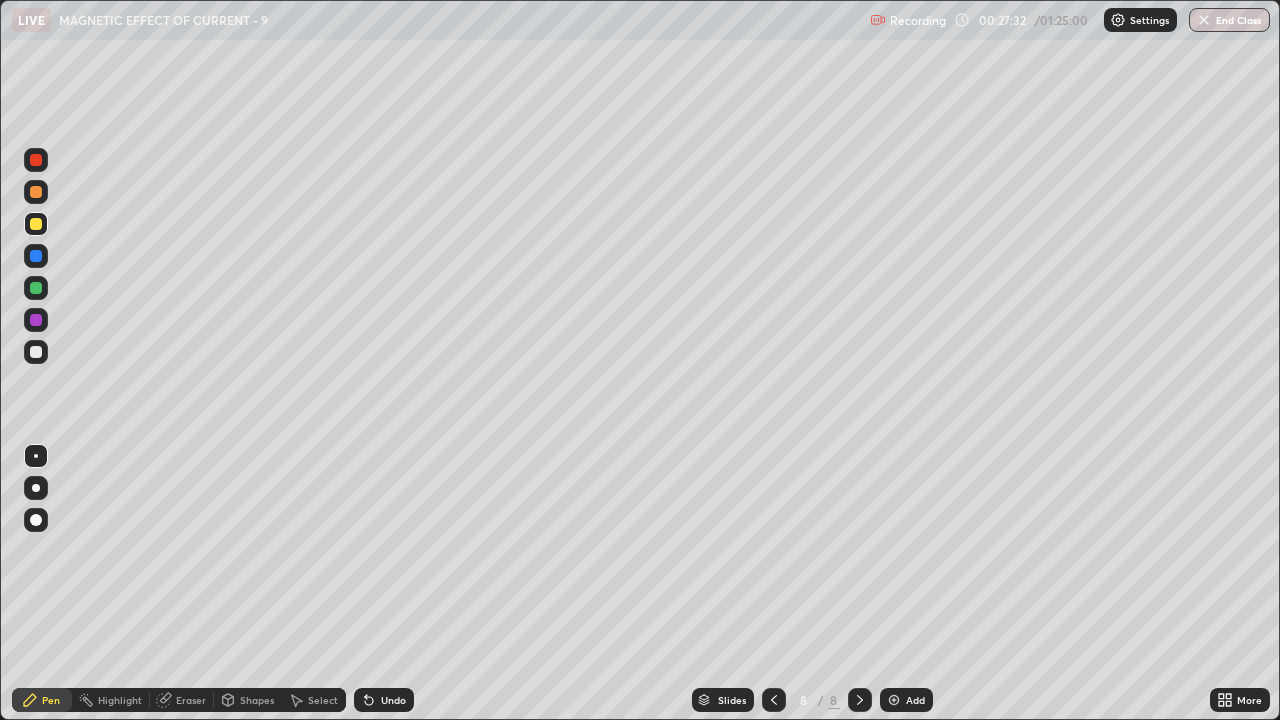 click on "Undo" at bounding box center (393, 700) 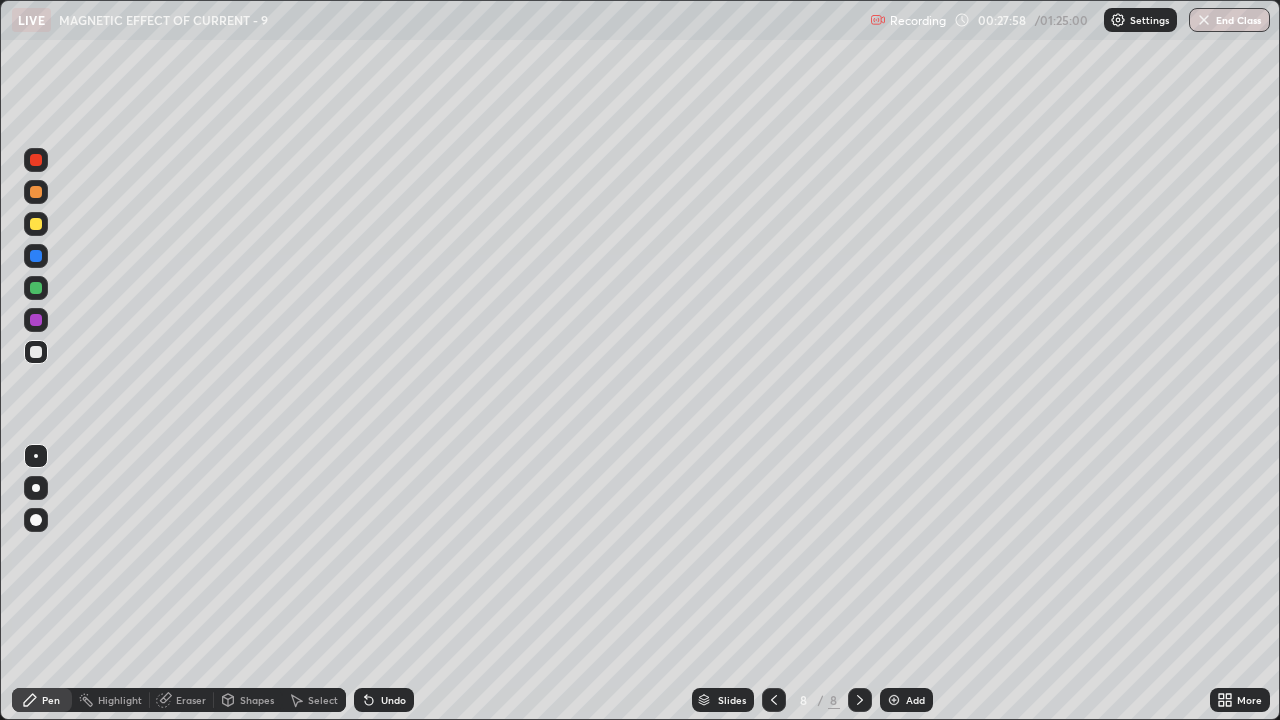 click at bounding box center (36, 224) 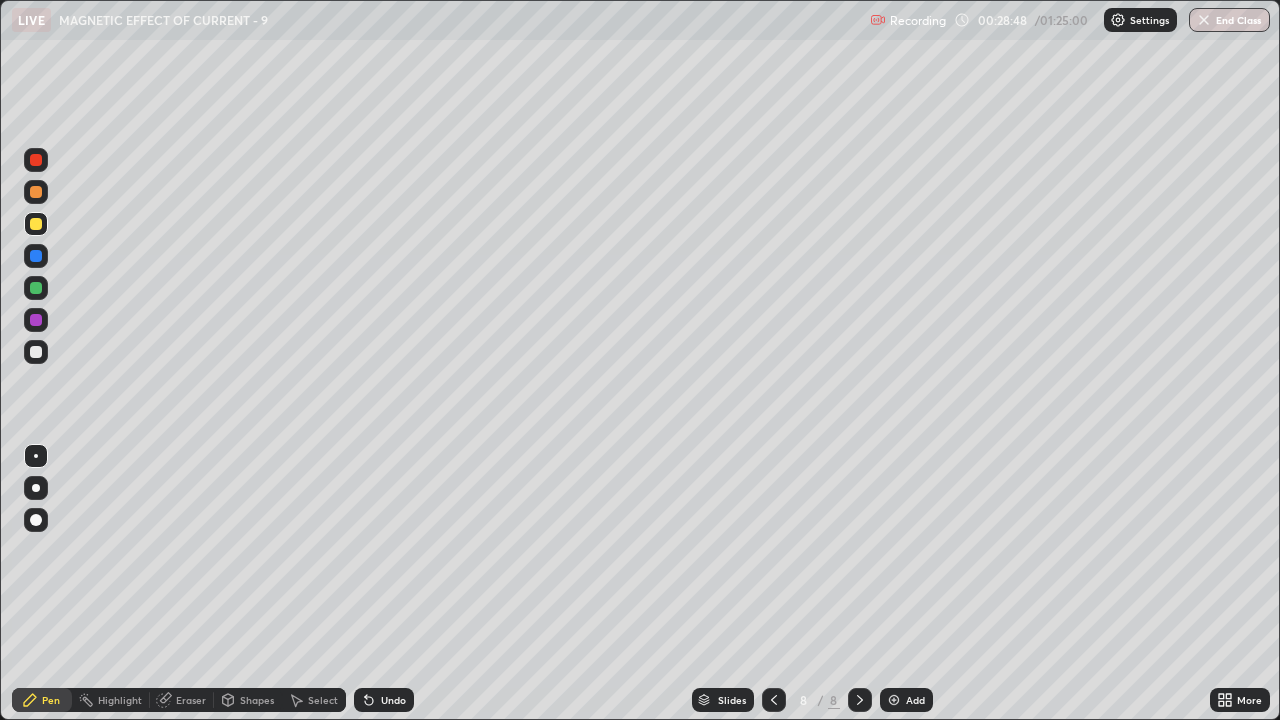 click on "Undo" at bounding box center (393, 700) 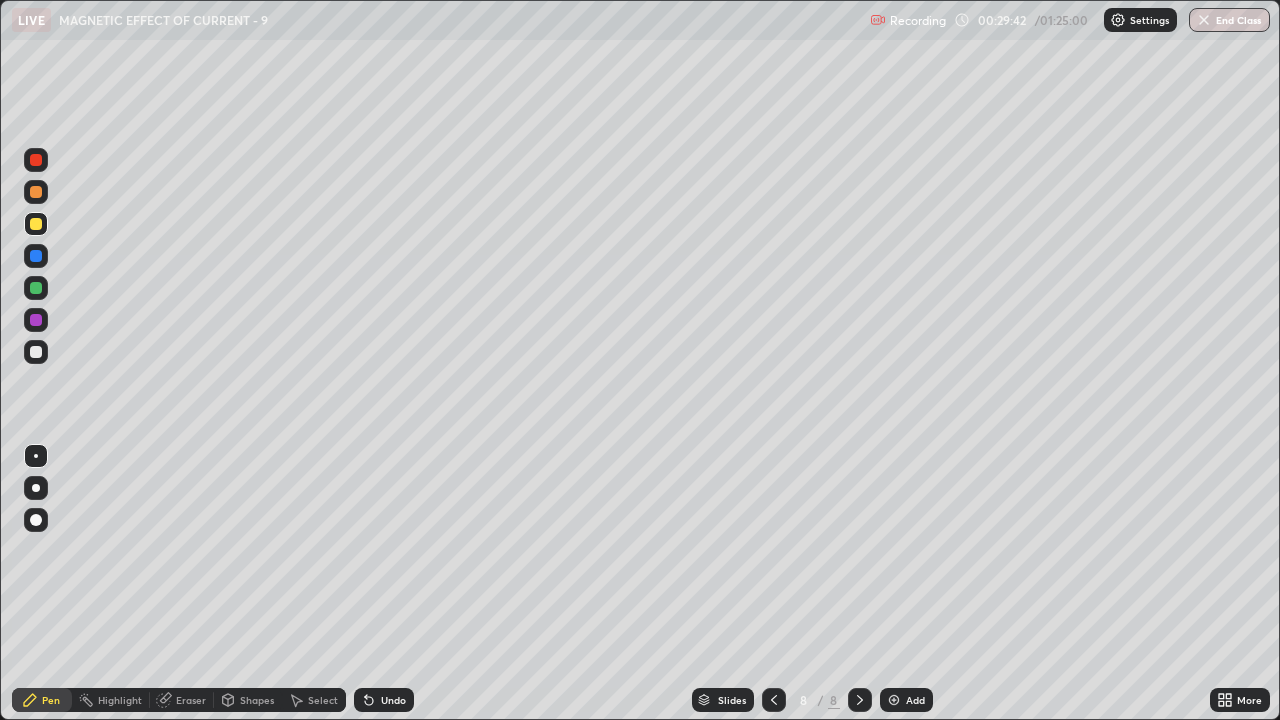 click at bounding box center (36, 224) 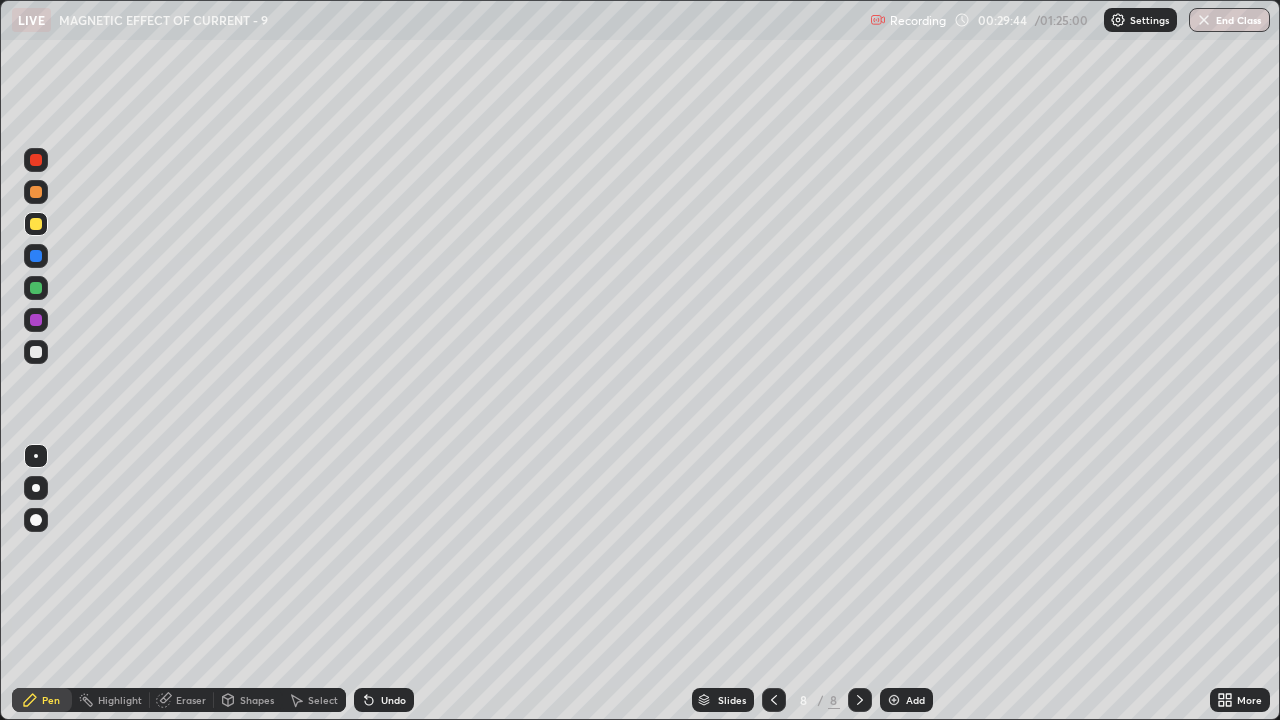 click at bounding box center [36, 352] 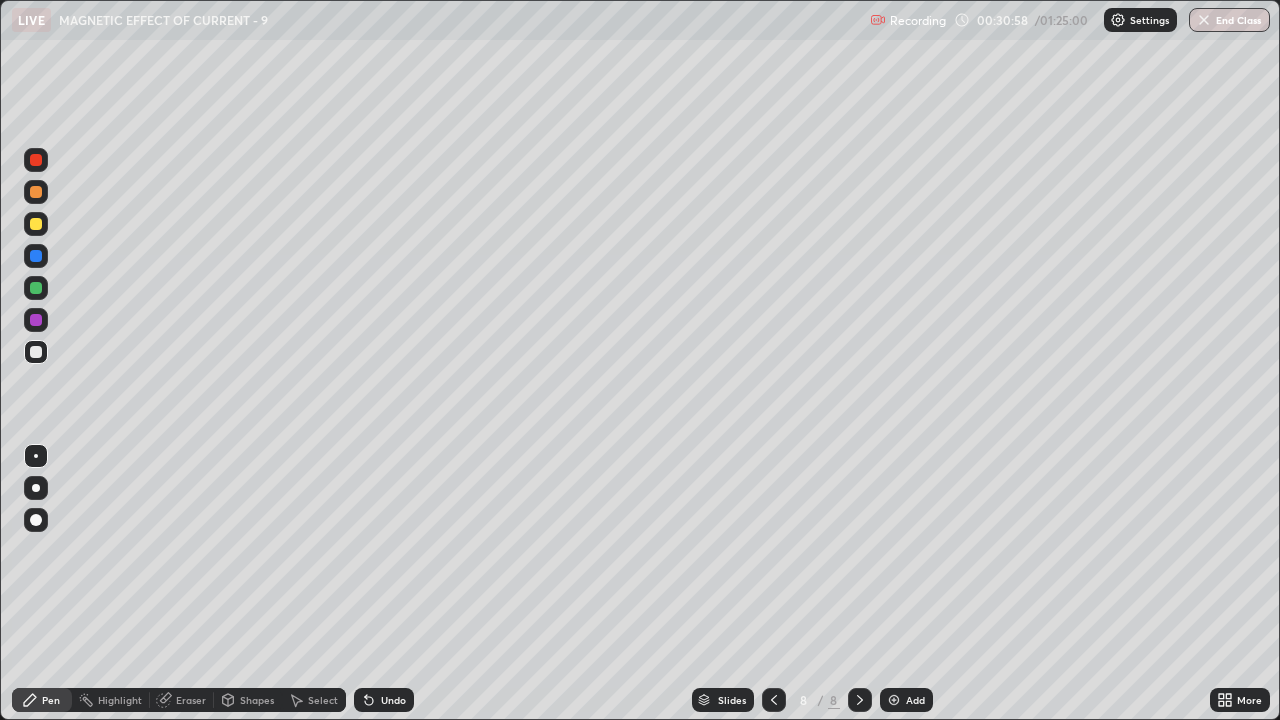 click on "Select" at bounding box center (323, 700) 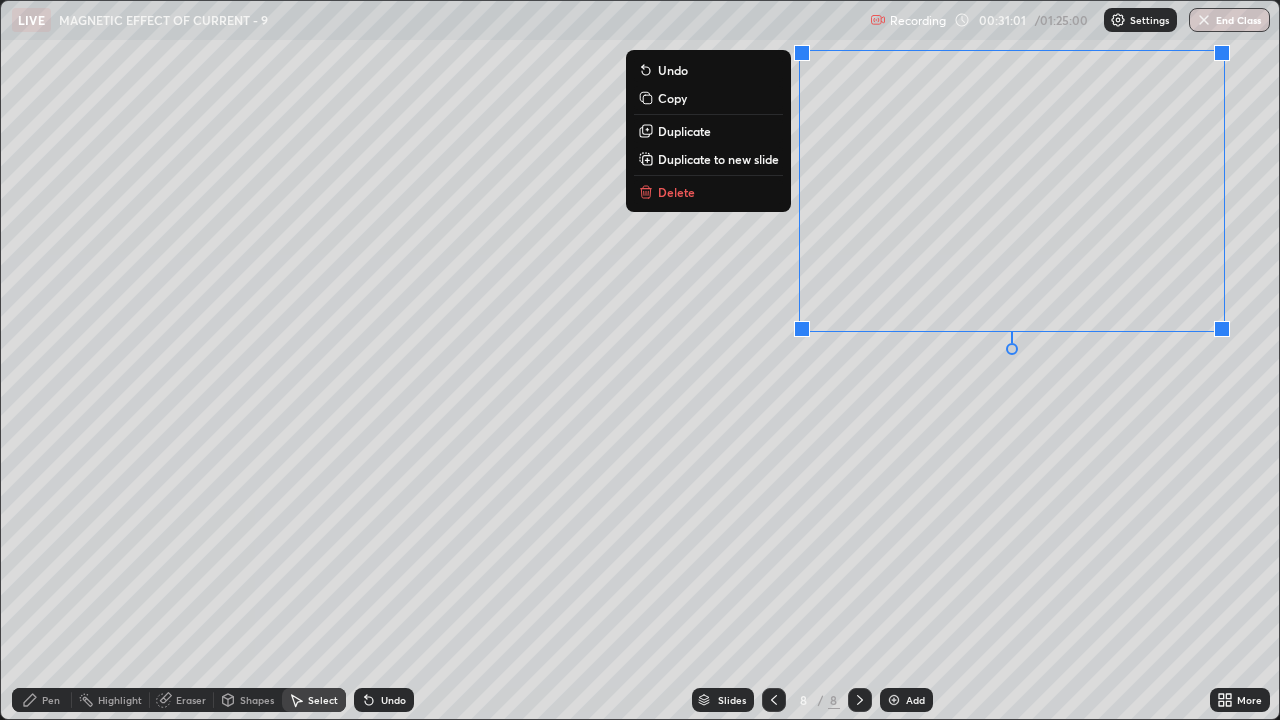 click on "Delete" at bounding box center (676, 192) 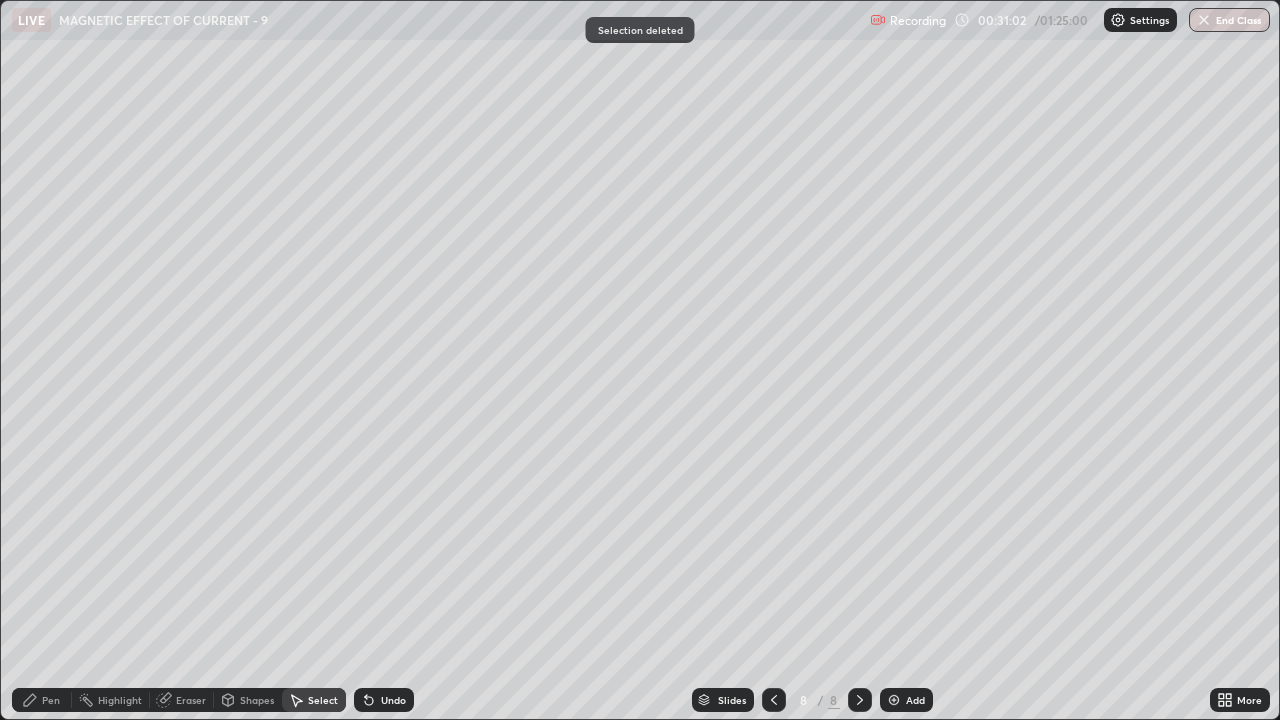 click on "Pen" at bounding box center [42, 700] 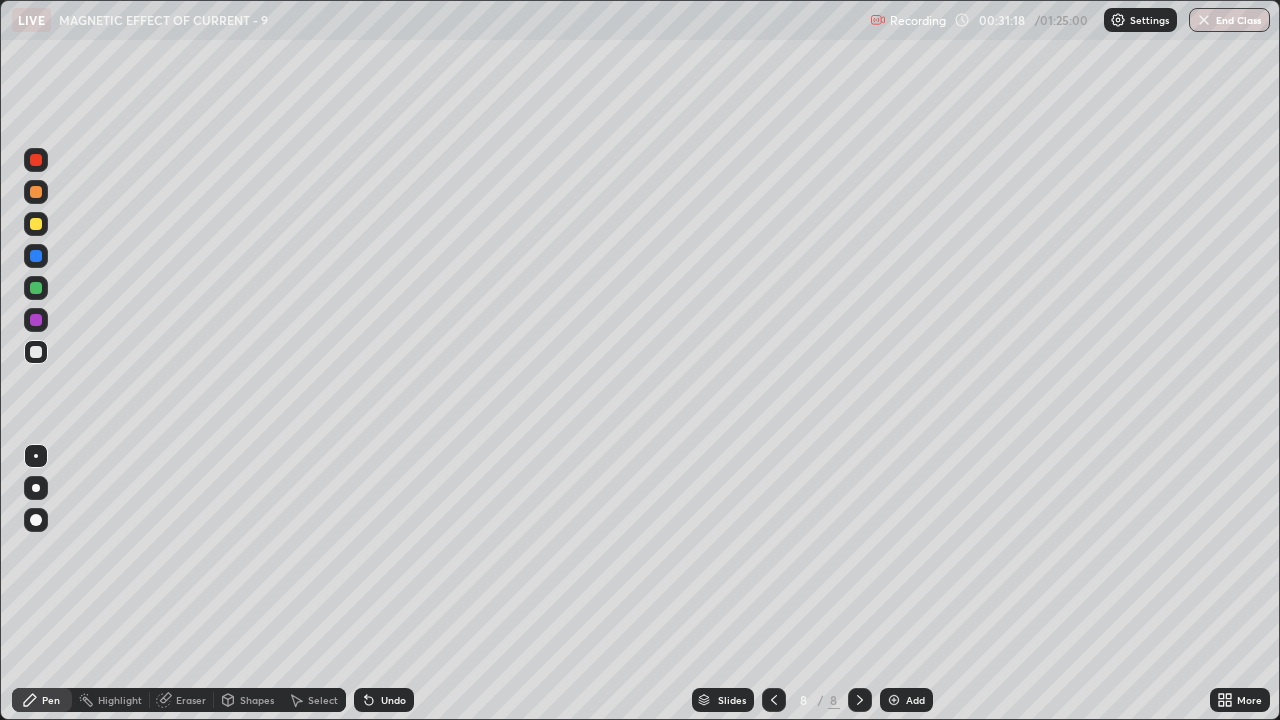click at bounding box center (36, 224) 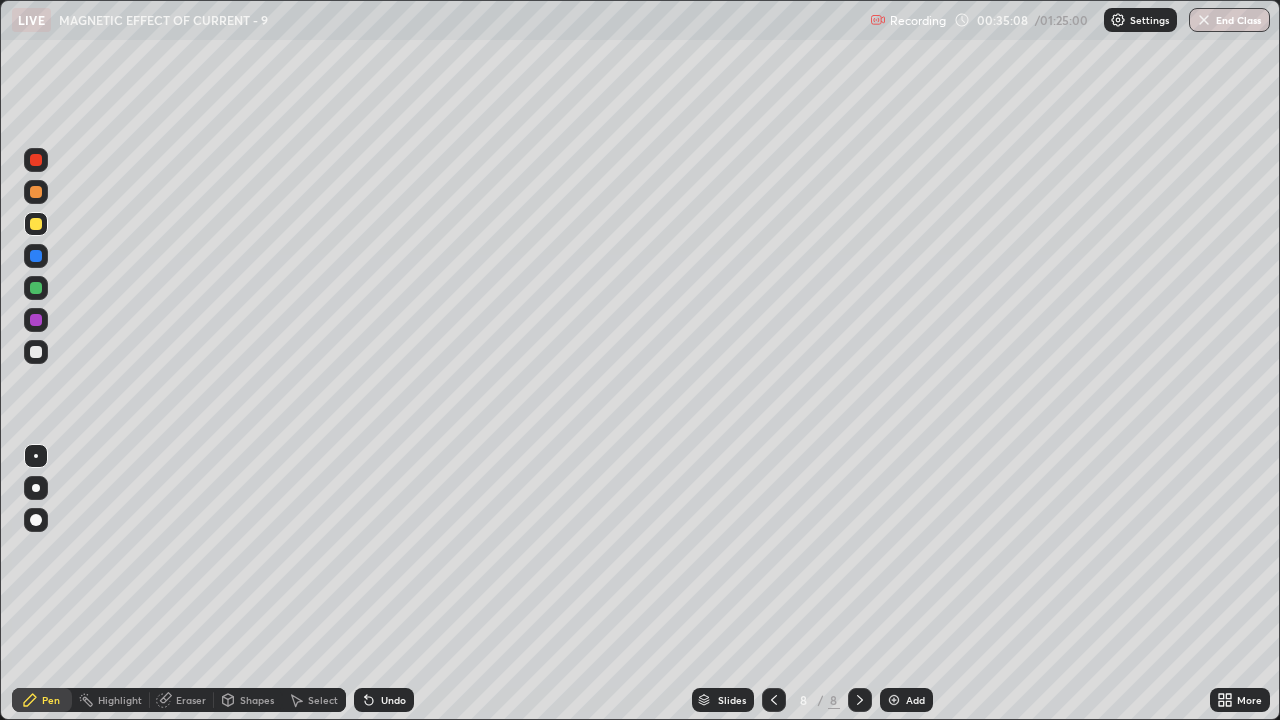 click 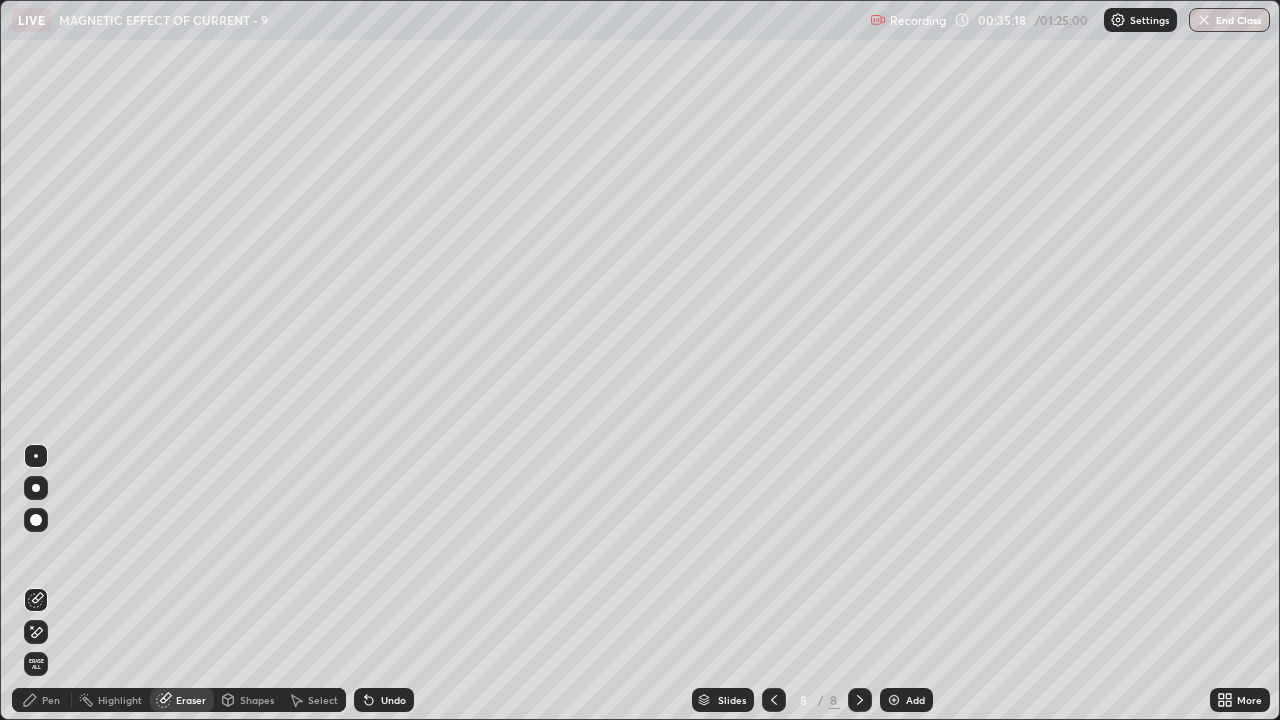 click on "Pen" at bounding box center (51, 700) 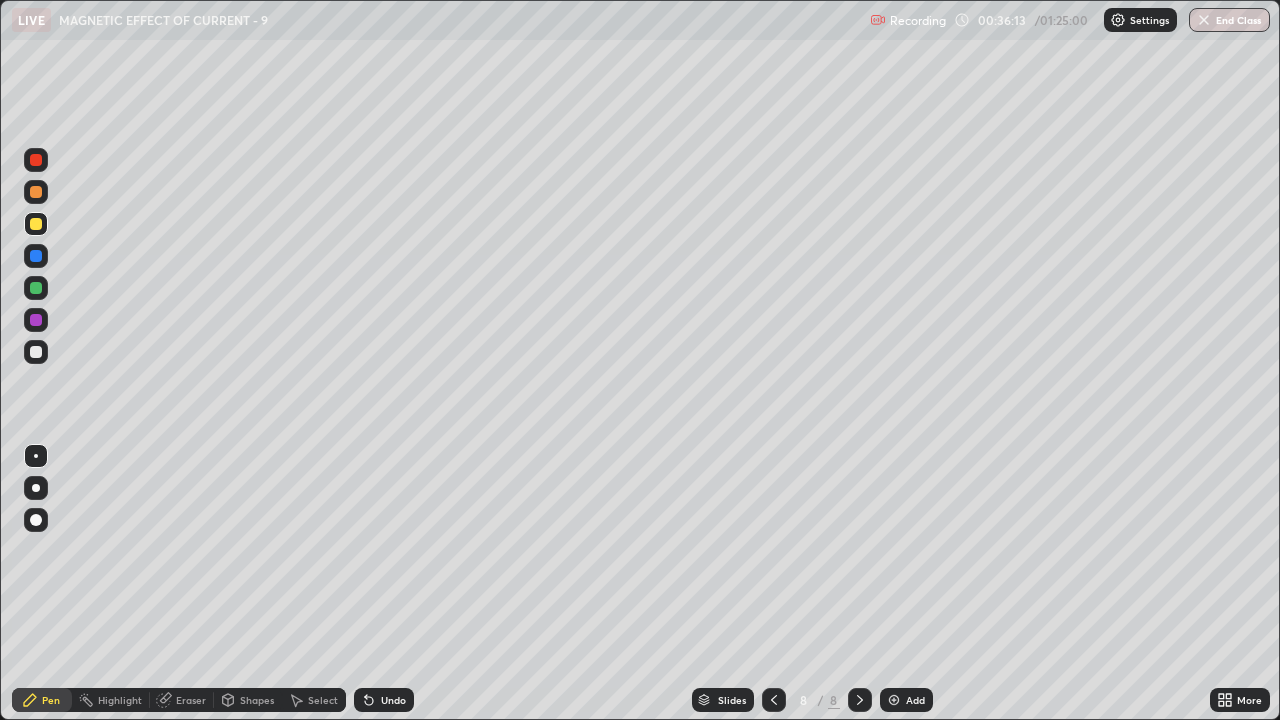 click at bounding box center [894, 700] 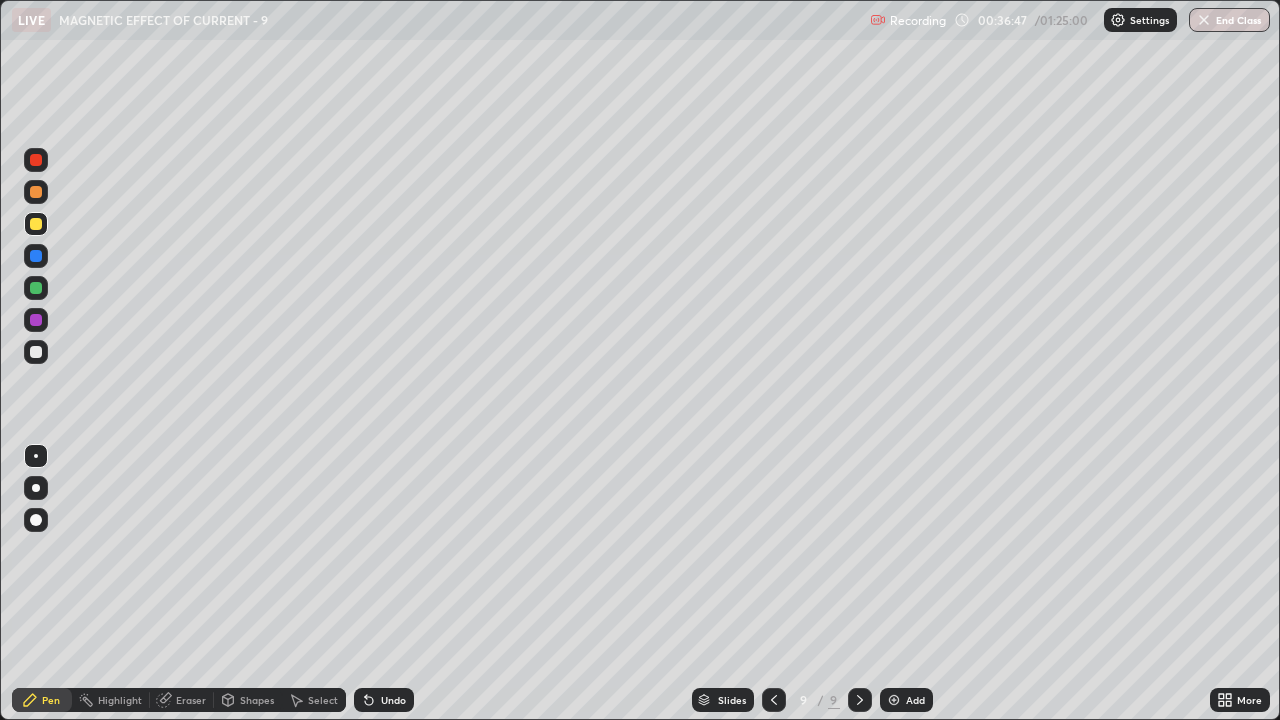 click 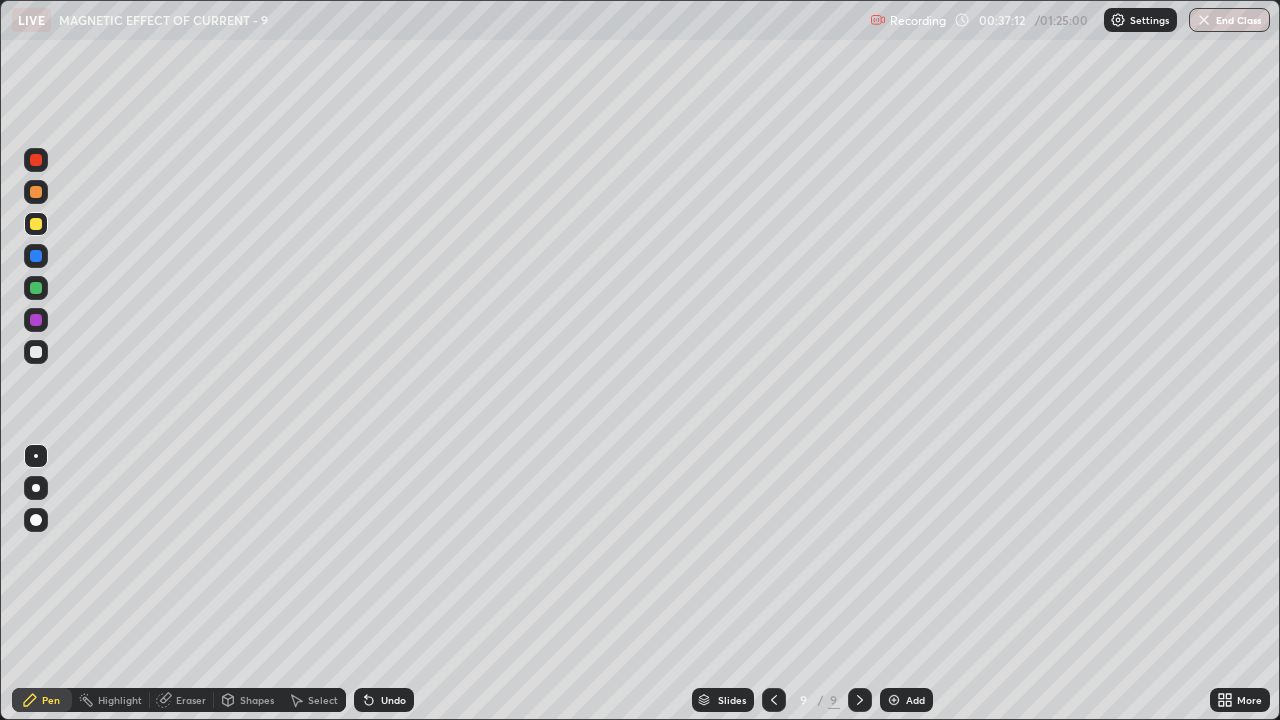 click 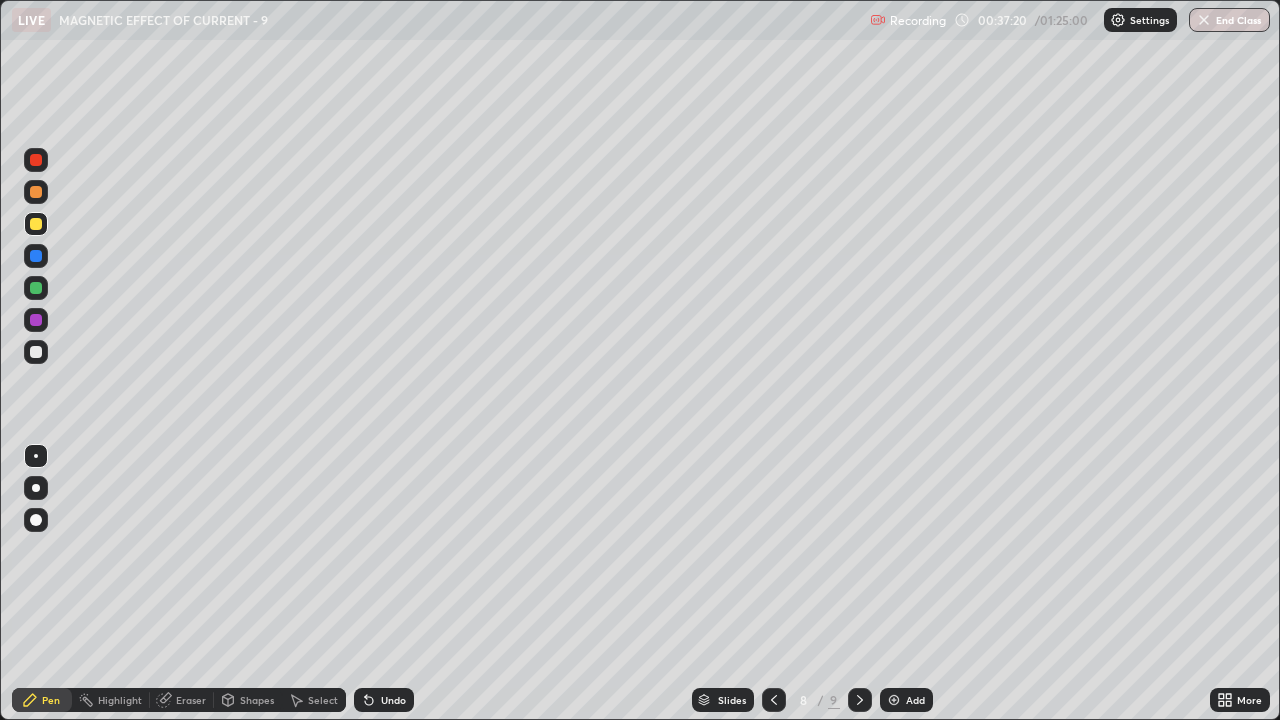 click 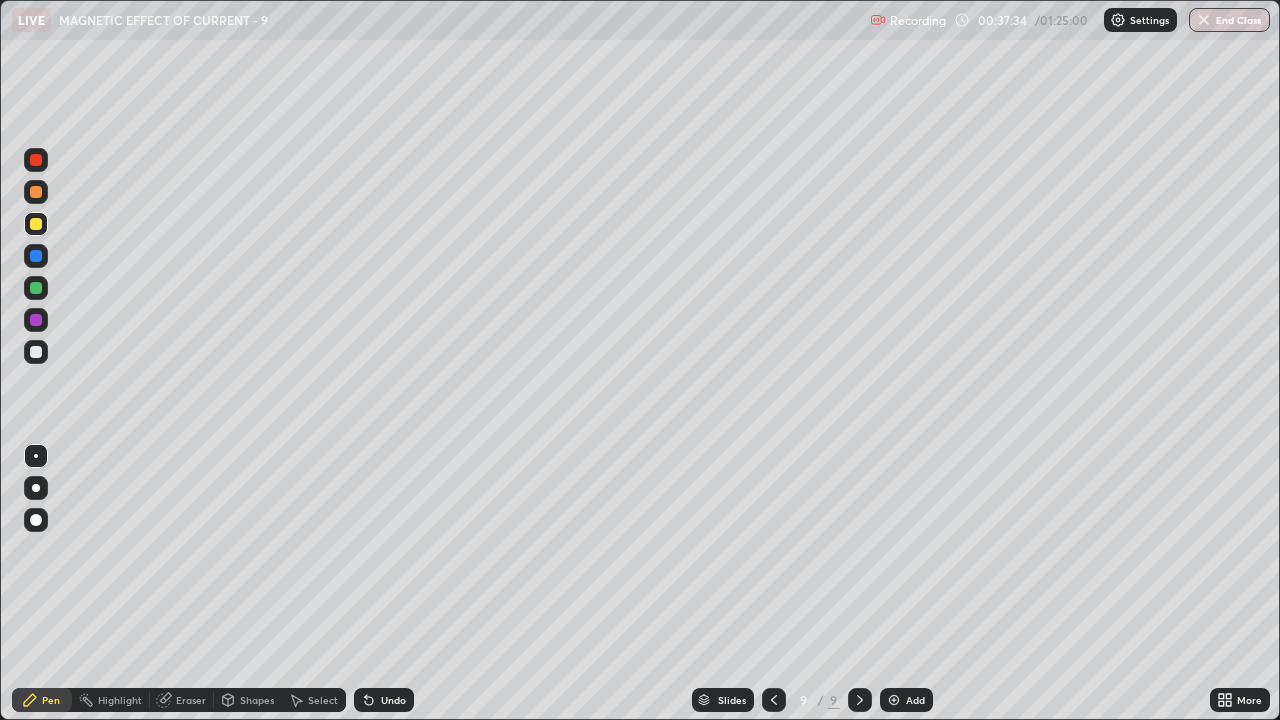 click 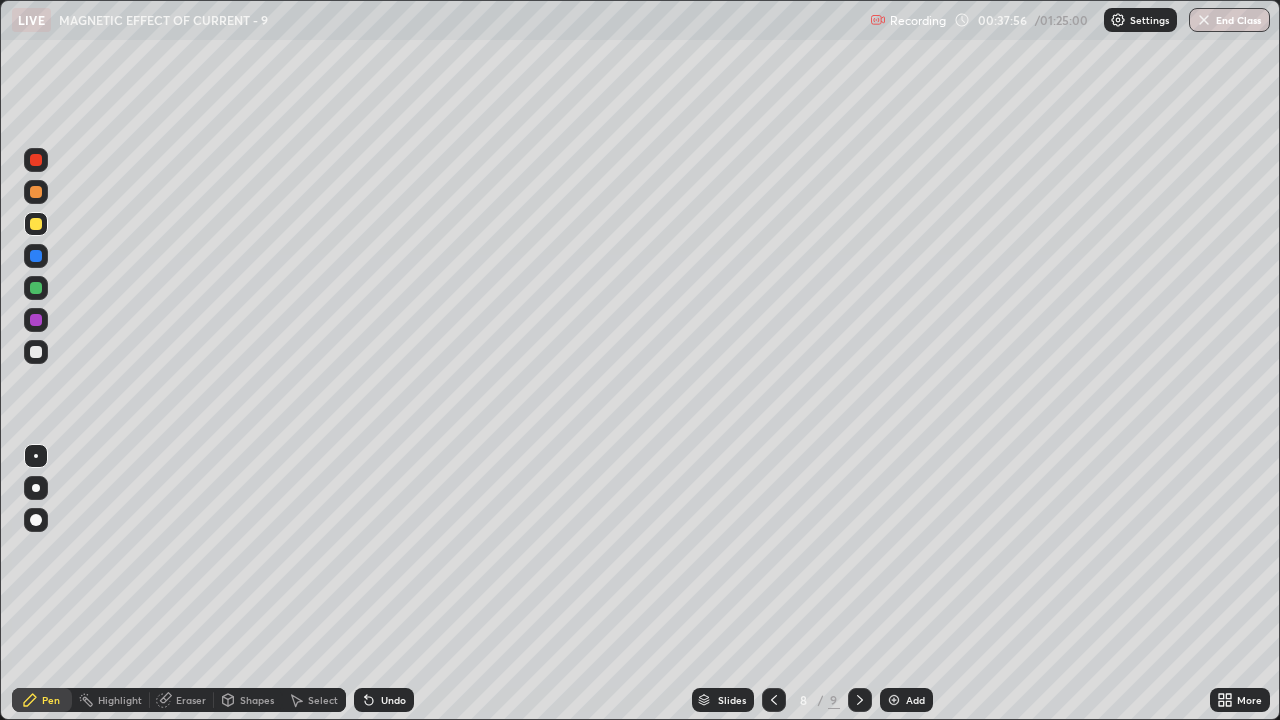 click 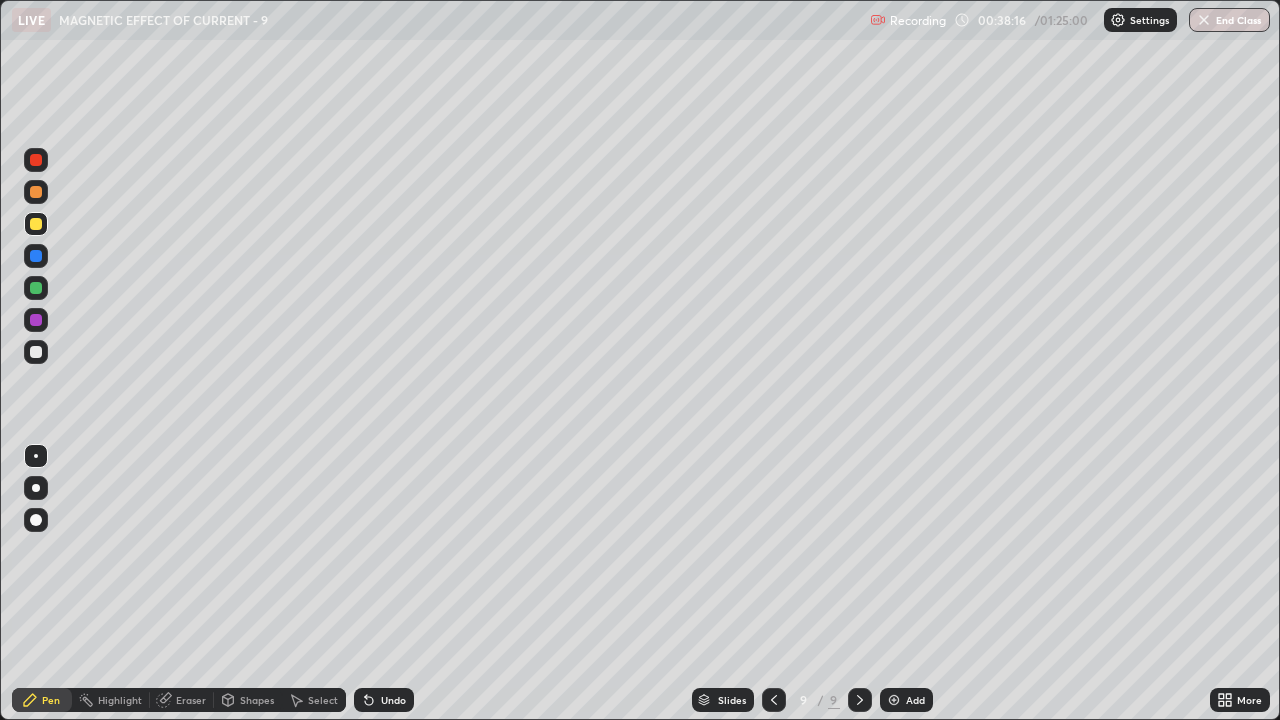click on "Select" at bounding box center (314, 700) 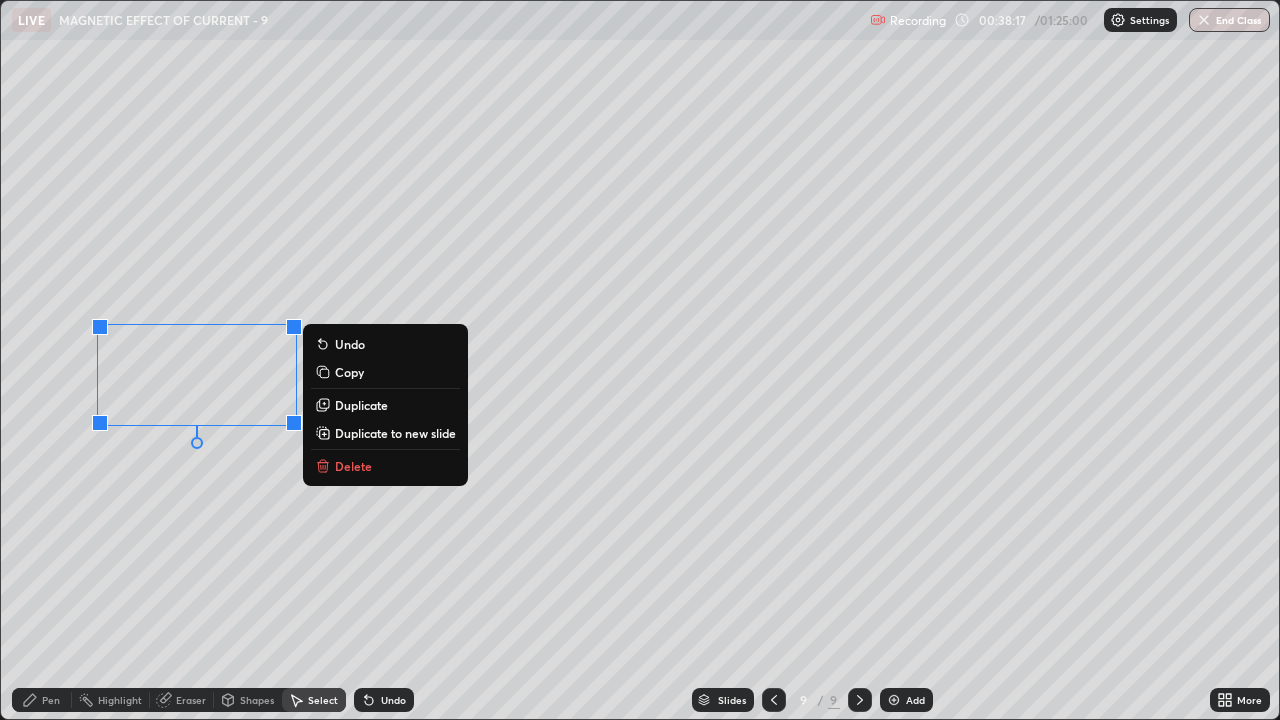 click on "Delete" at bounding box center (353, 466) 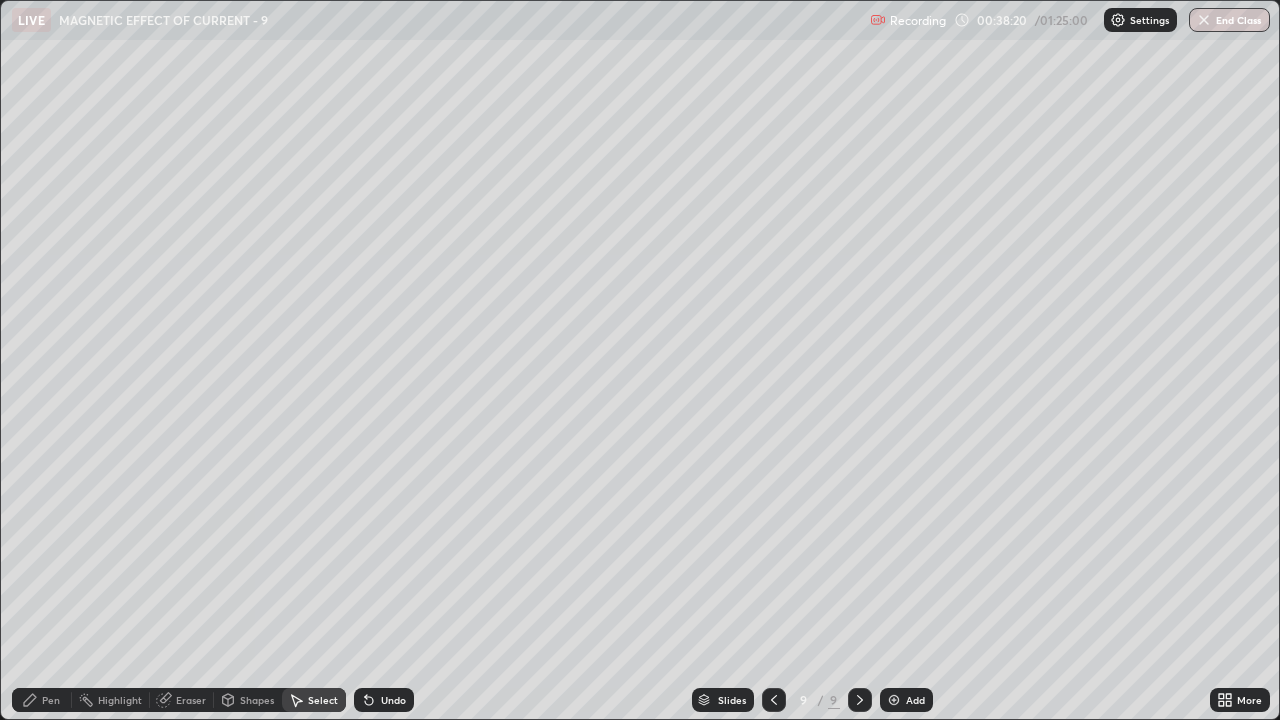 click on "Pen" at bounding box center (51, 700) 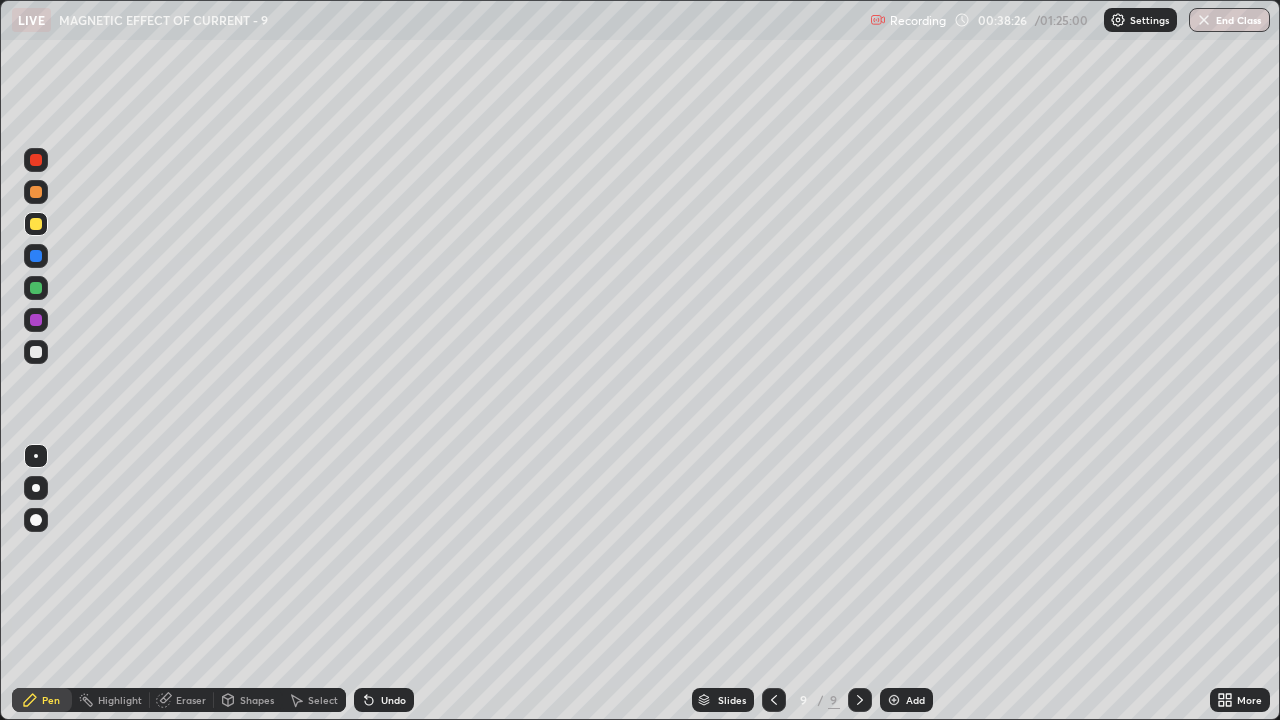 click at bounding box center (36, 224) 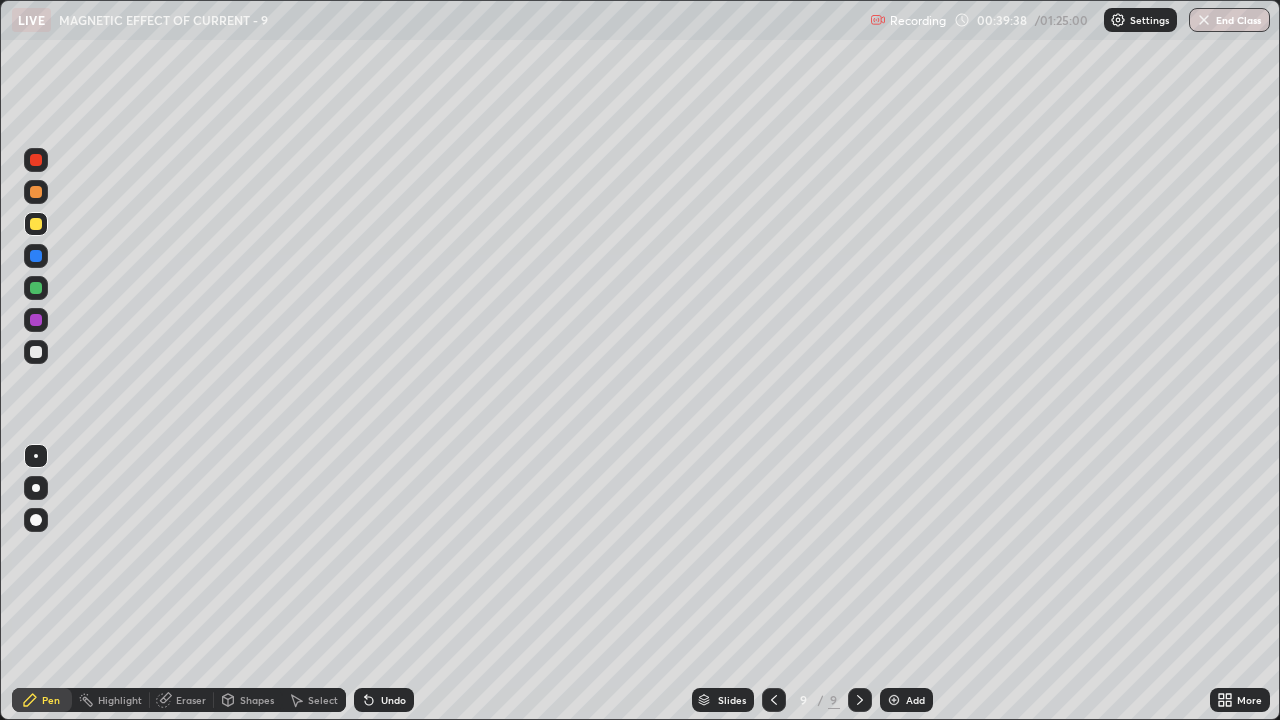click 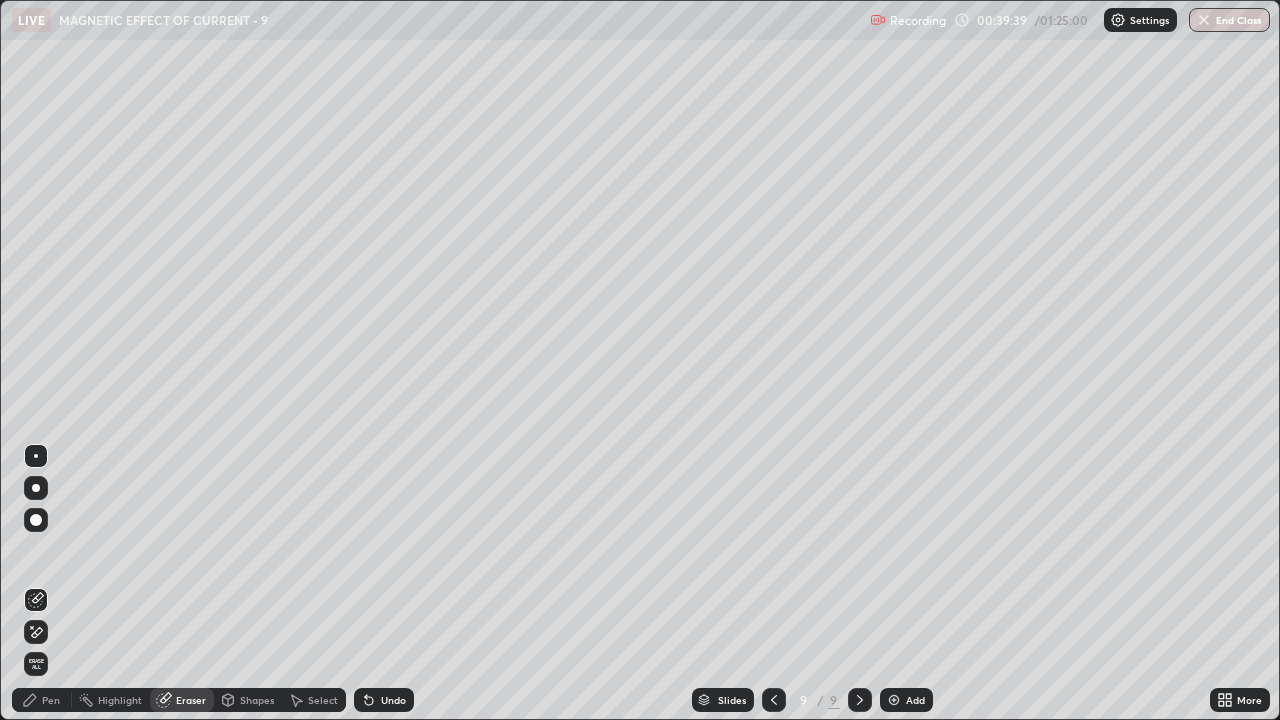 click 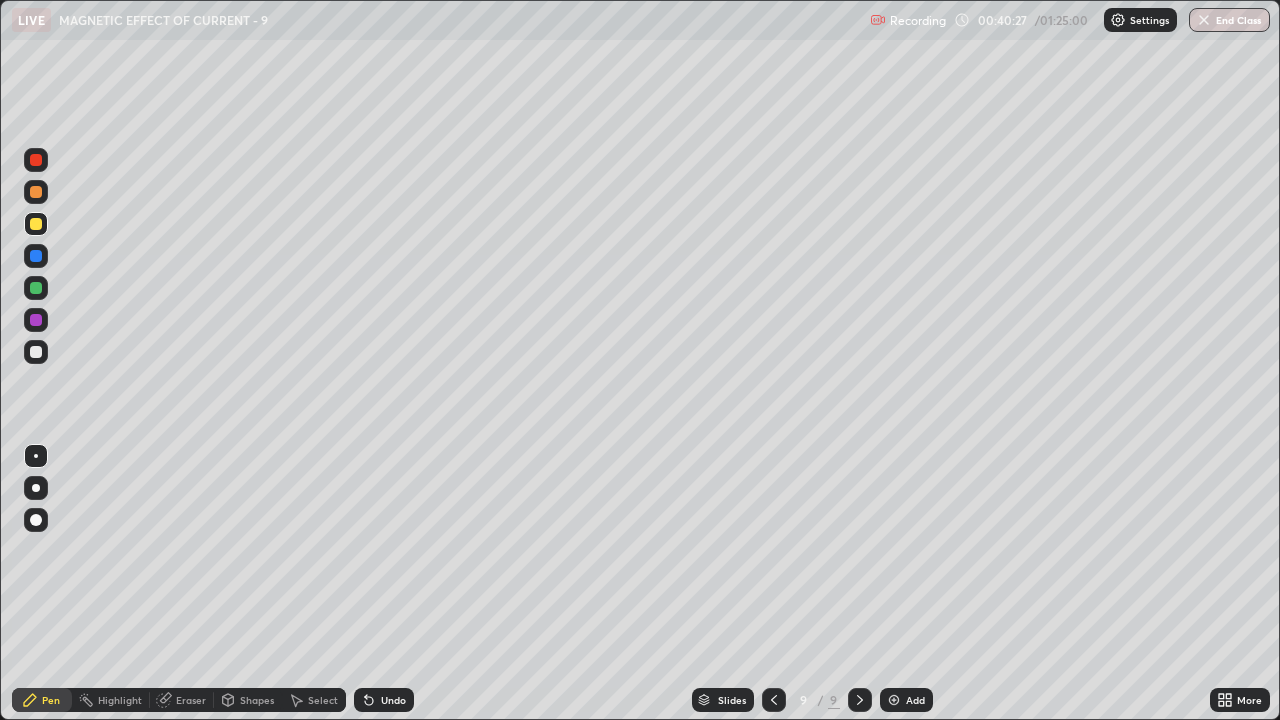 click 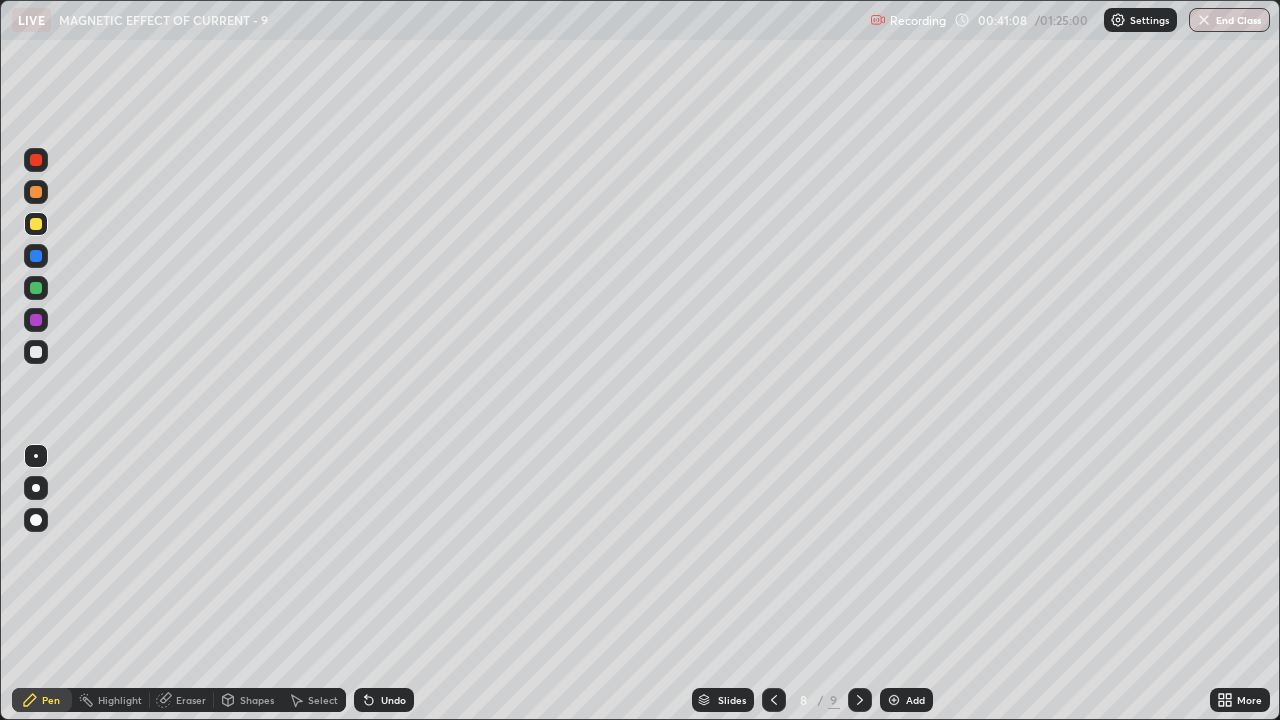 click 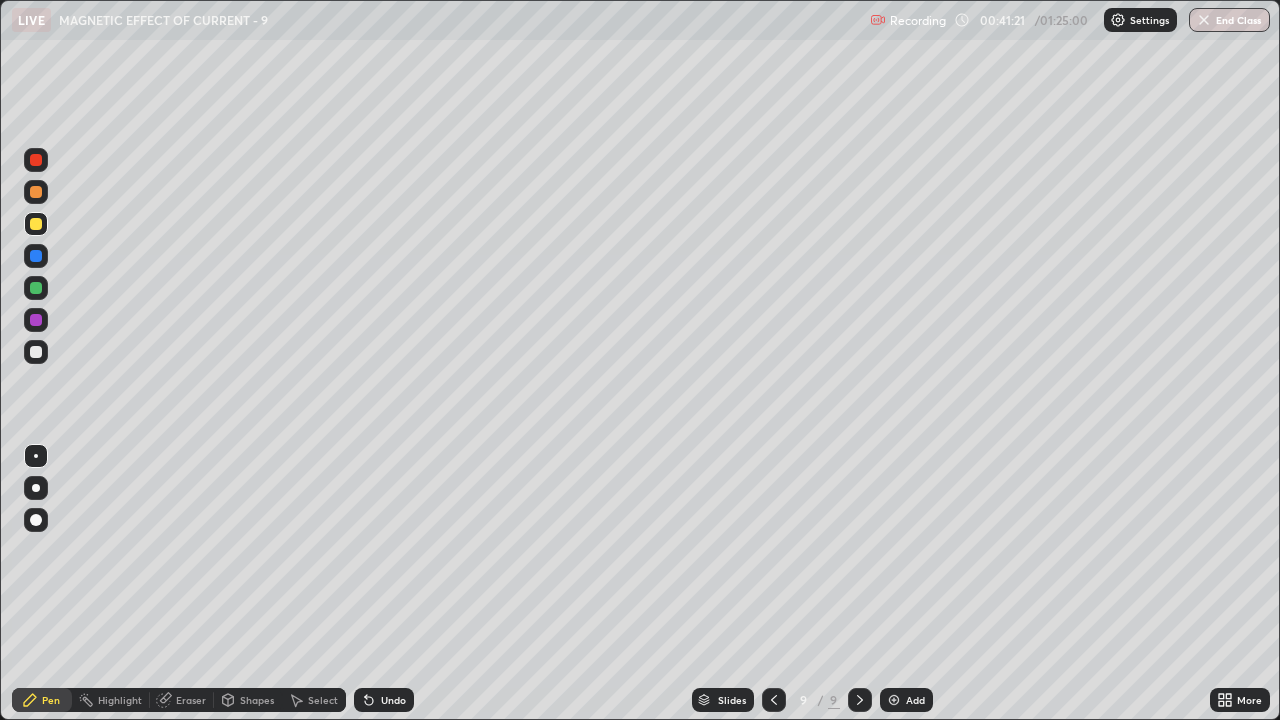 click 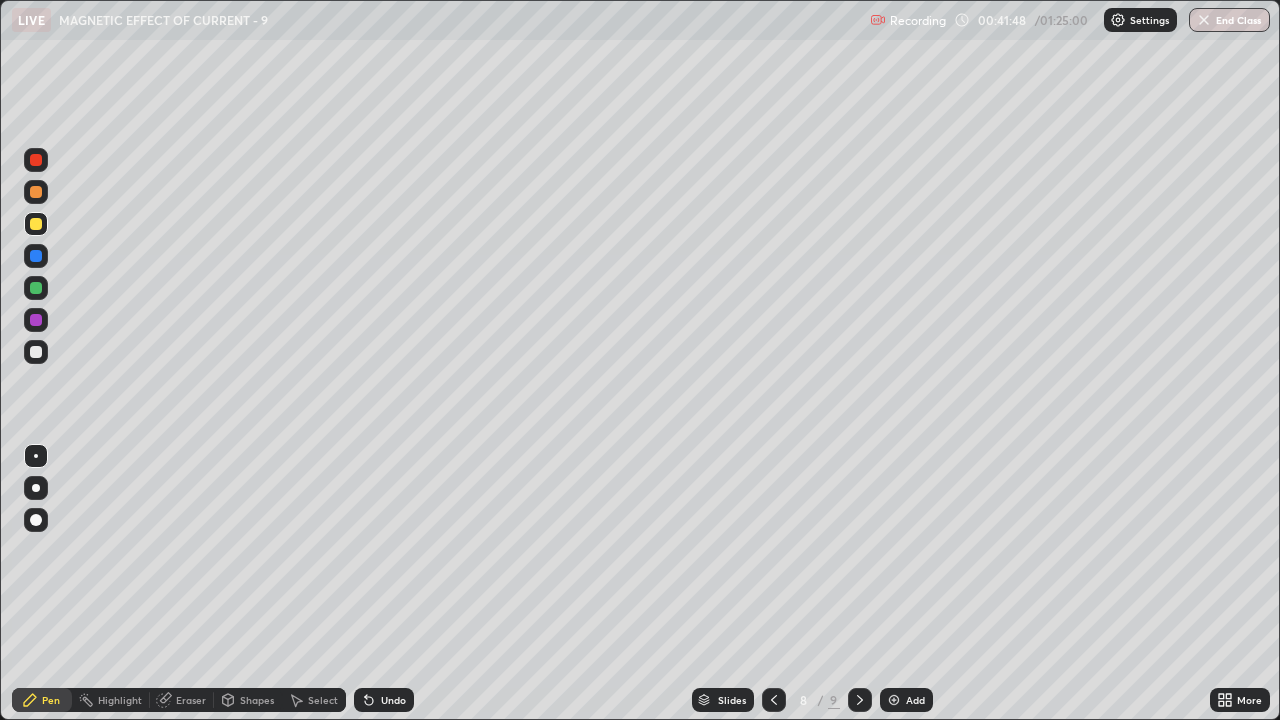 click 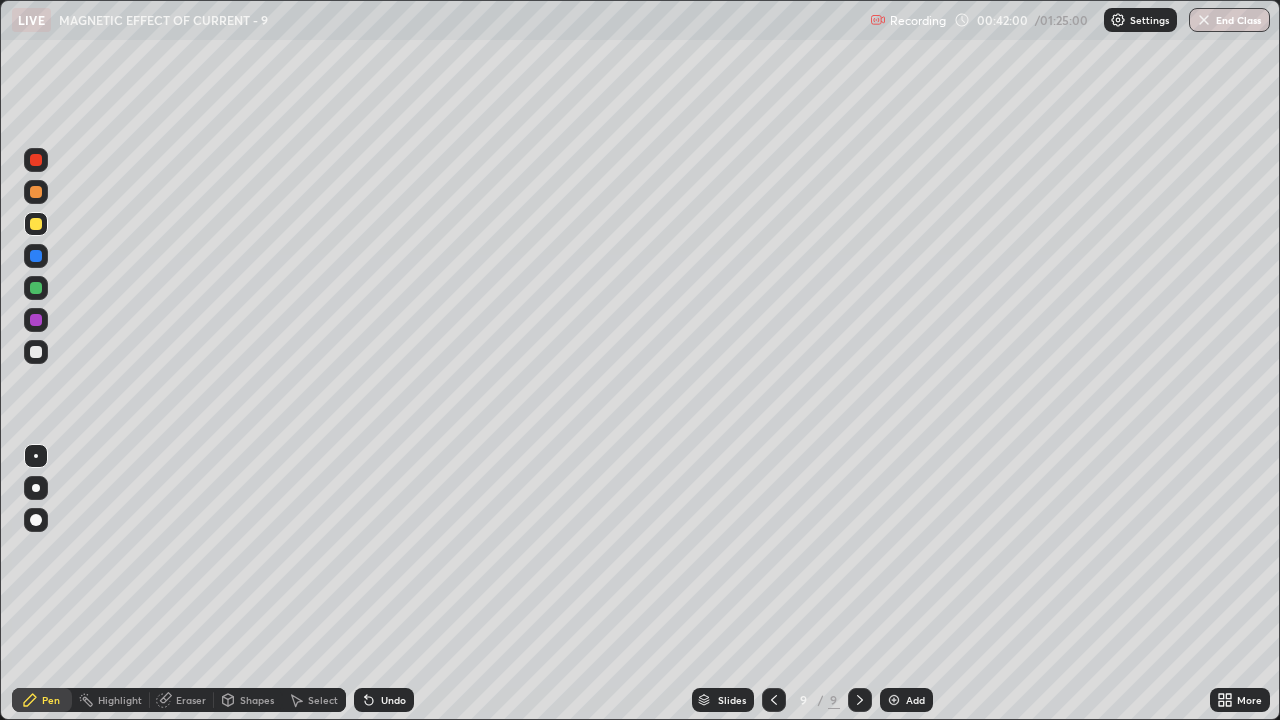 click 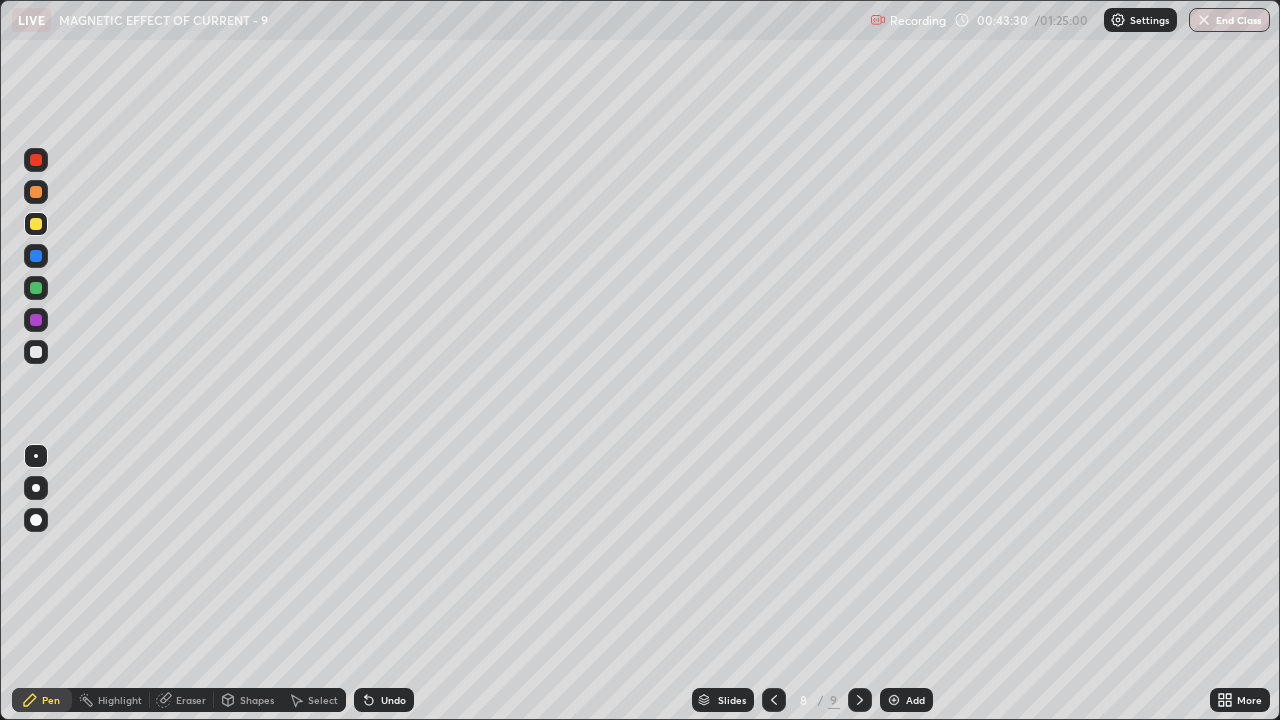 click on "Select" at bounding box center [314, 700] 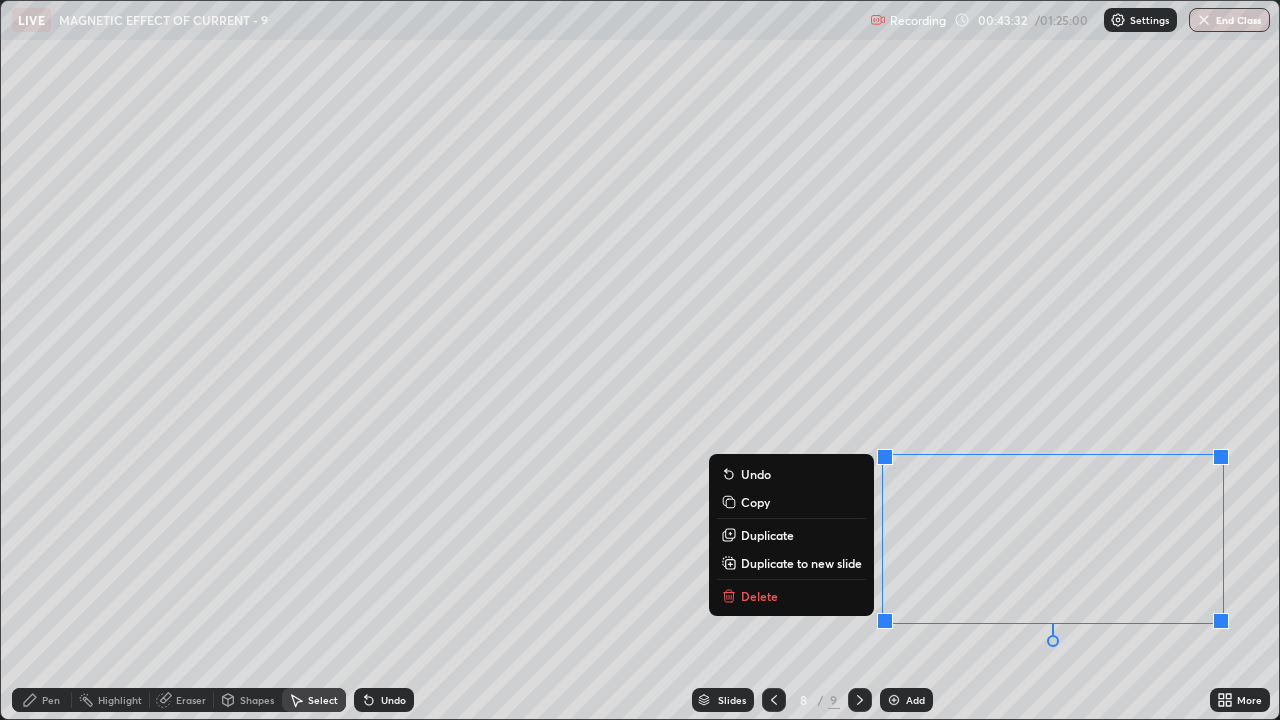 click on "Delete" at bounding box center (791, 596) 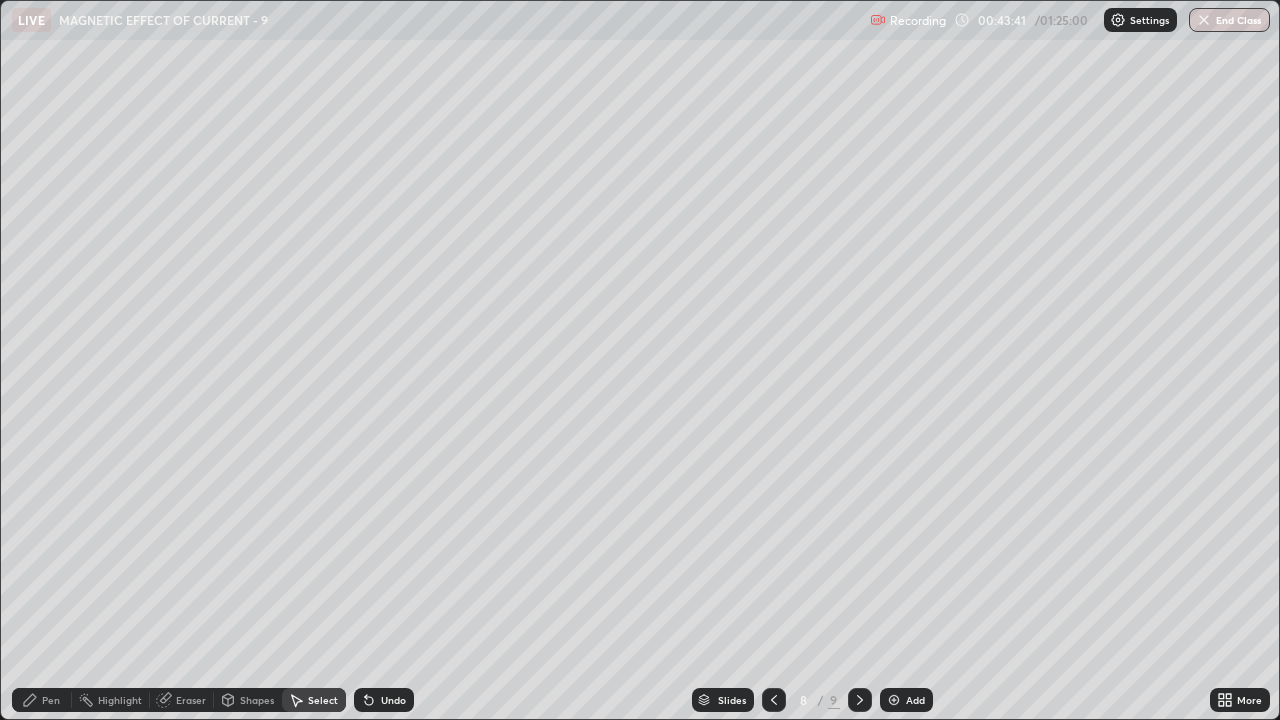 click on "Pen" at bounding box center (42, 700) 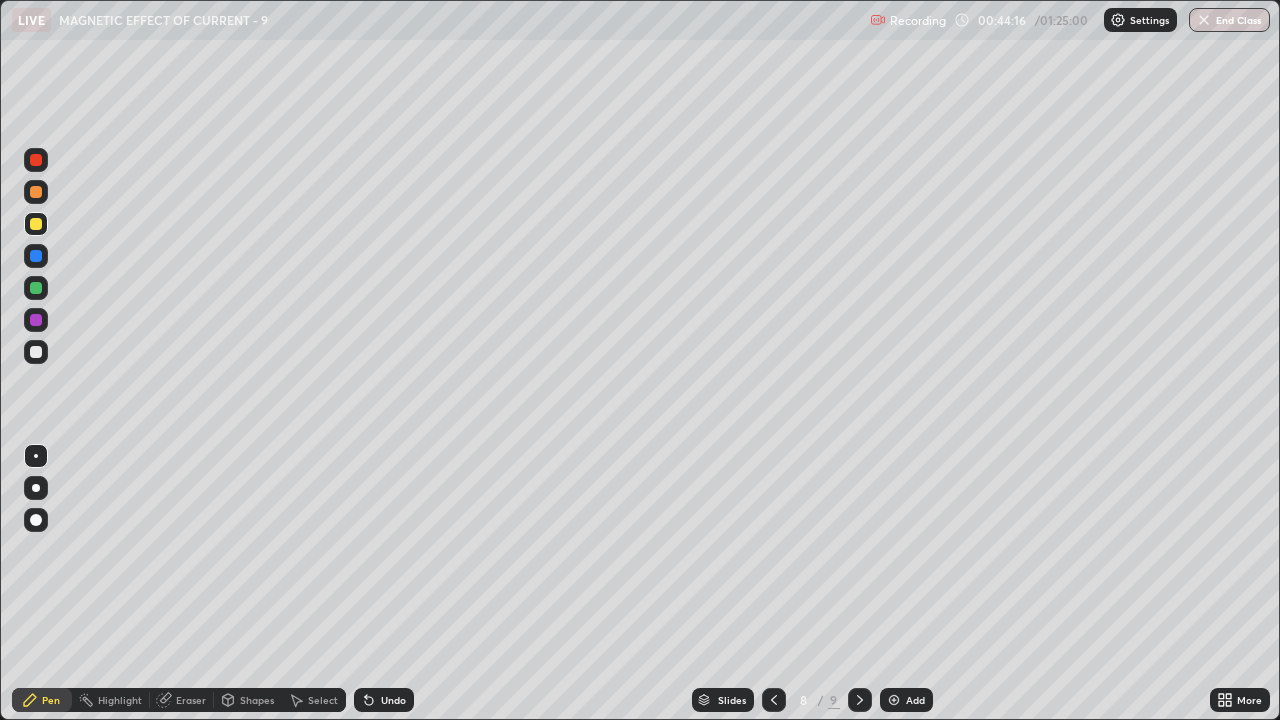 click on "Highlight" at bounding box center [120, 700] 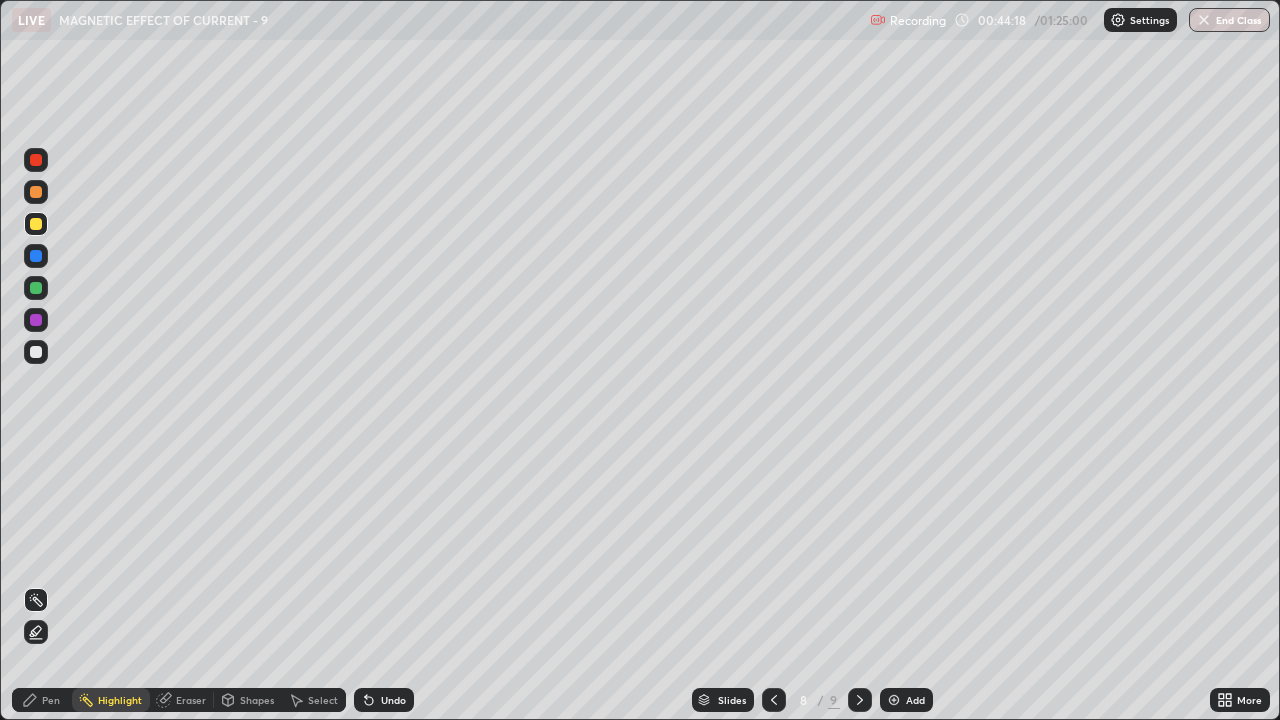 click on "Eraser" at bounding box center (182, 700) 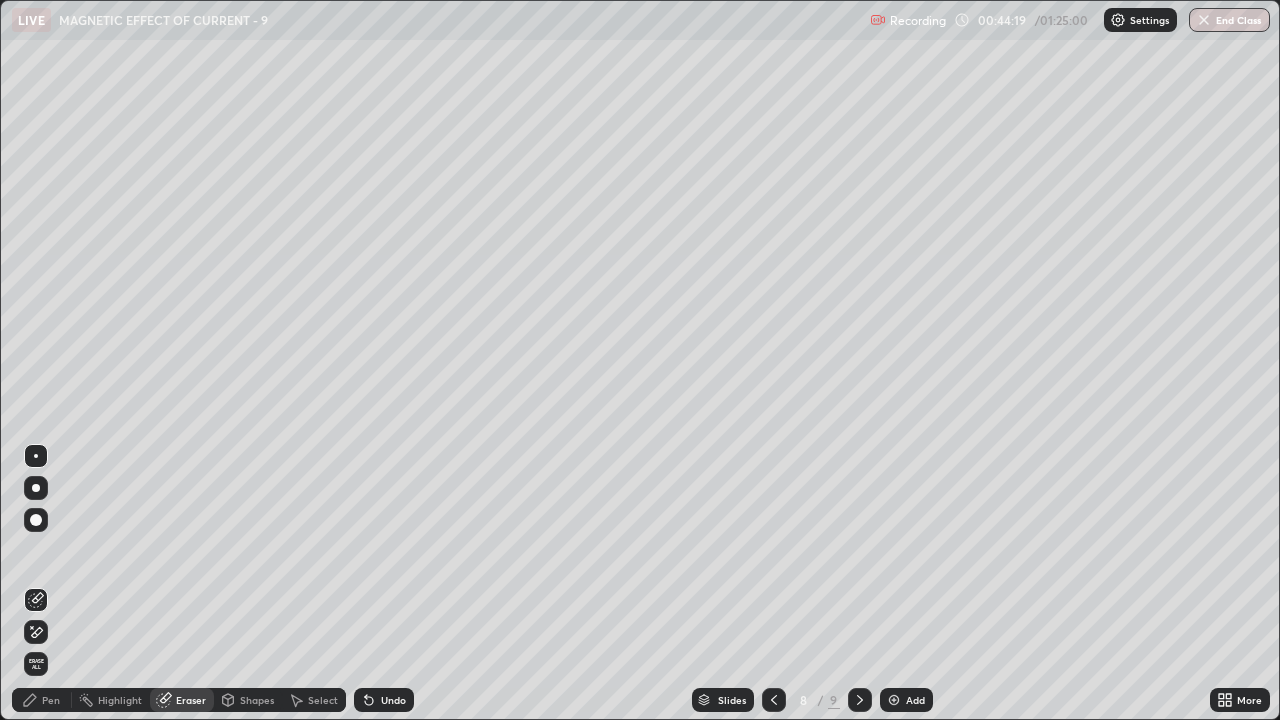 click on "Pen" at bounding box center (42, 700) 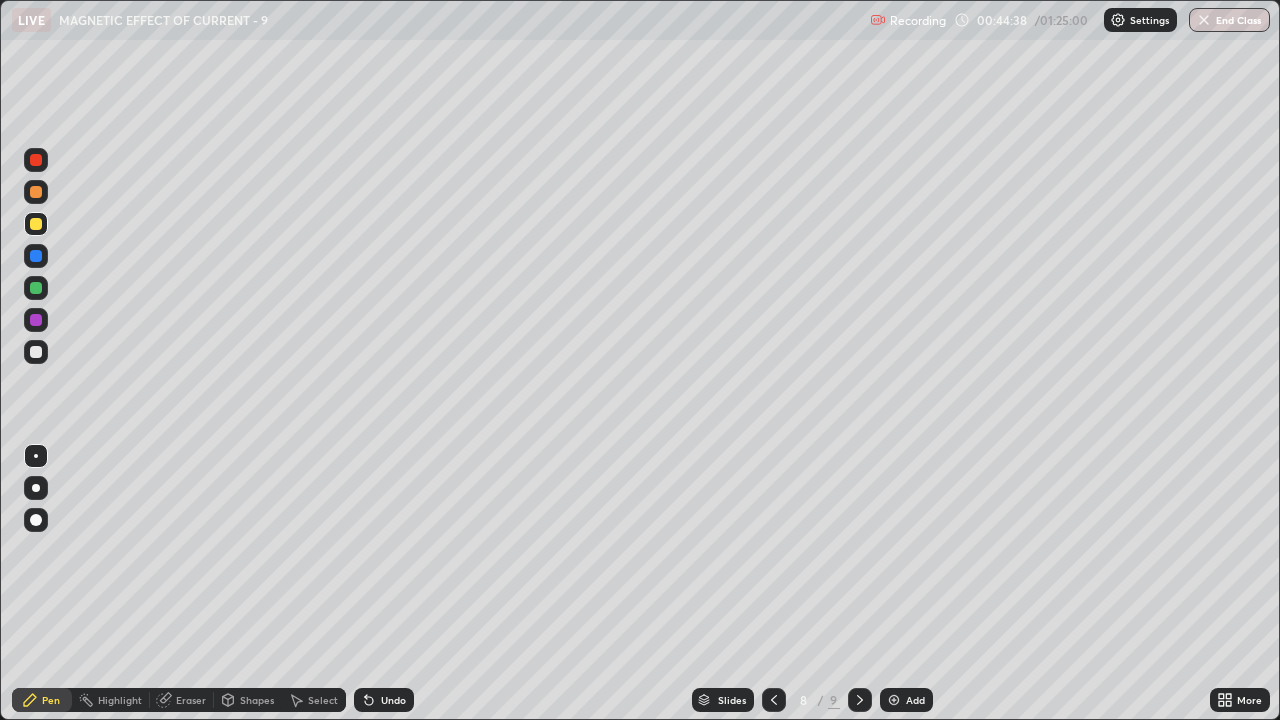 click on "Eraser" at bounding box center [191, 700] 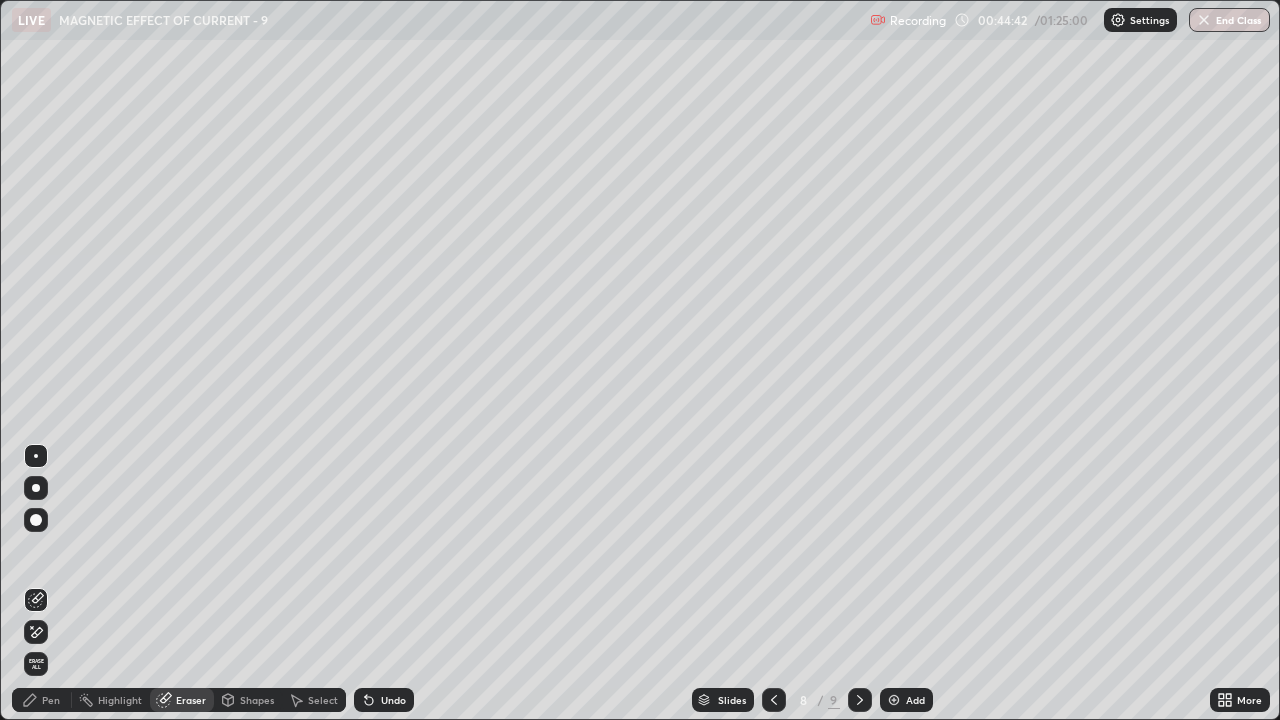 click on "Pen" at bounding box center [51, 700] 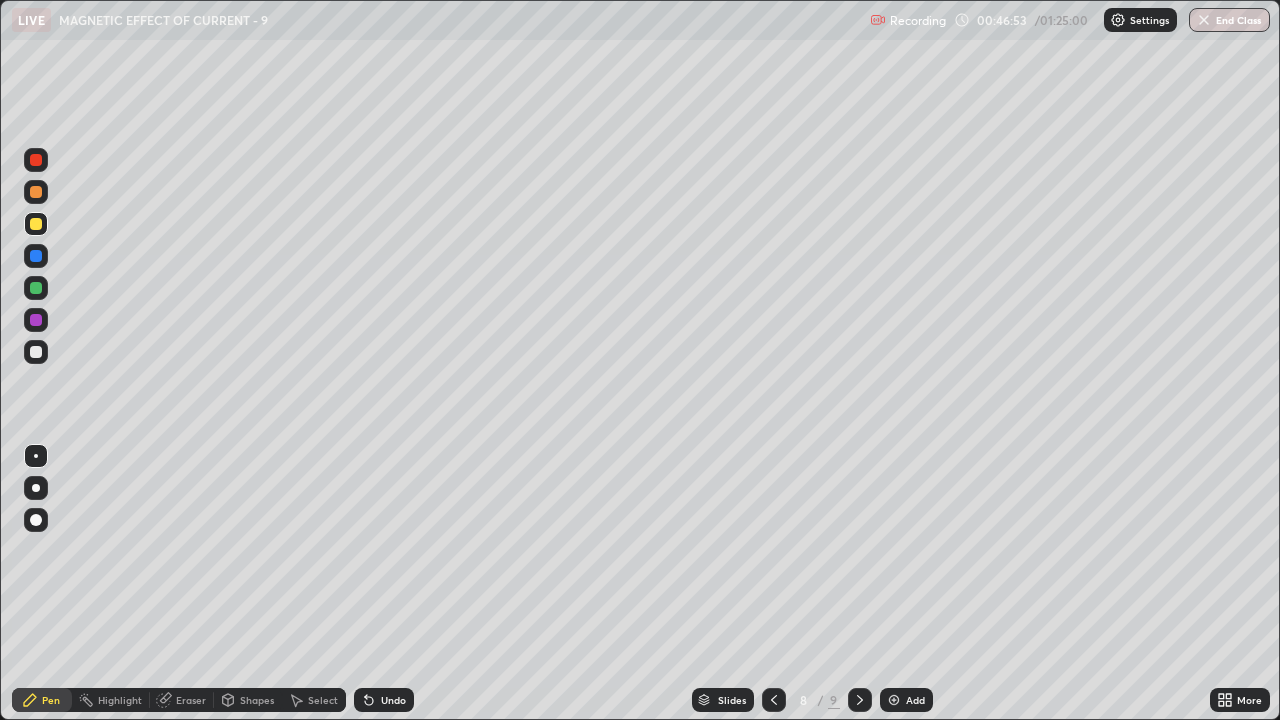 click 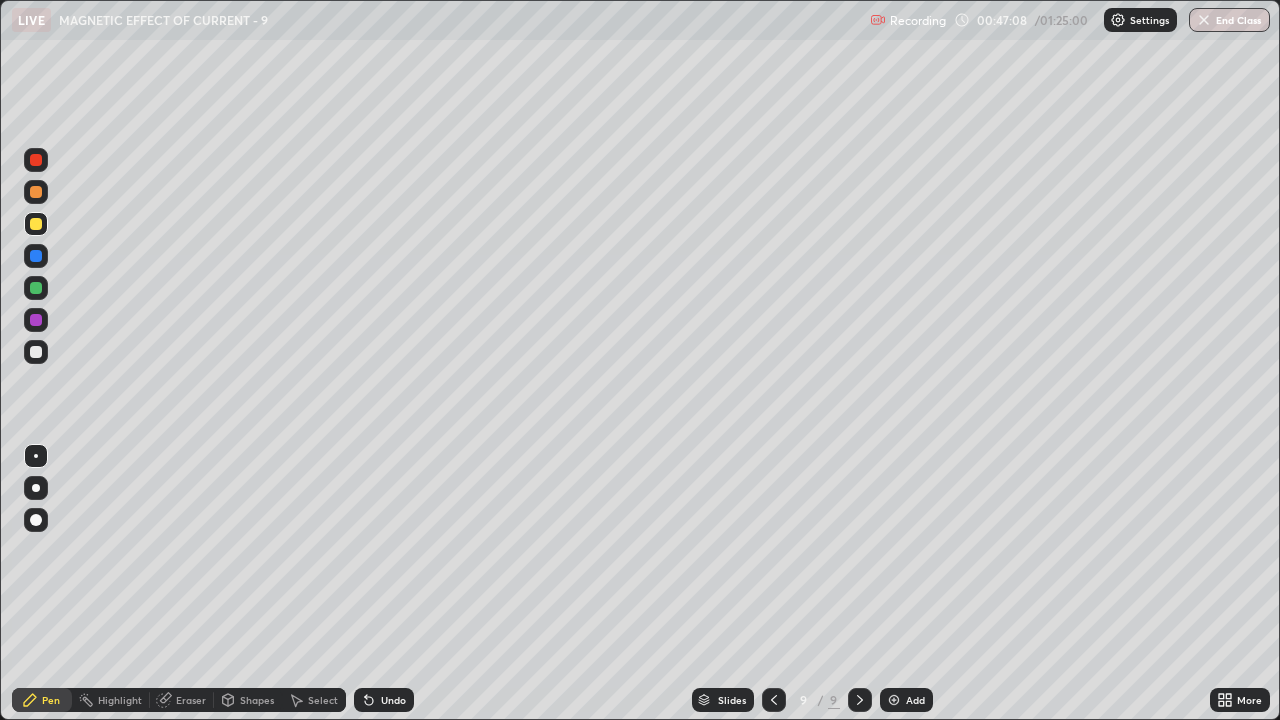 click on "Eraser" at bounding box center [191, 700] 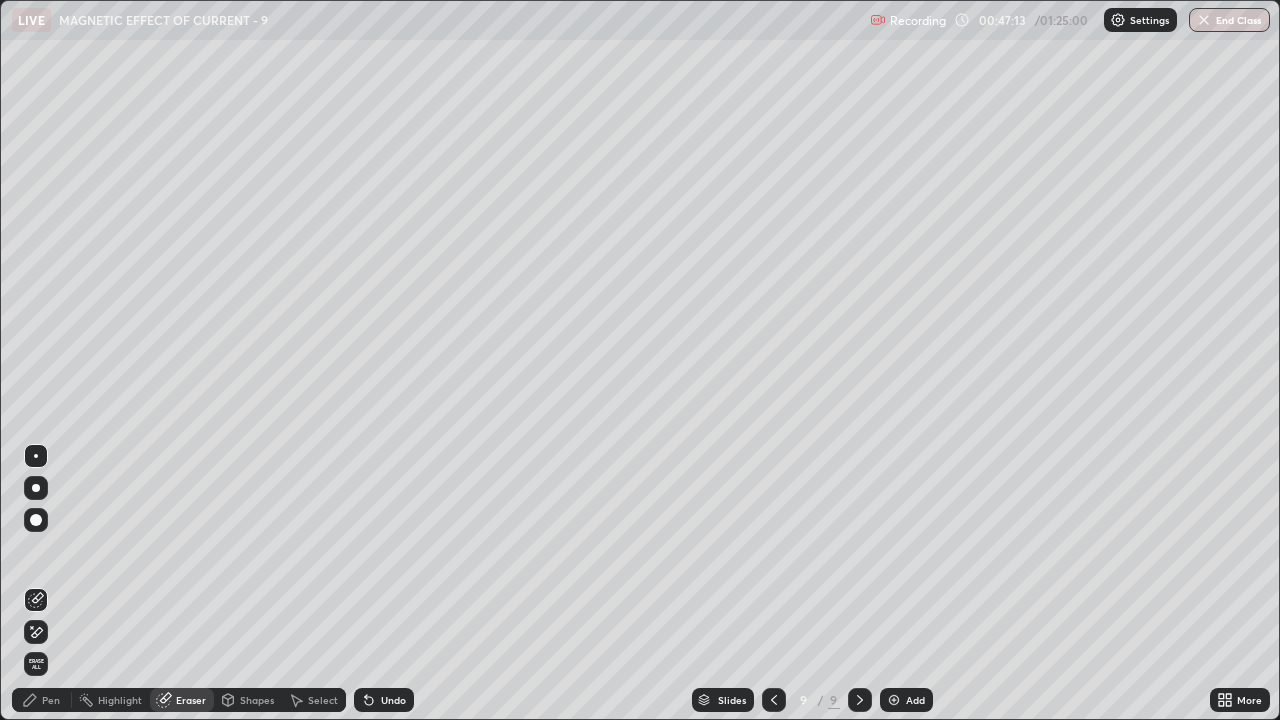 click on "Pen" at bounding box center (42, 700) 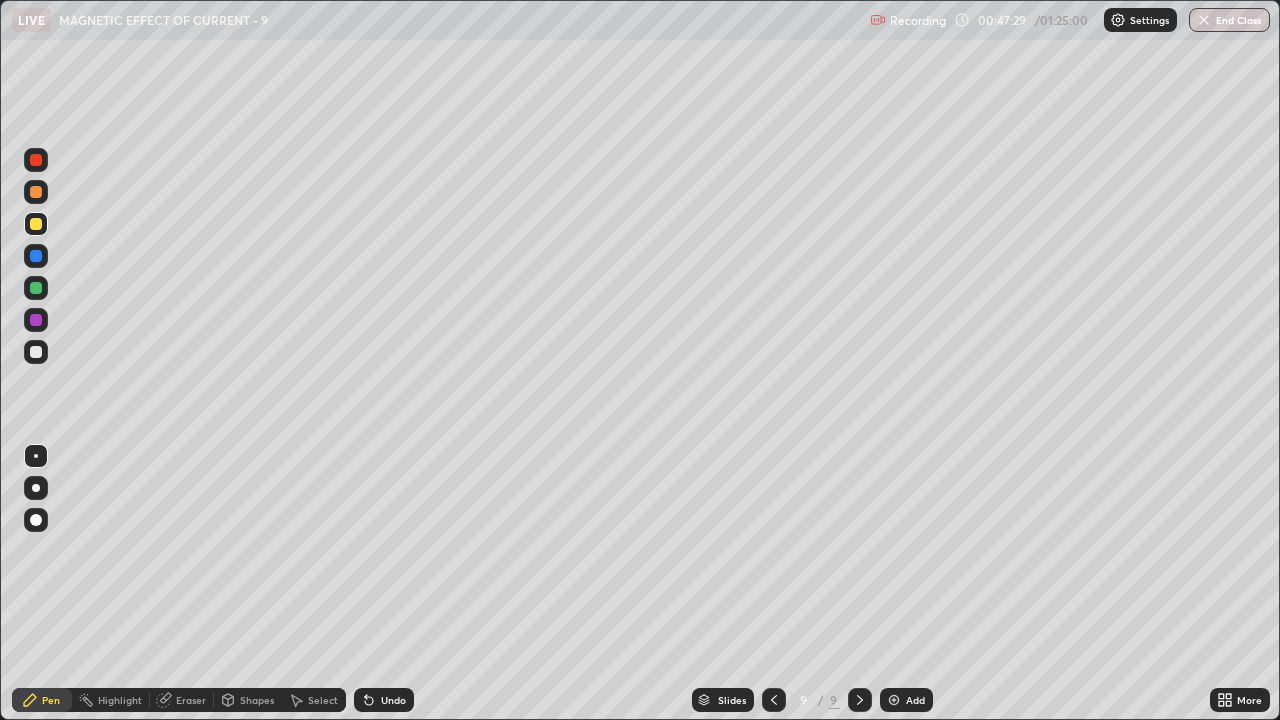 click on "Eraser" at bounding box center [191, 700] 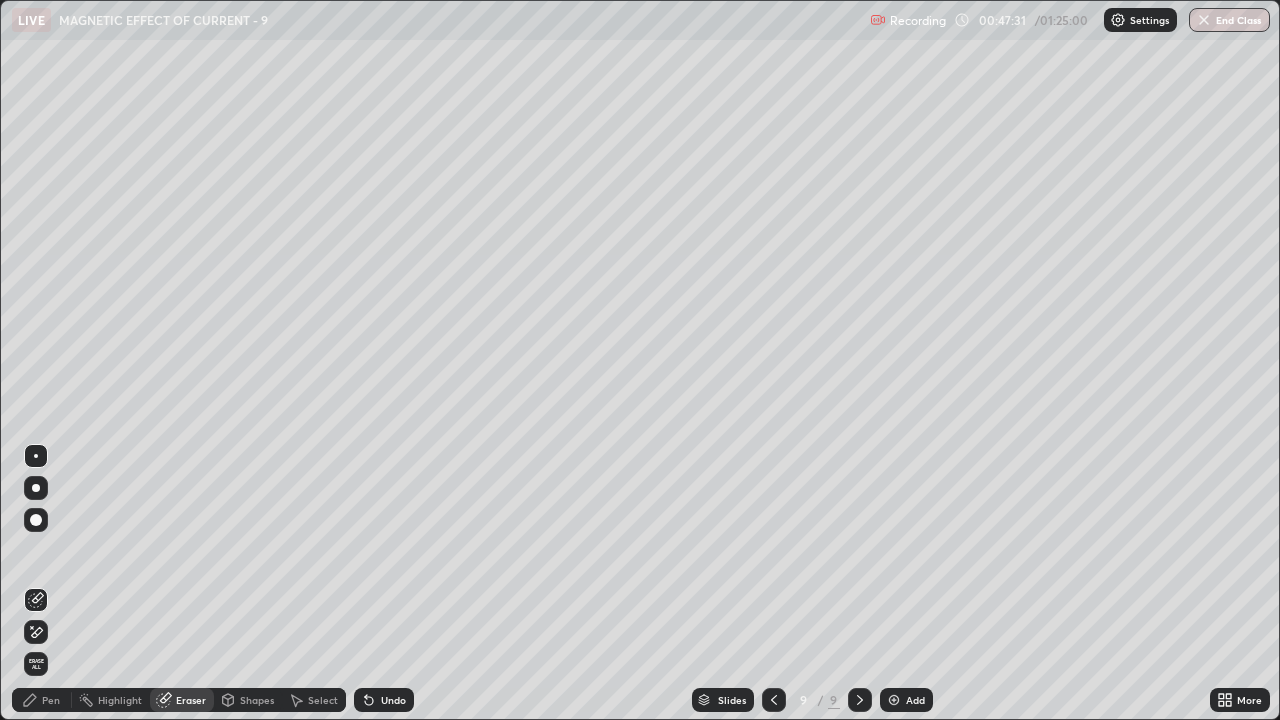 click on "Pen" at bounding box center [42, 700] 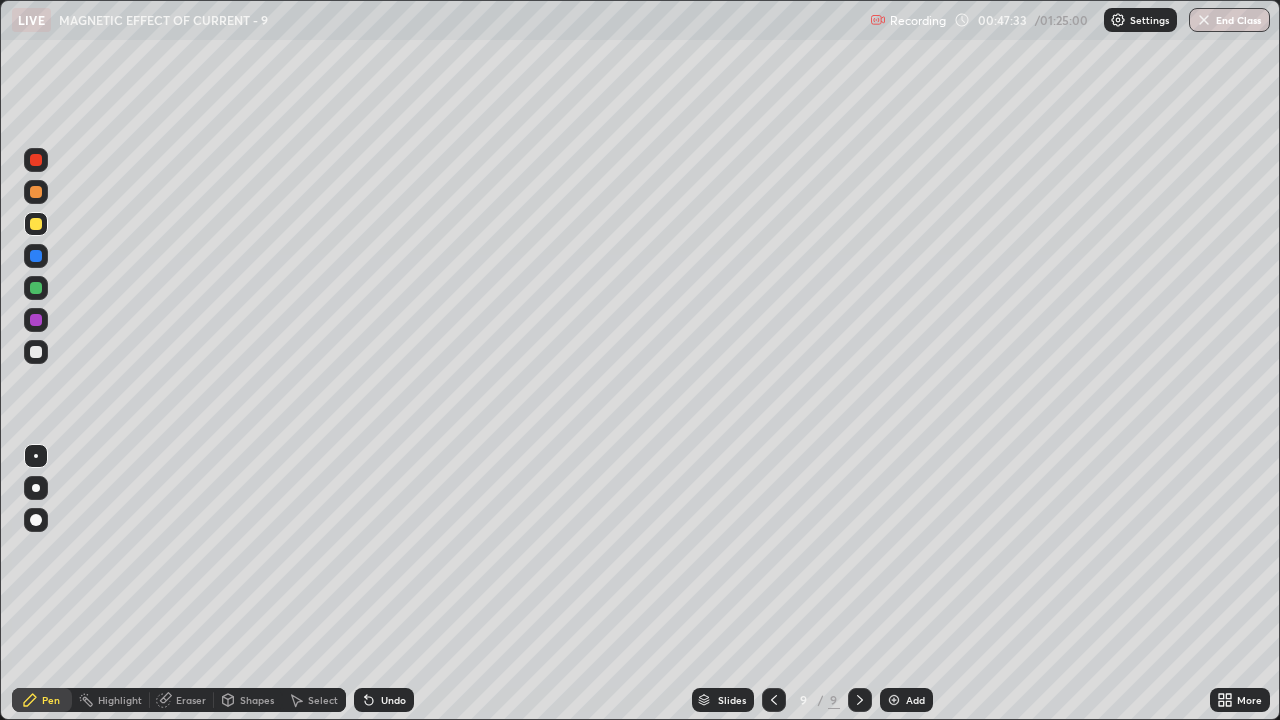 click 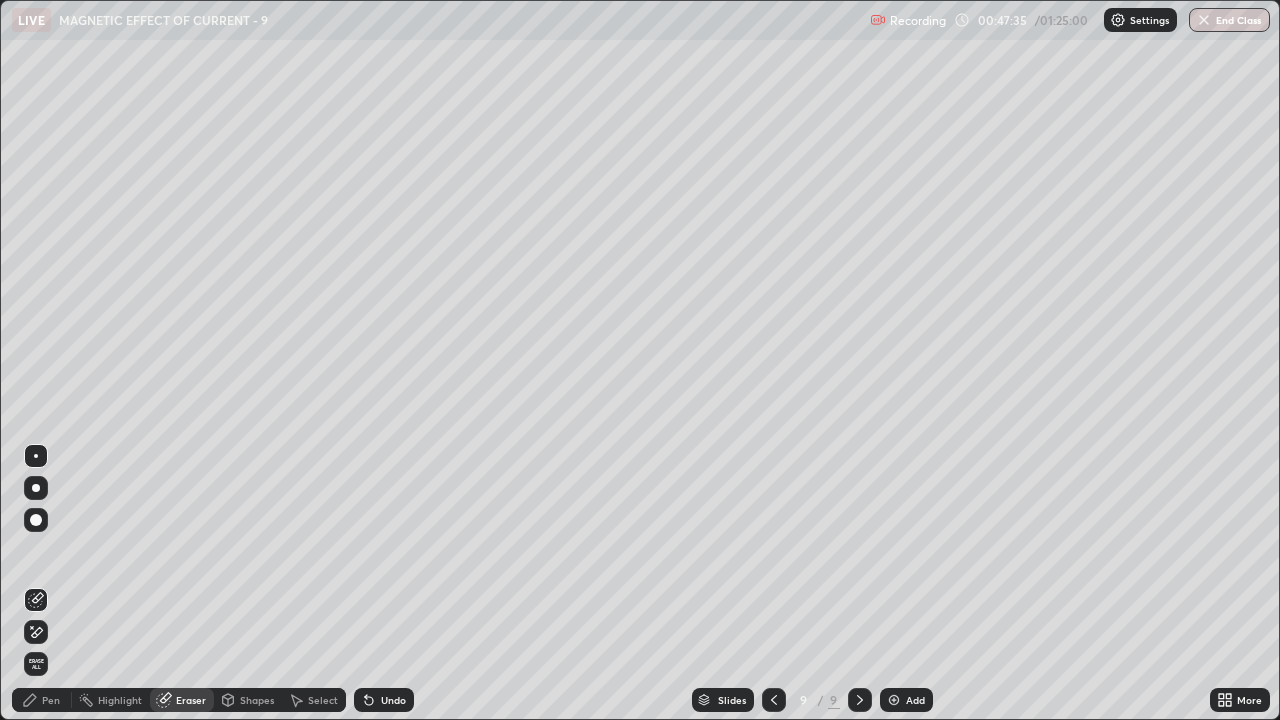click on "Pen" at bounding box center [51, 700] 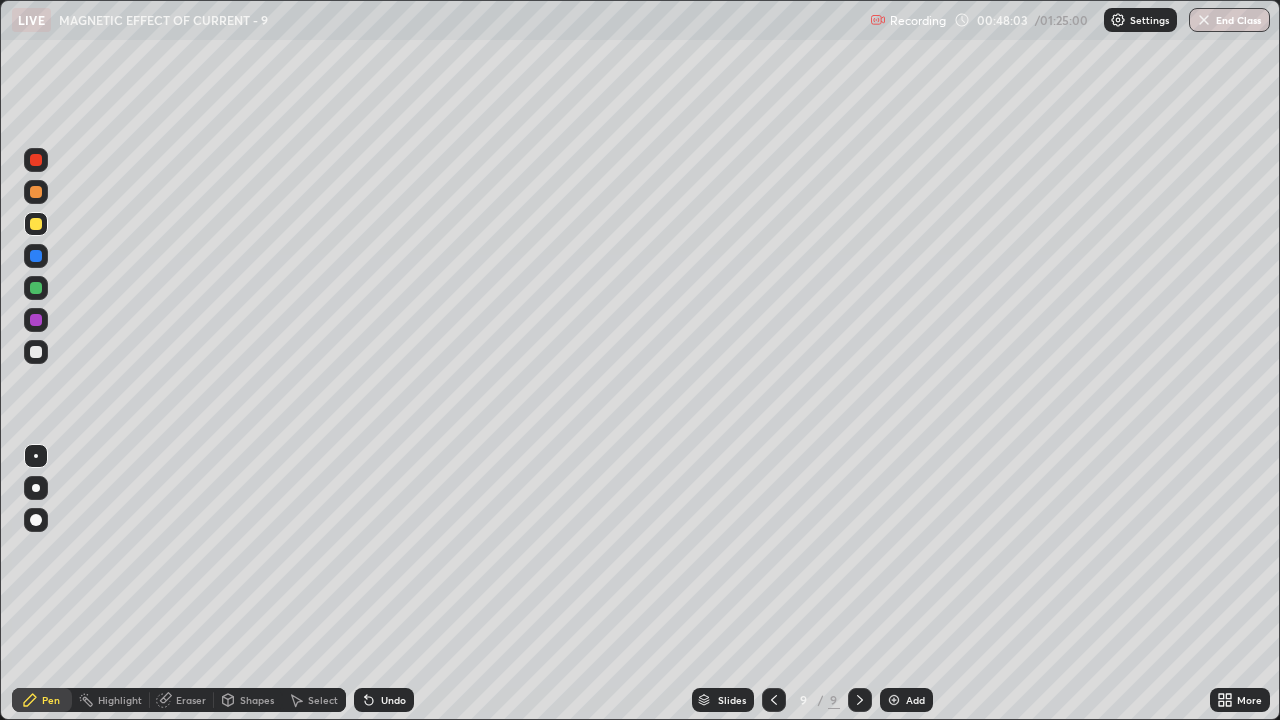 click on "Undo" at bounding box center [393, 700] 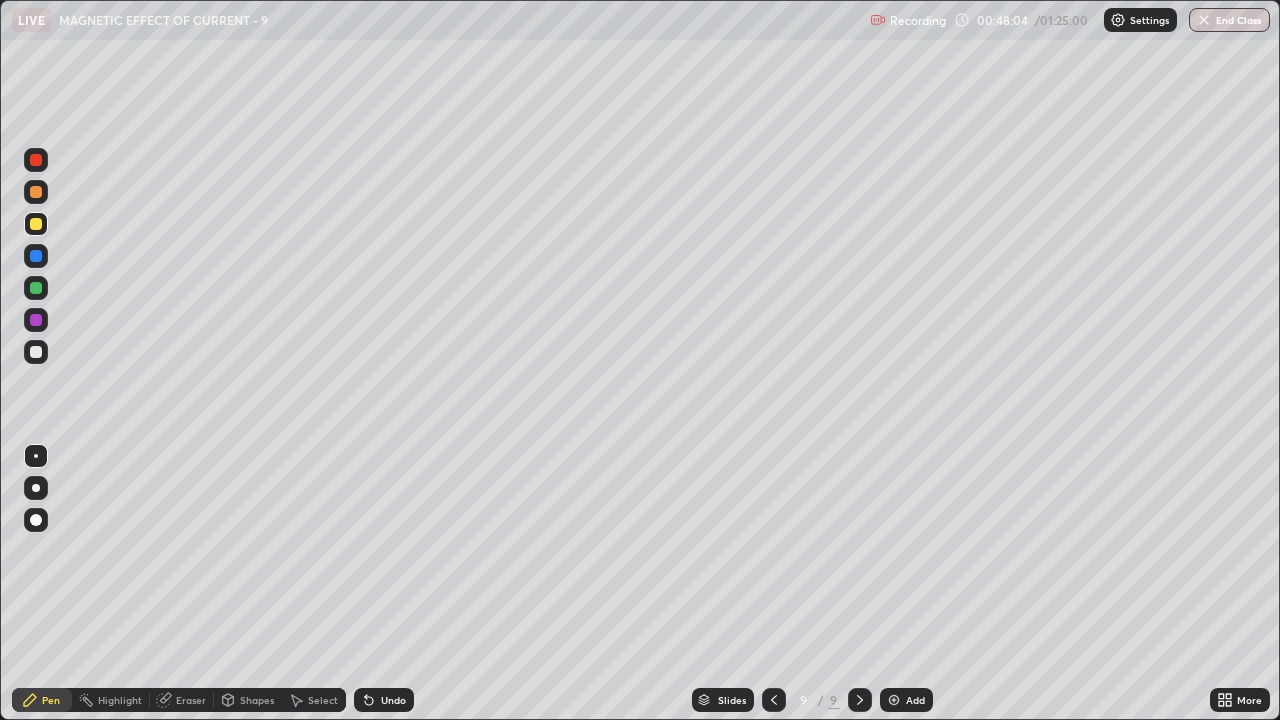 click on "Undo" at bounding box center (384, 700) 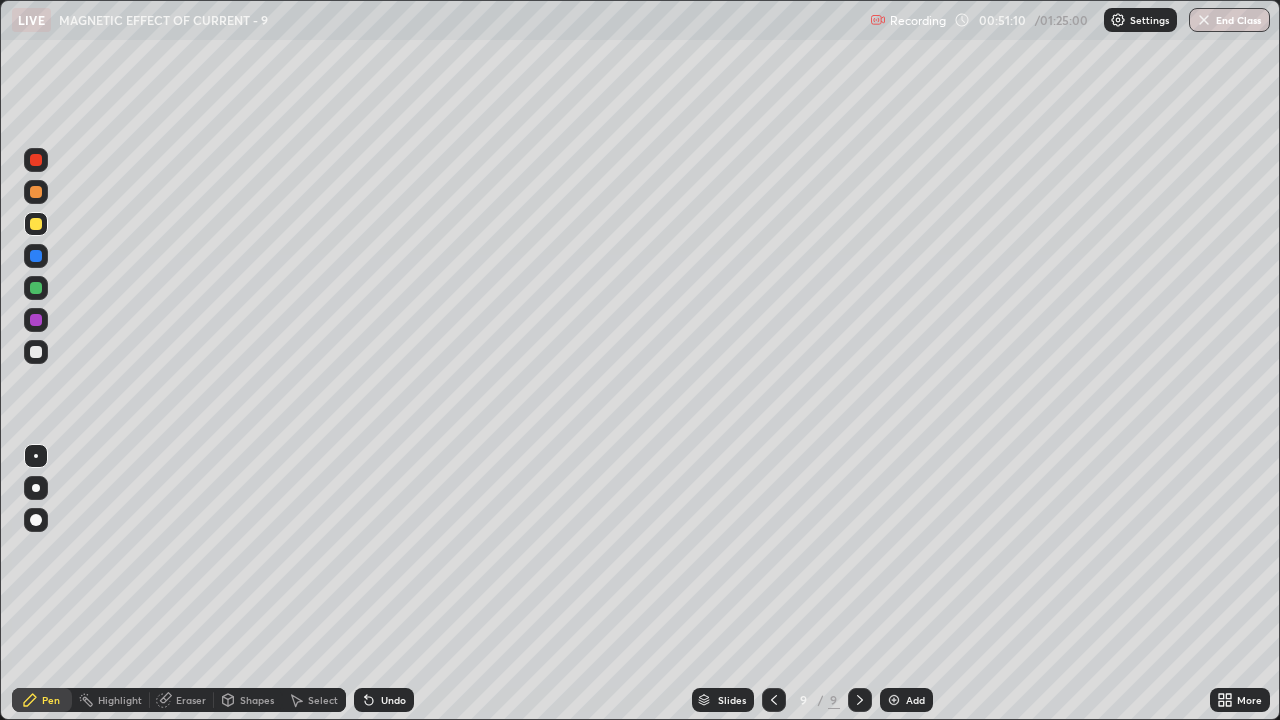 click on "Add" at bounding box center (915, 700) 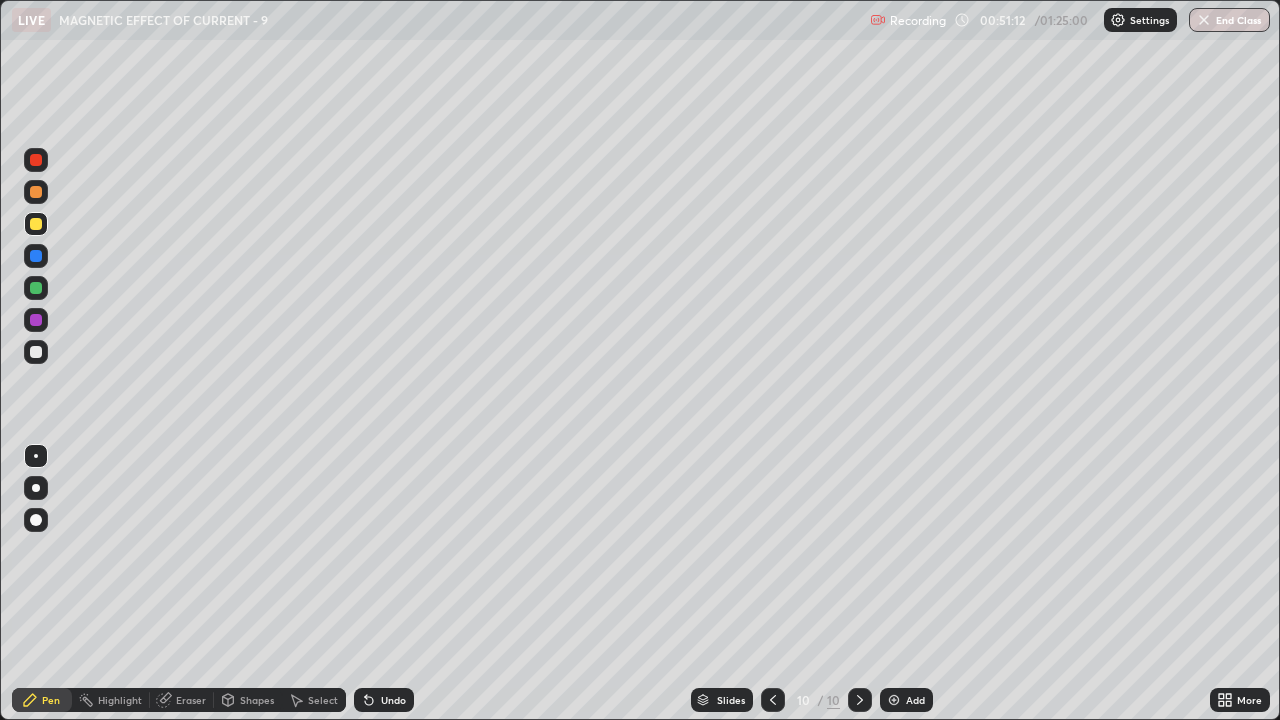 click at bounding box center (36, 352) 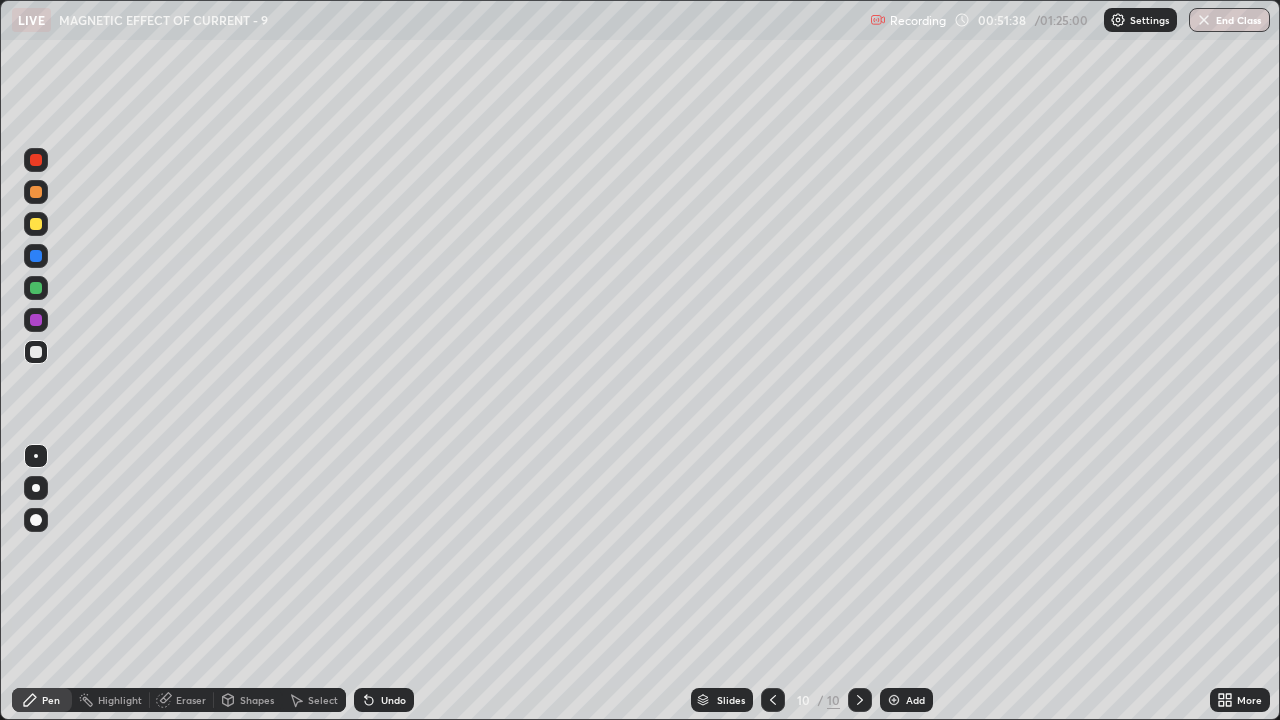 click 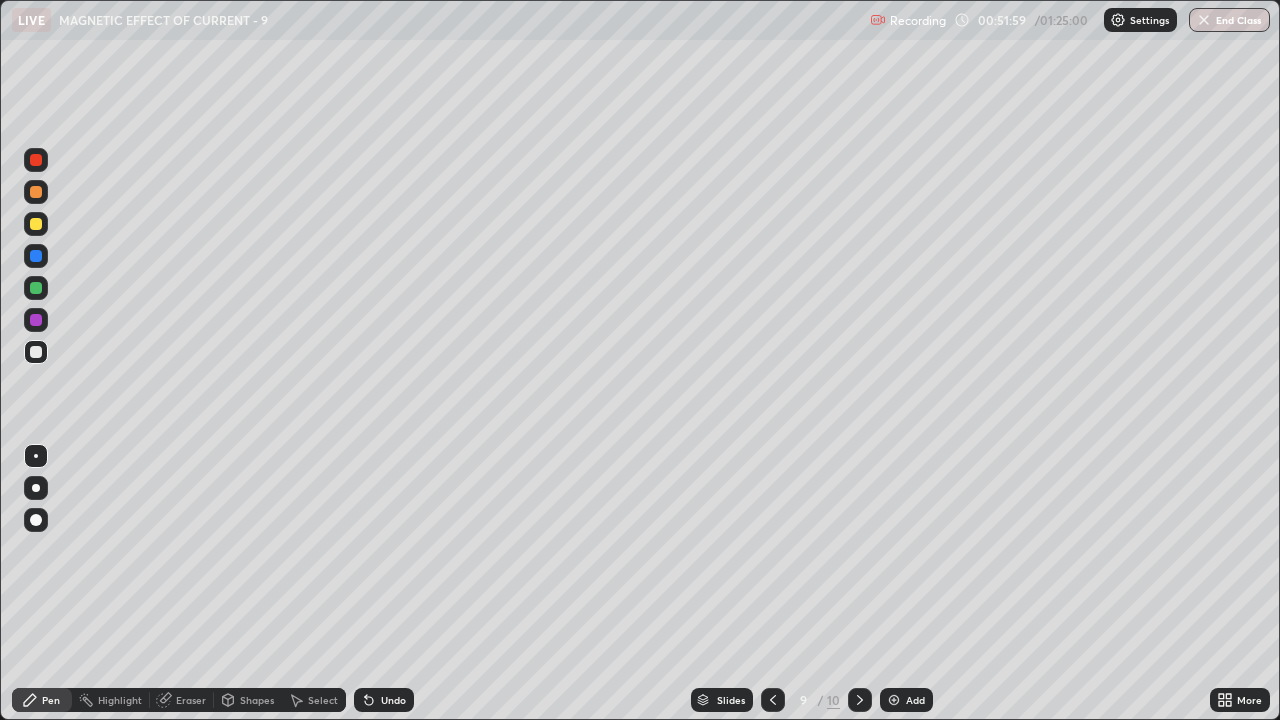 click 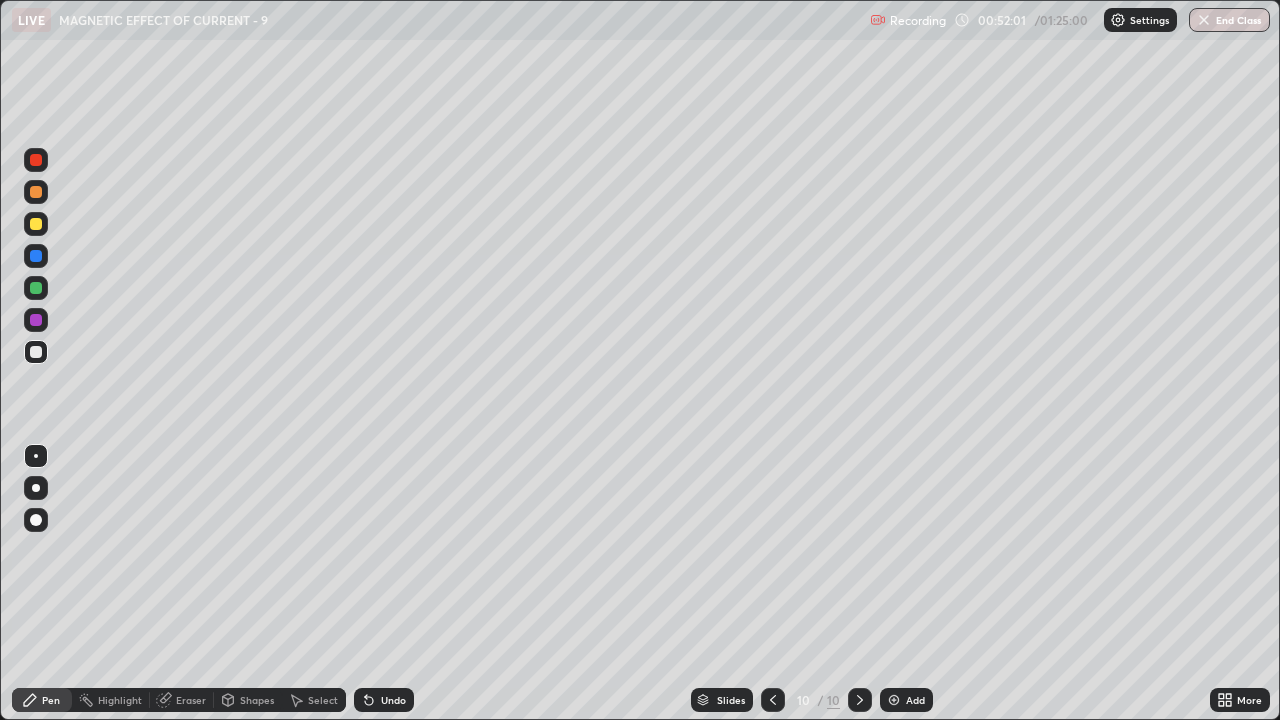 click at bounding box center (36, 224) 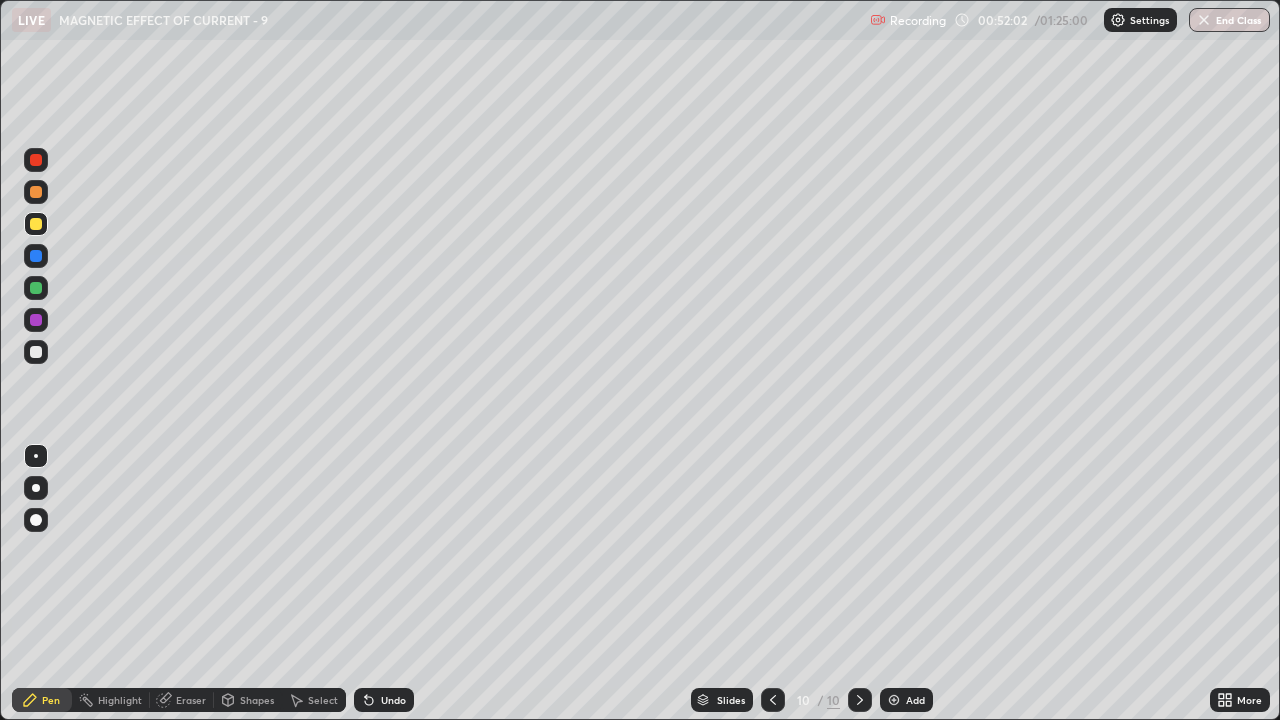click at bounding box center [36, 224] 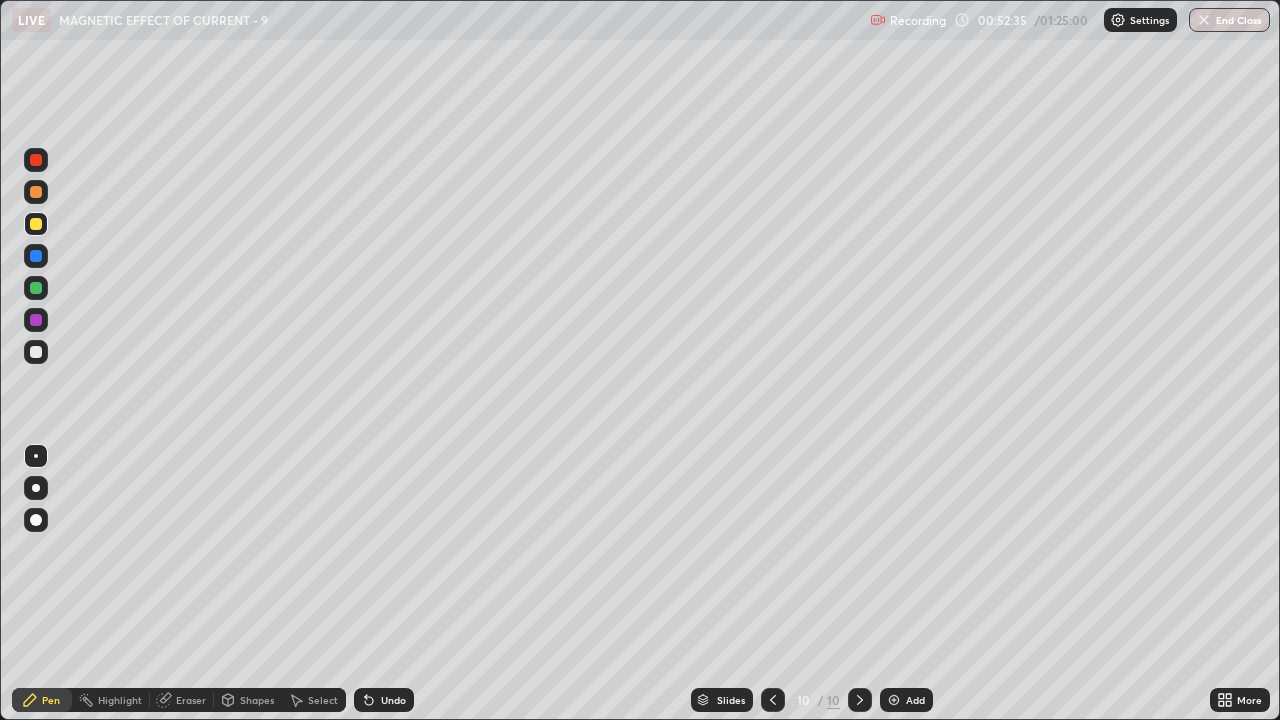 click on "Undo" at bounding box center [384, 700] 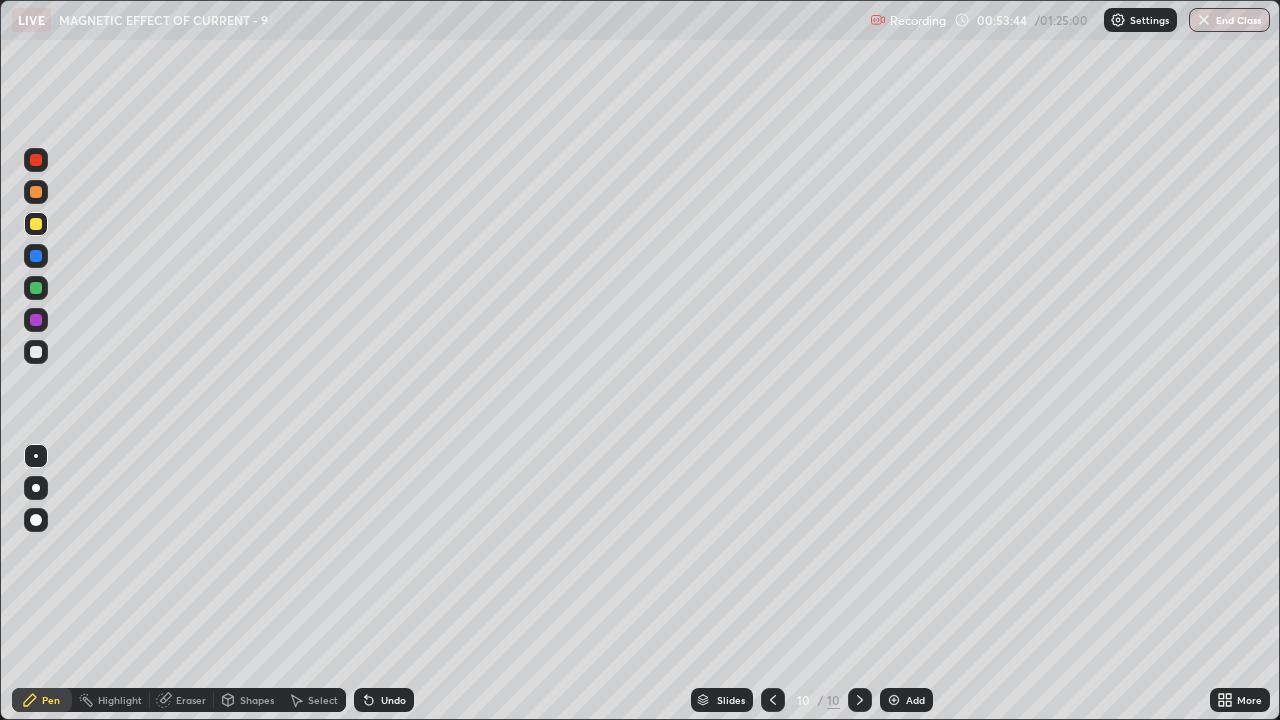 click at bounding box center [36, 352] 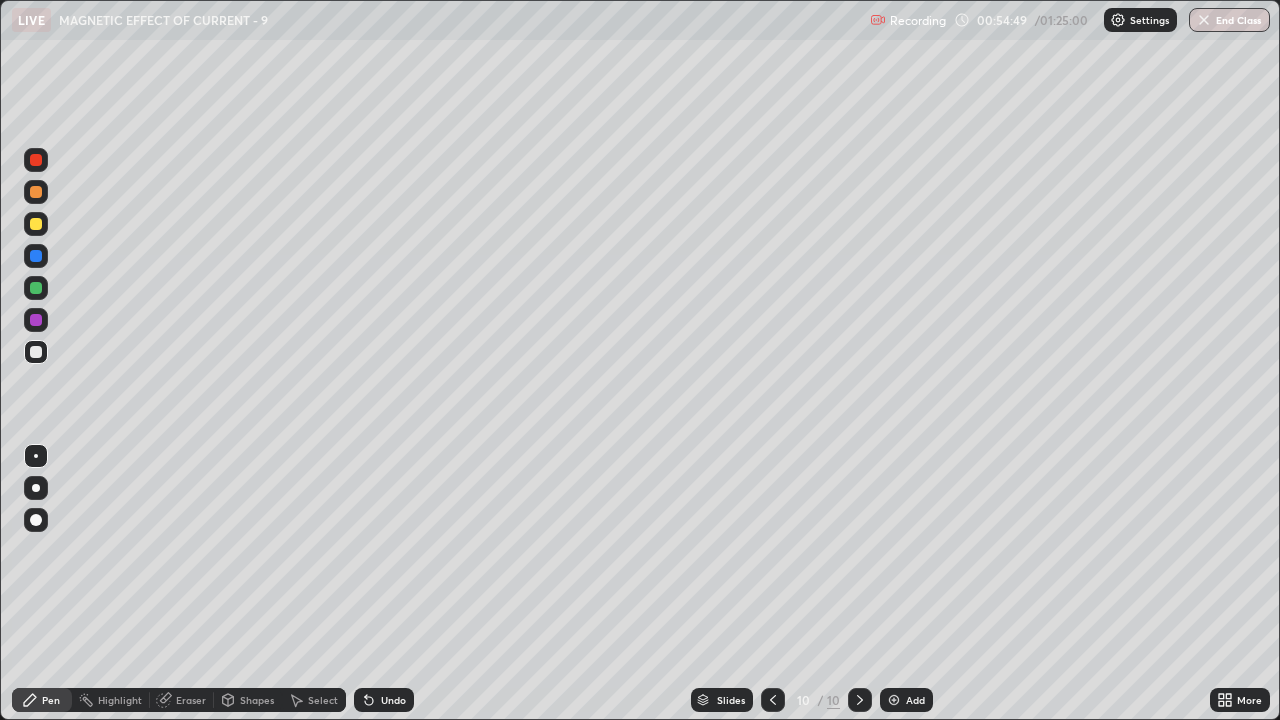 click on "Select" at bounding box center (314, 700) 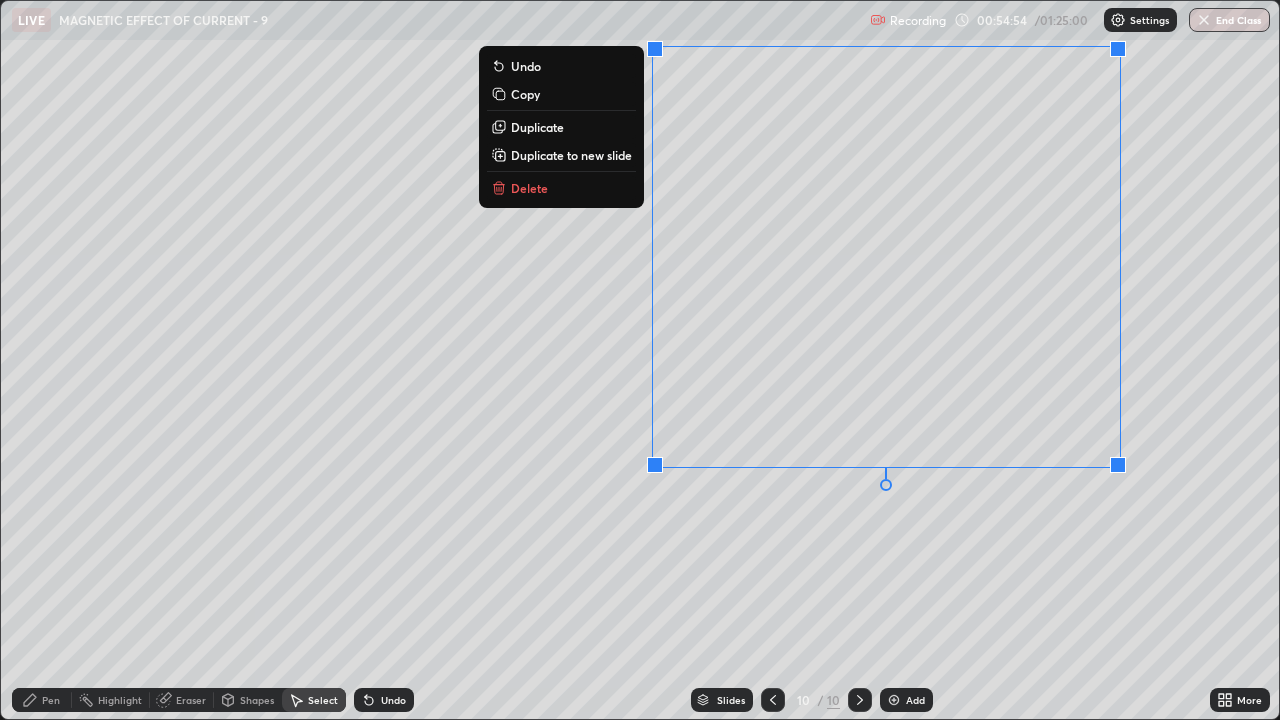 click on "Duplicate to new slide" at bounding box center (571, 155) 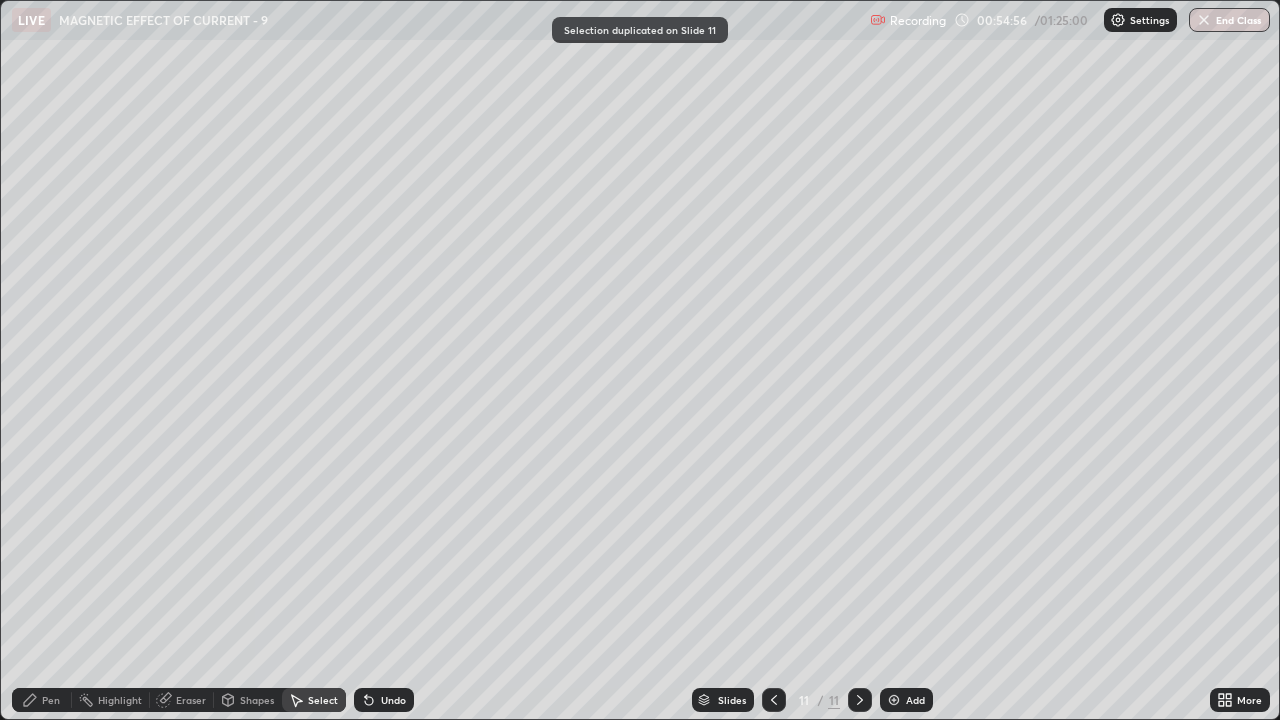 click on "Pen" at bounding box center (51, 700) 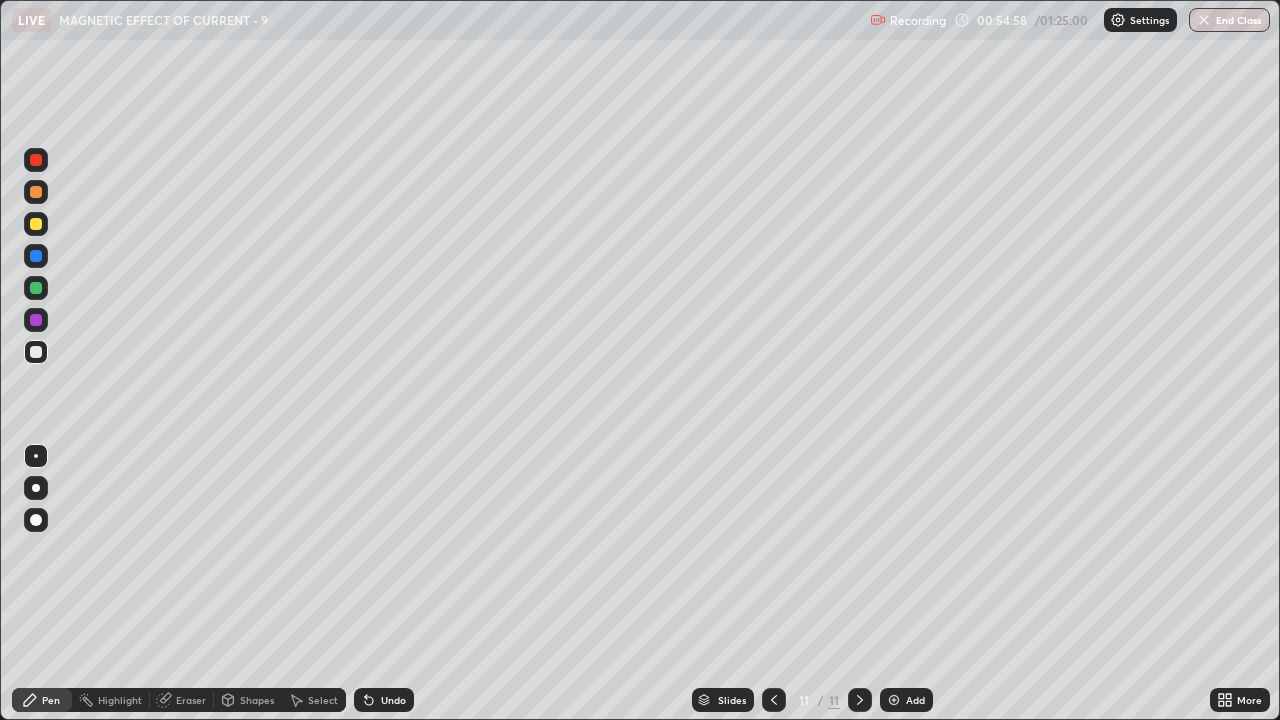 click on "Undo" at bounding box center [393, 700] 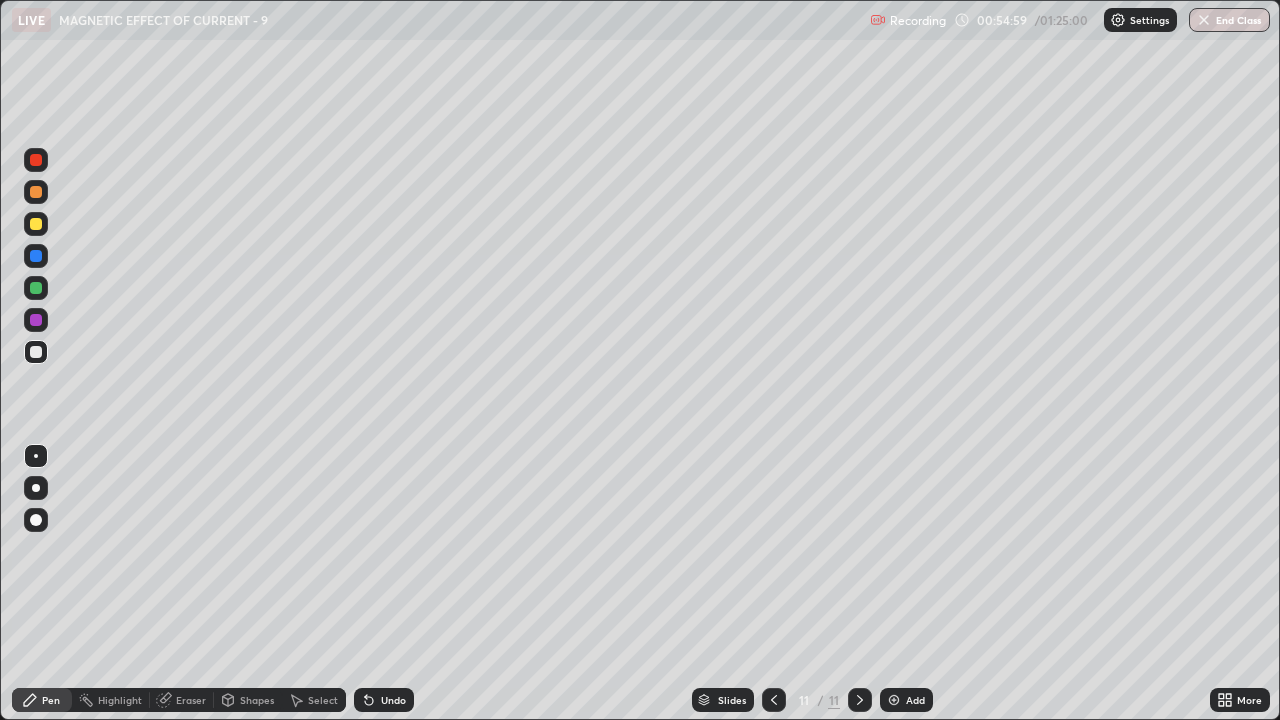 click on "Select" at bounding box center [323, 700] 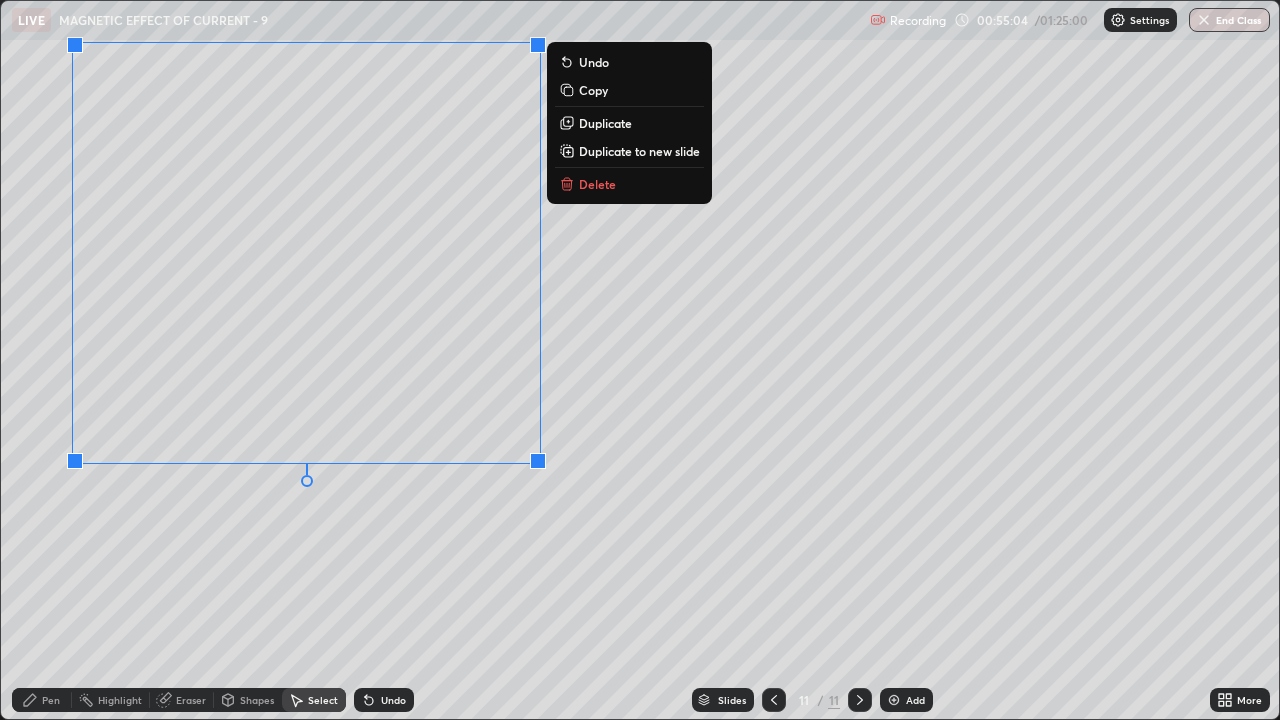 click on "0 ° Undo Copy Duplicate Duplicate to new slide Delete" at bounding box center [640, 360] 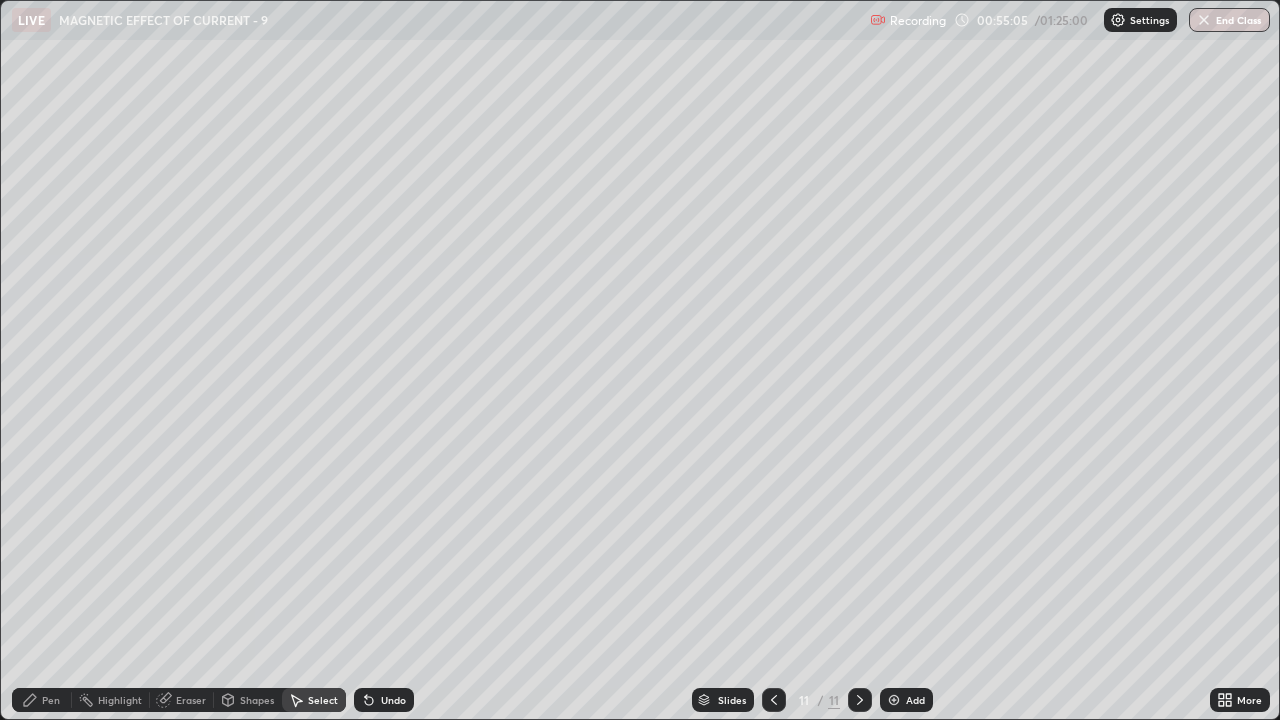 click on "Pen" at bounding box center (42, 700) 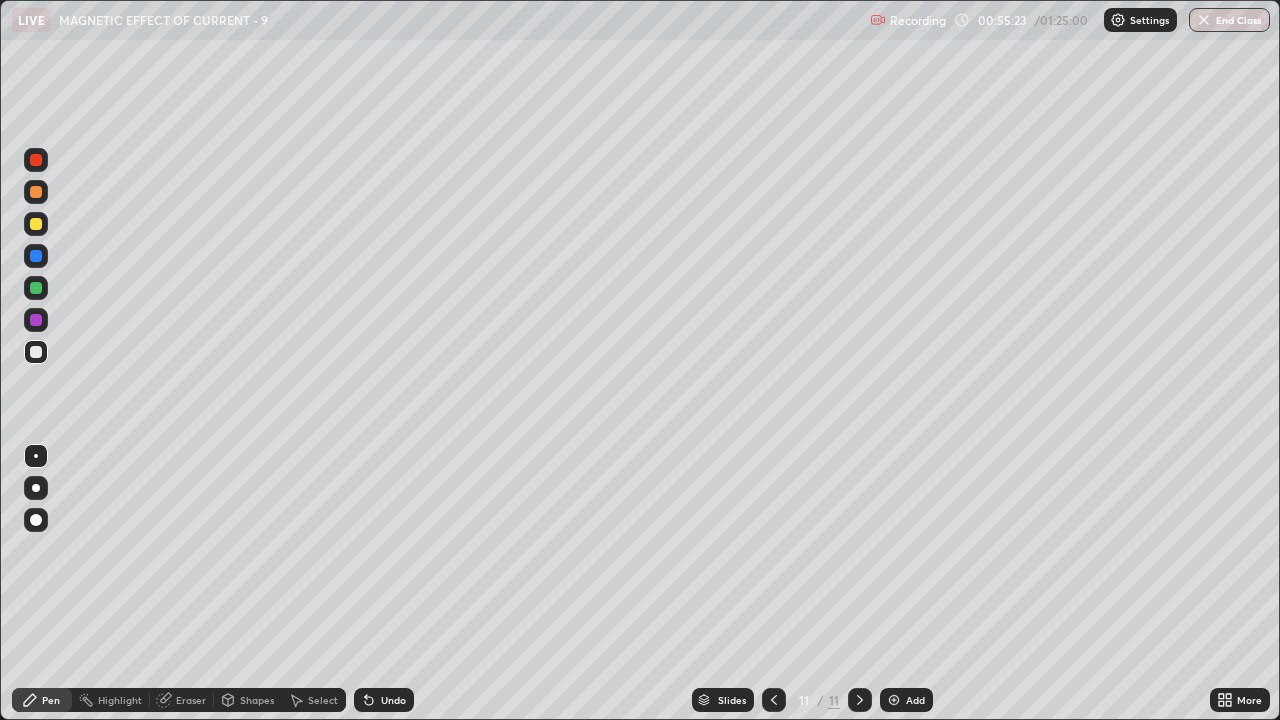 click at bounding box center [36, 224] 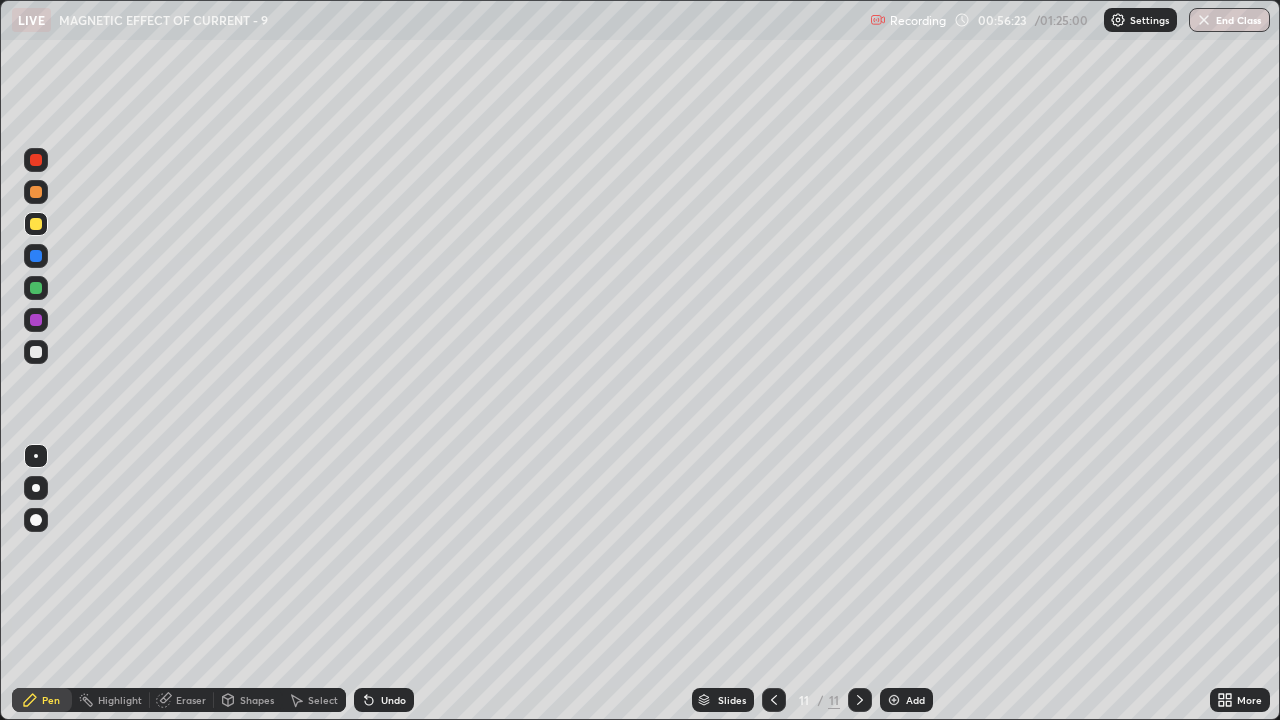 click on "Undo" at bounding box center [393, 700] 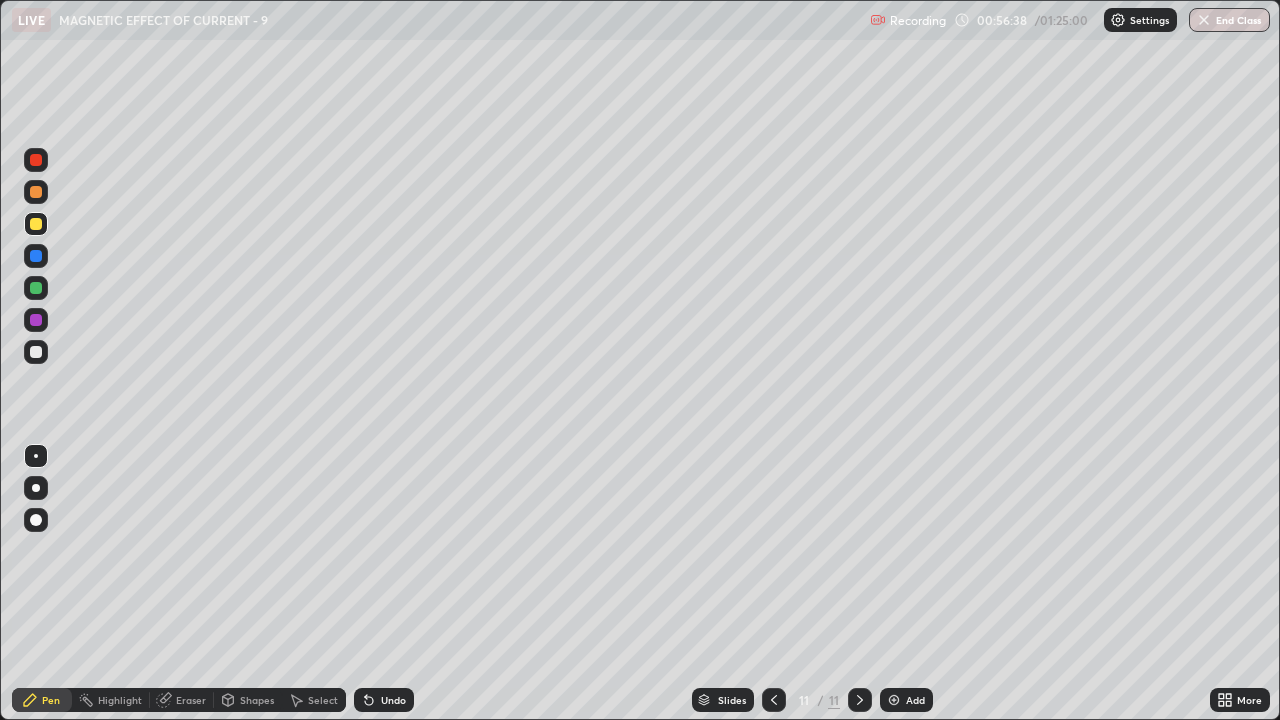 click on "Eraser" at bounding box center [191, 700] 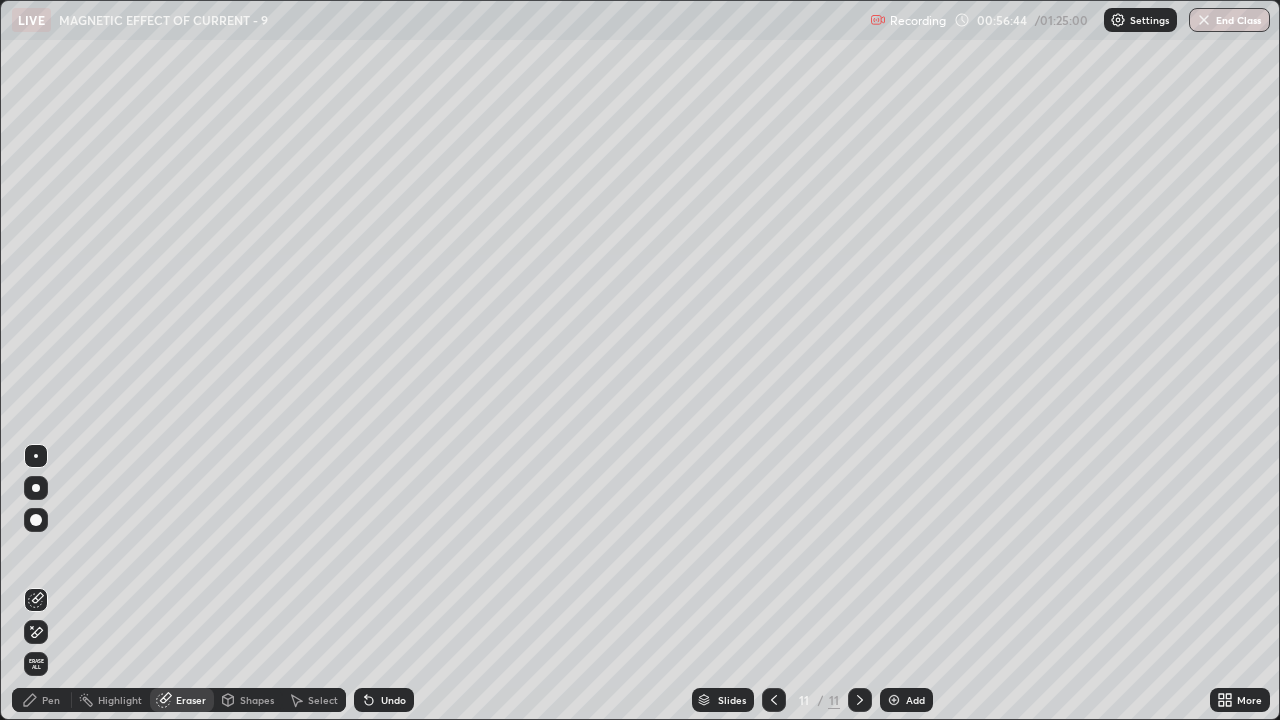 click 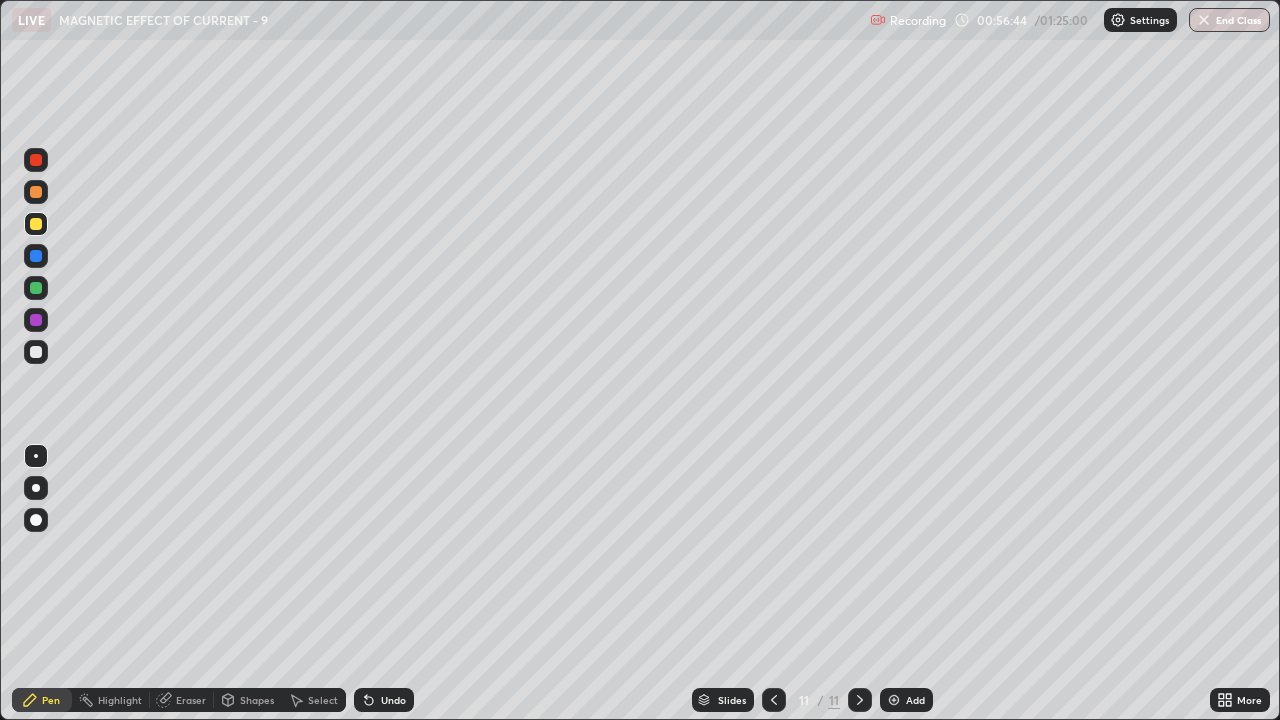 click at bounding box center [36, 352] 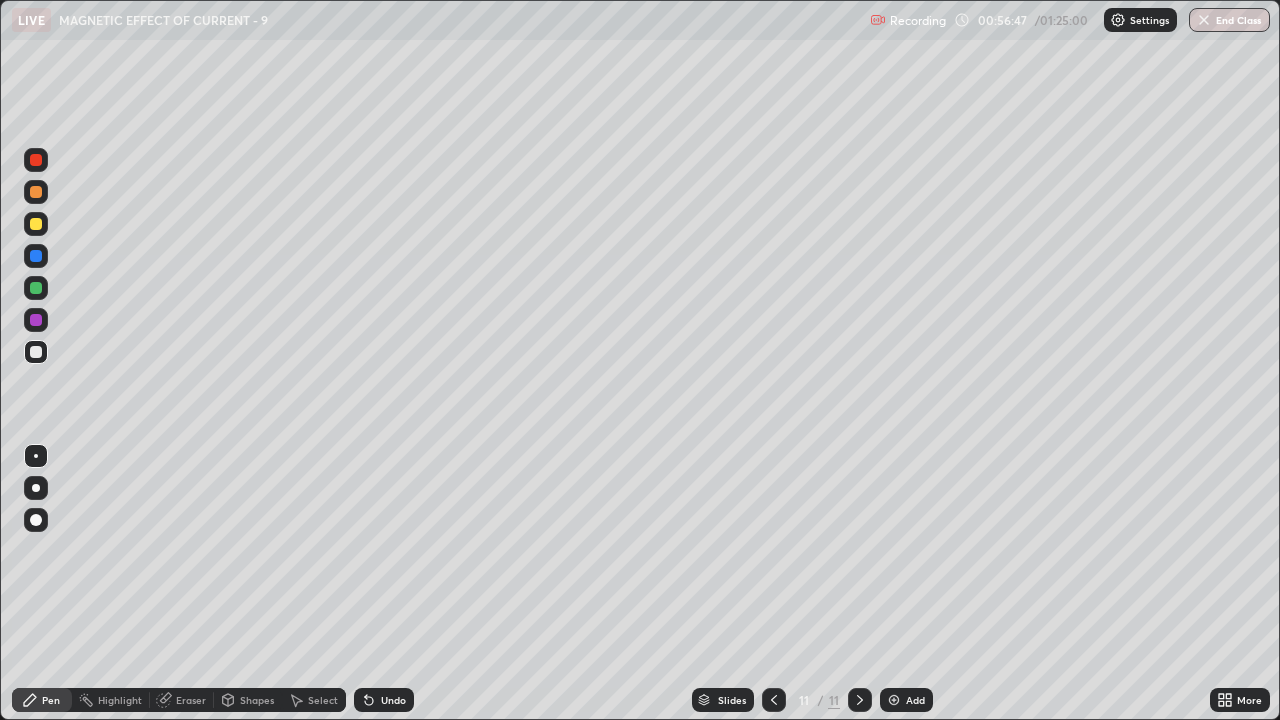 click at bounding box center (36, 224) 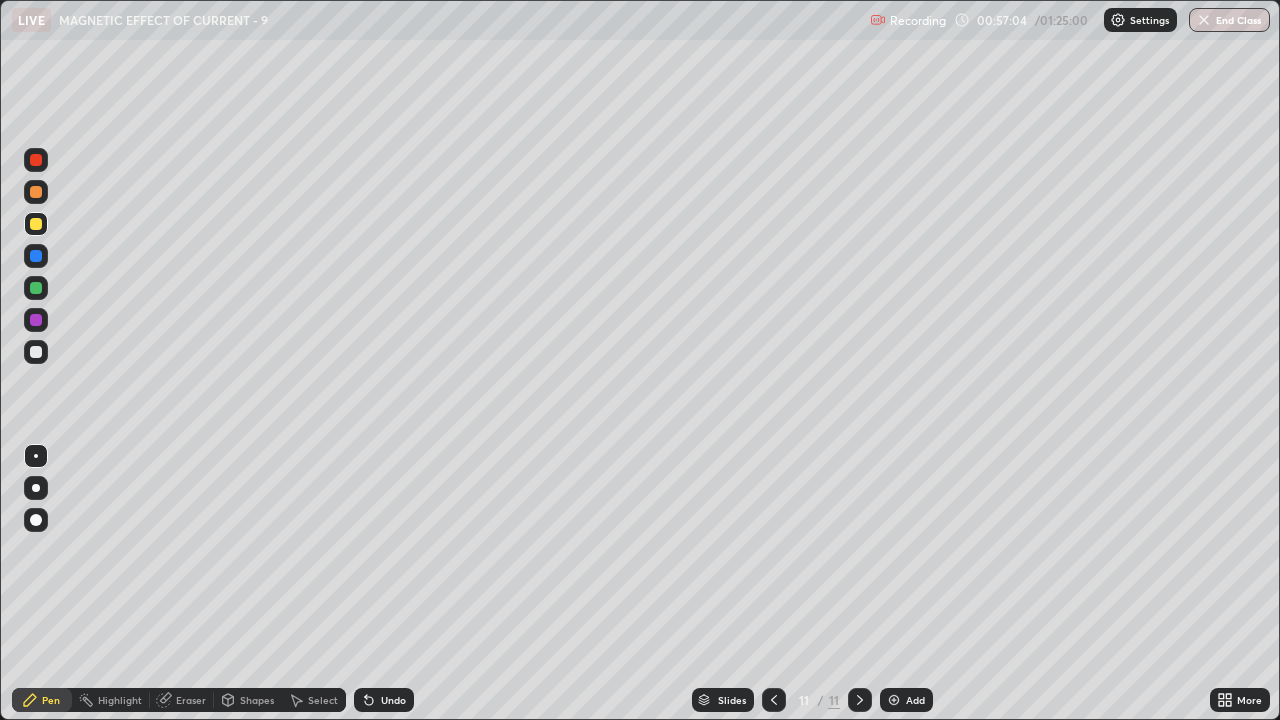 click at bounding box center [36, 224] 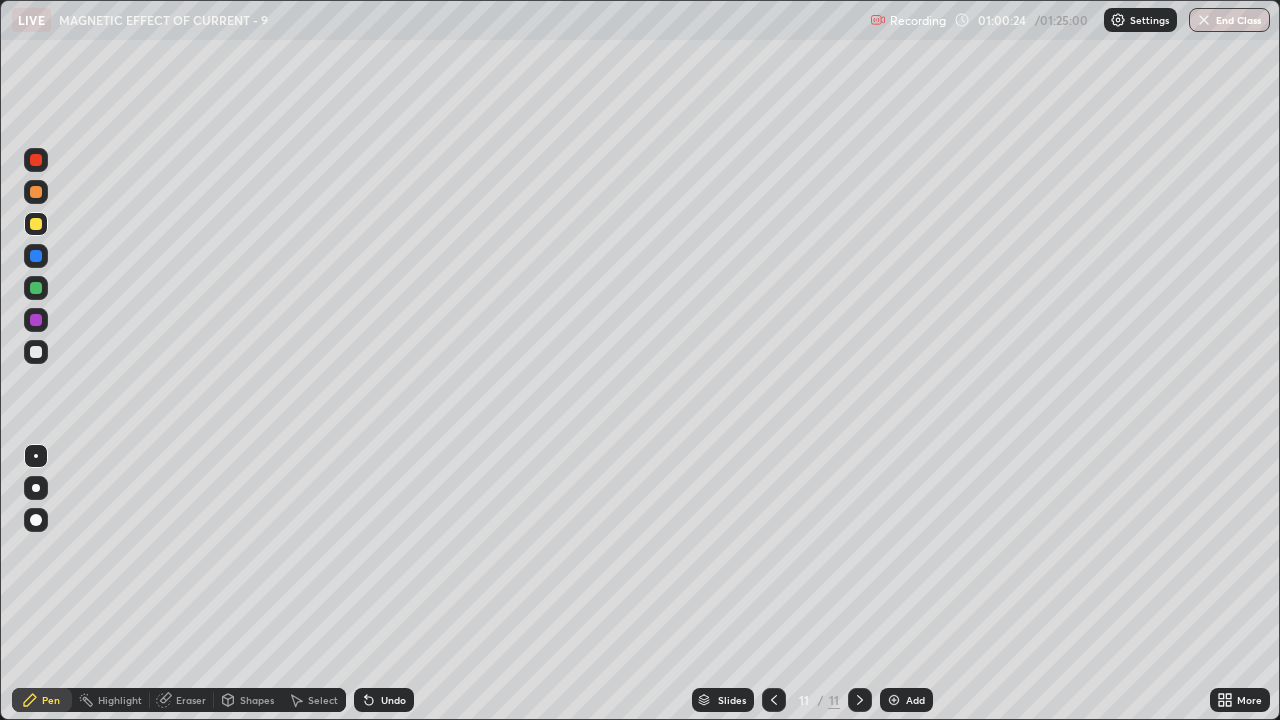click at bounding box center [36, 352] 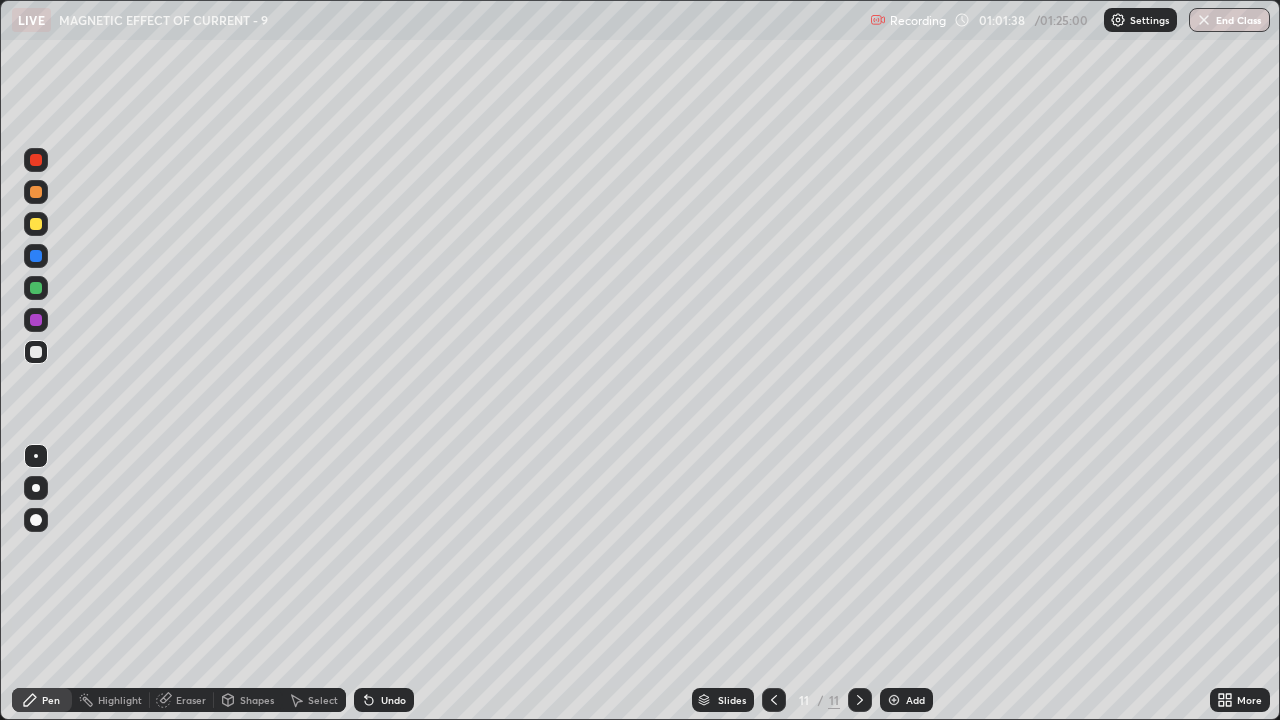 click on "Add" at bounding box center (915, 700) 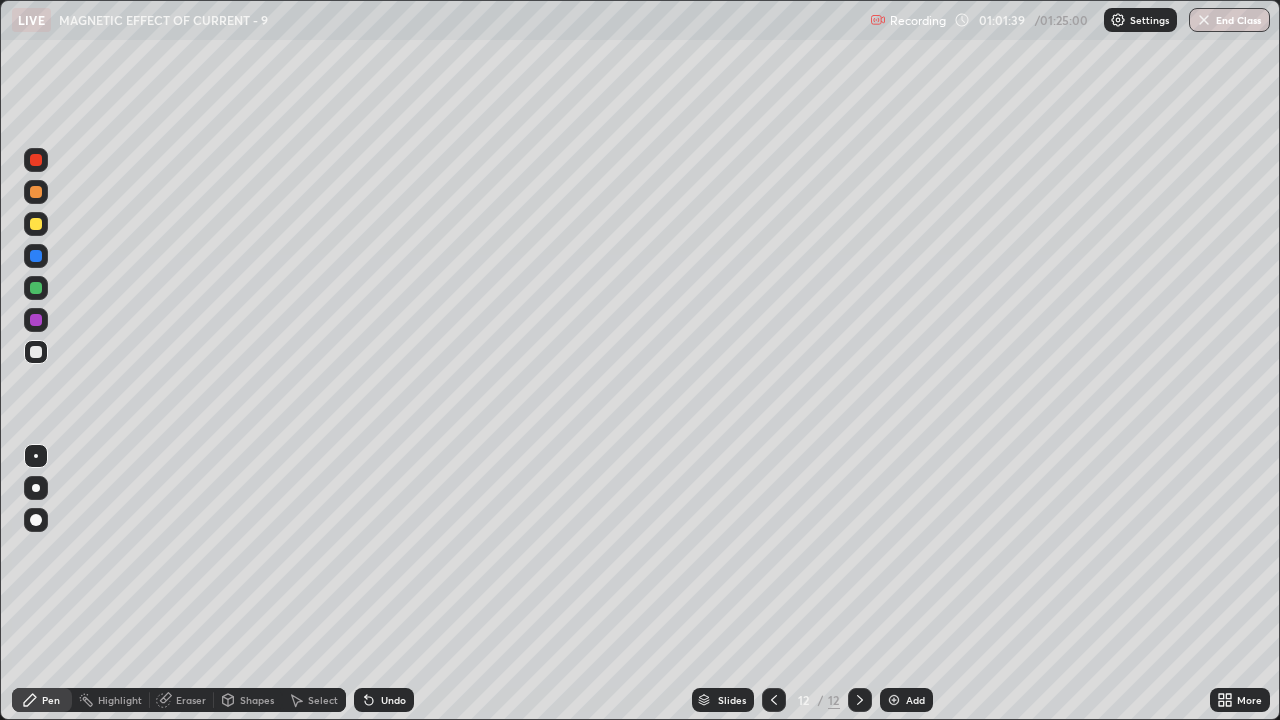 click at bounding box center [36, 352] 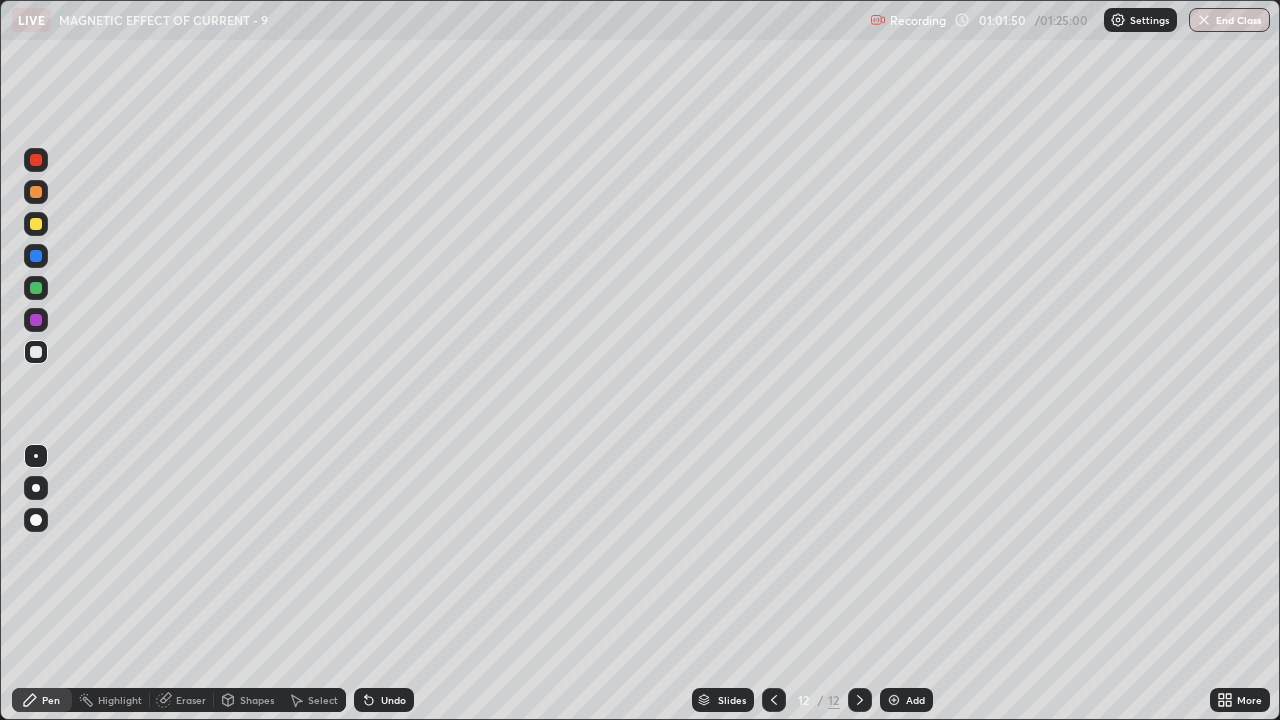 click at bounding box center [36, 224] 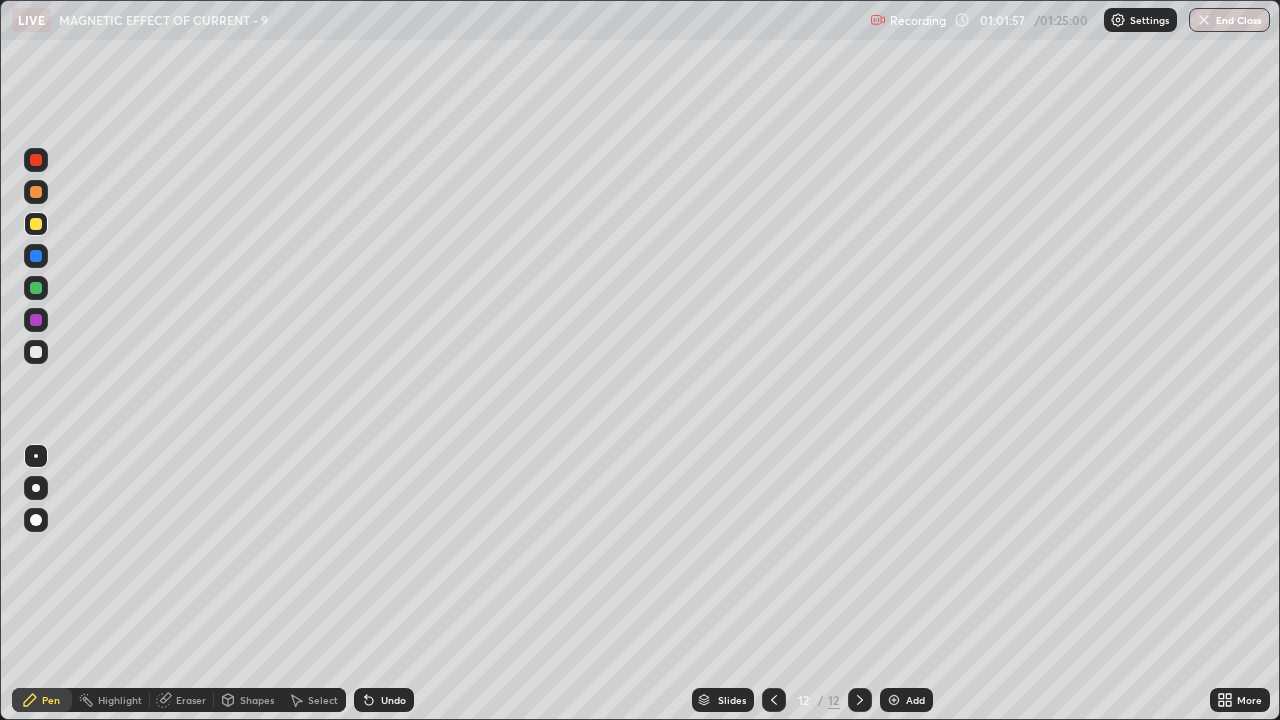 click at bounding box center [36, 352] 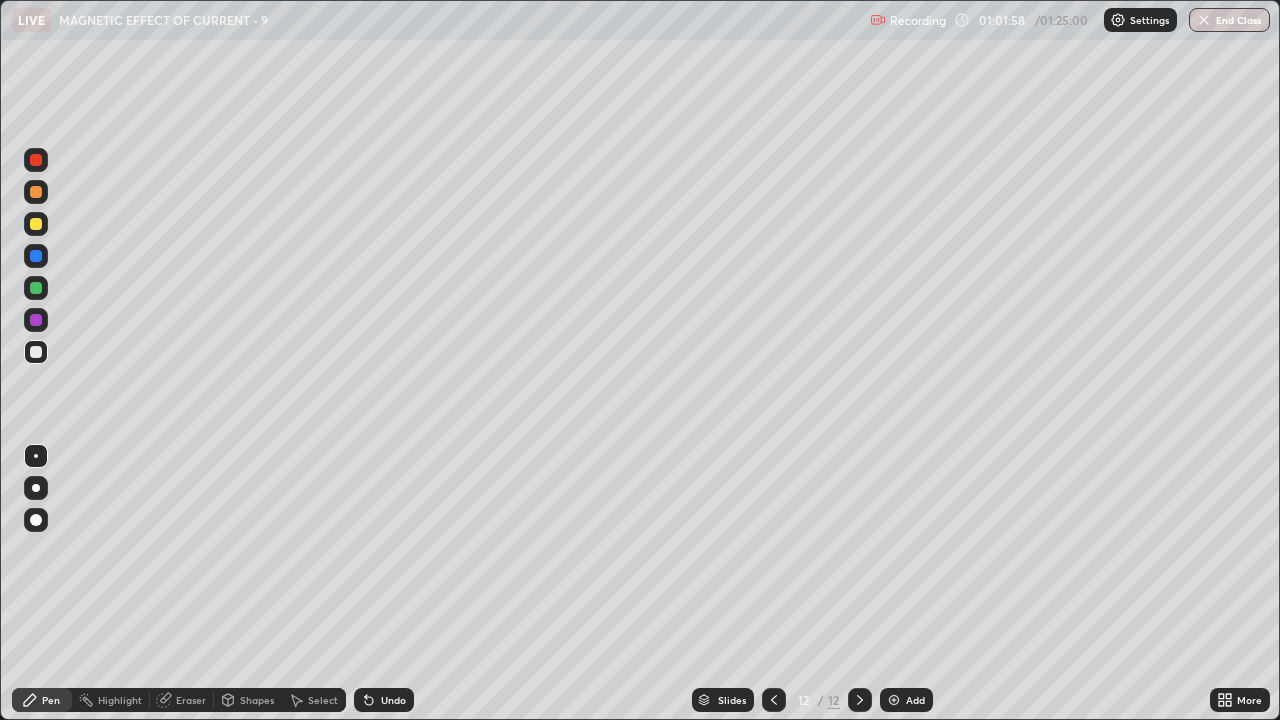click at bounding box center [36, 352] 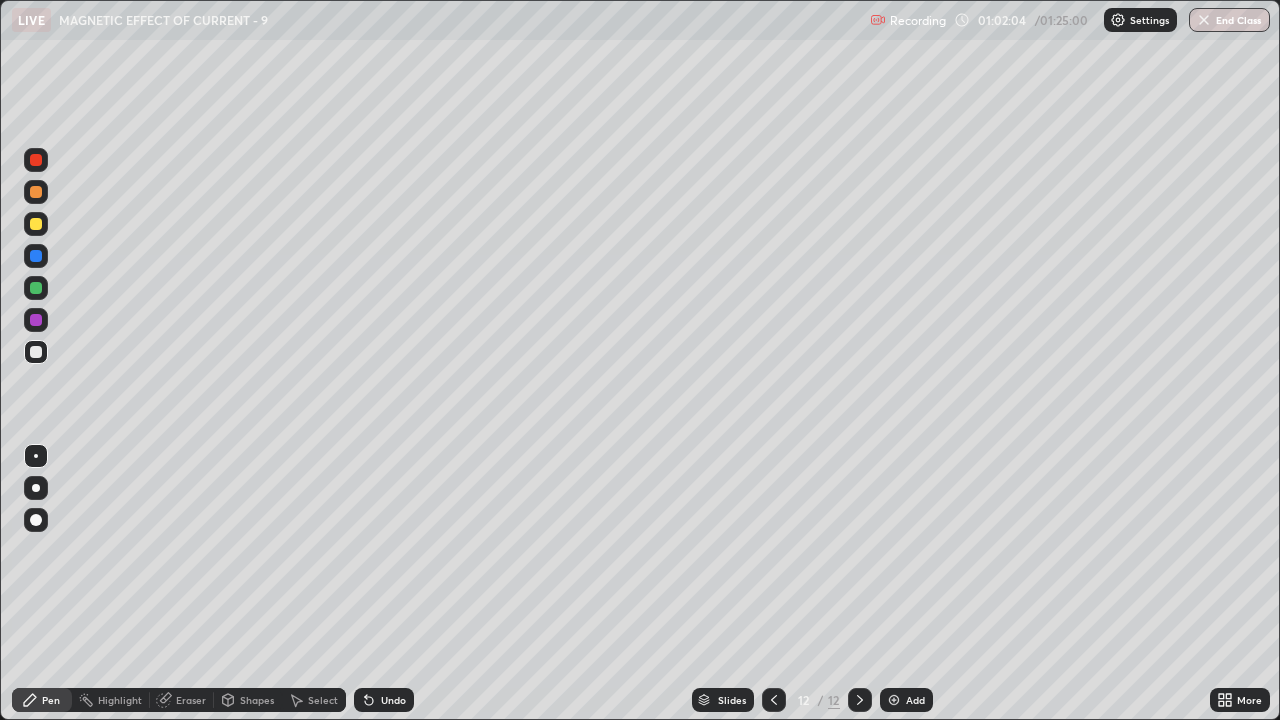 click on "Undo" at bounding box center (384, 700) 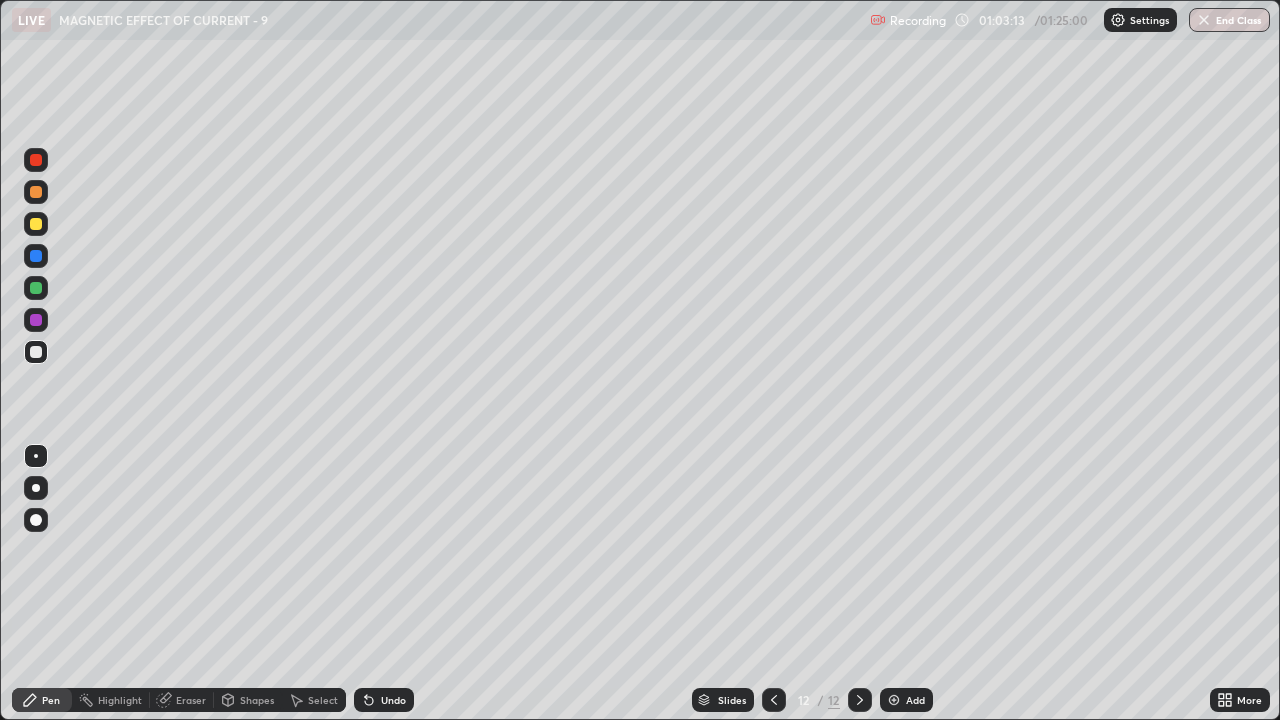click at bounding box center (36, 224) 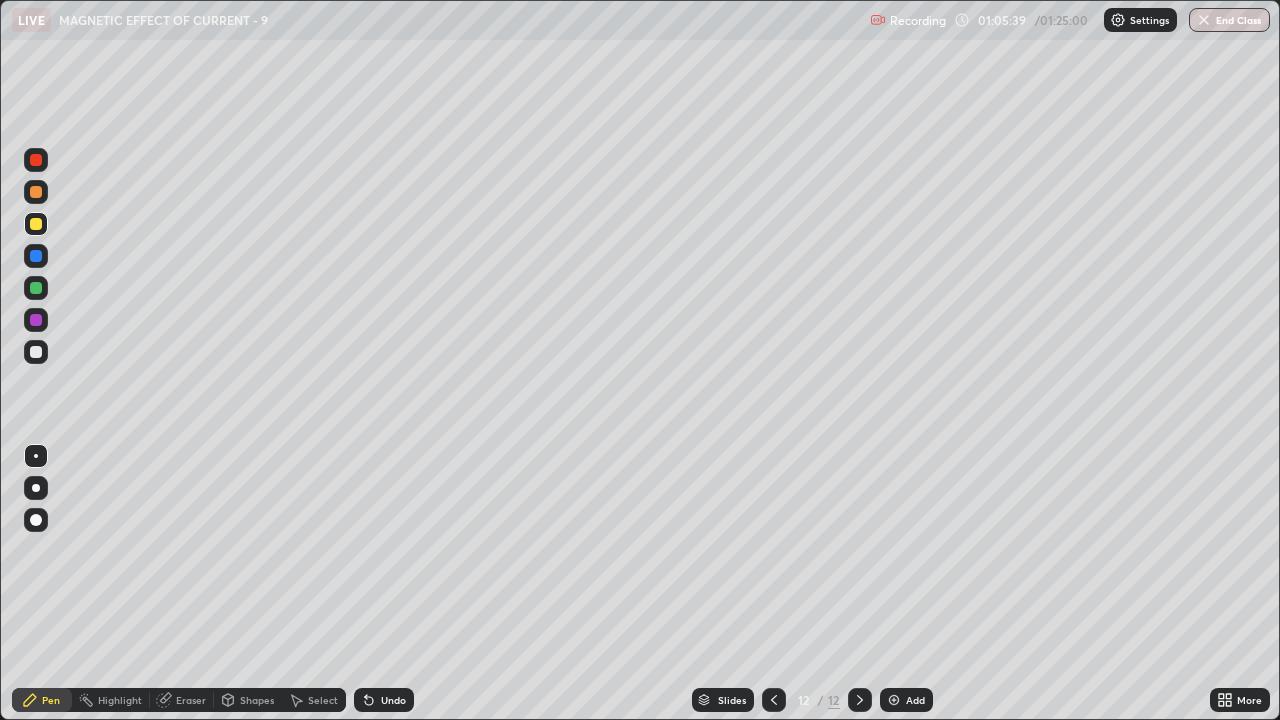 click at bounding box center (36, 224) 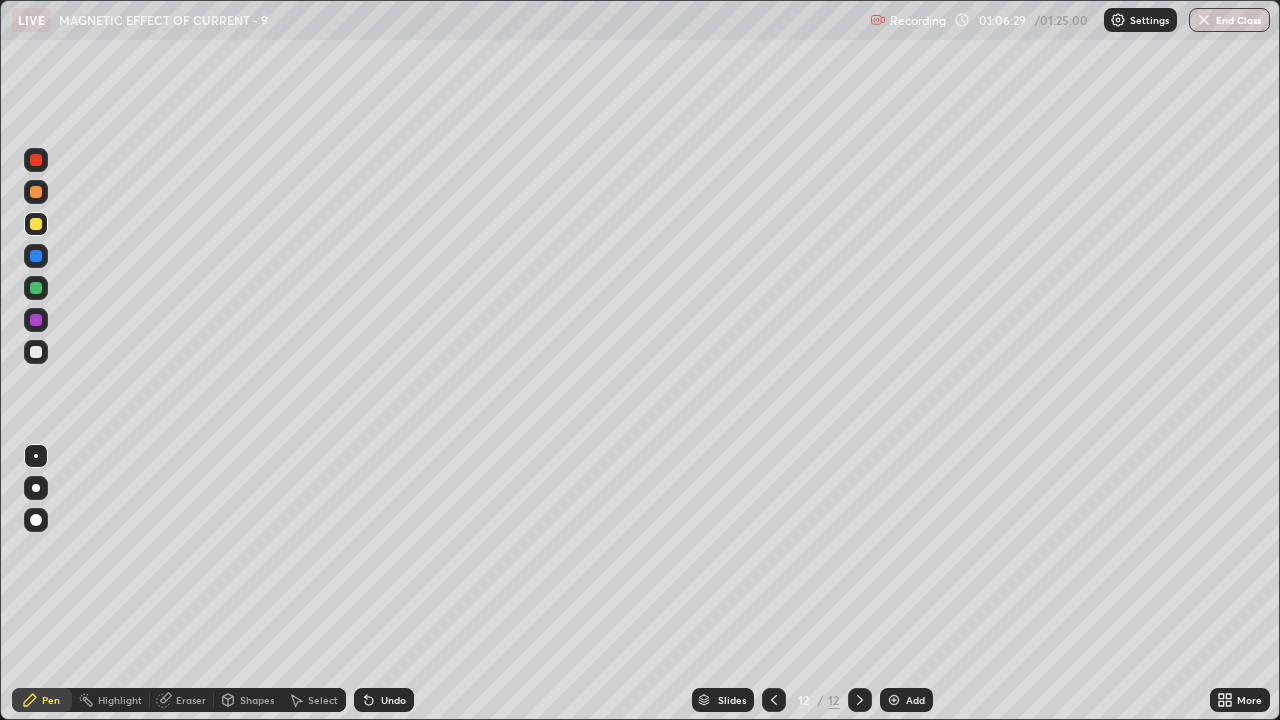 click on "Undo" at bounding box center [384, 700] 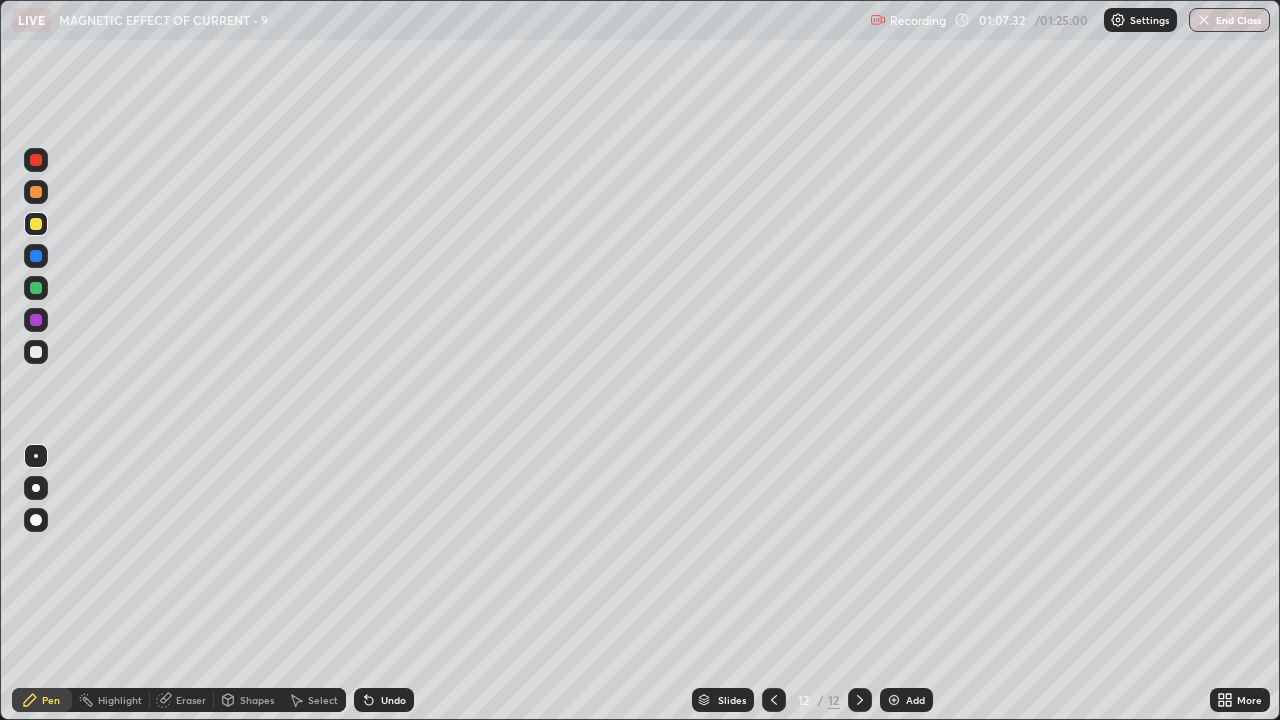 click at bounding box center [36, 352] 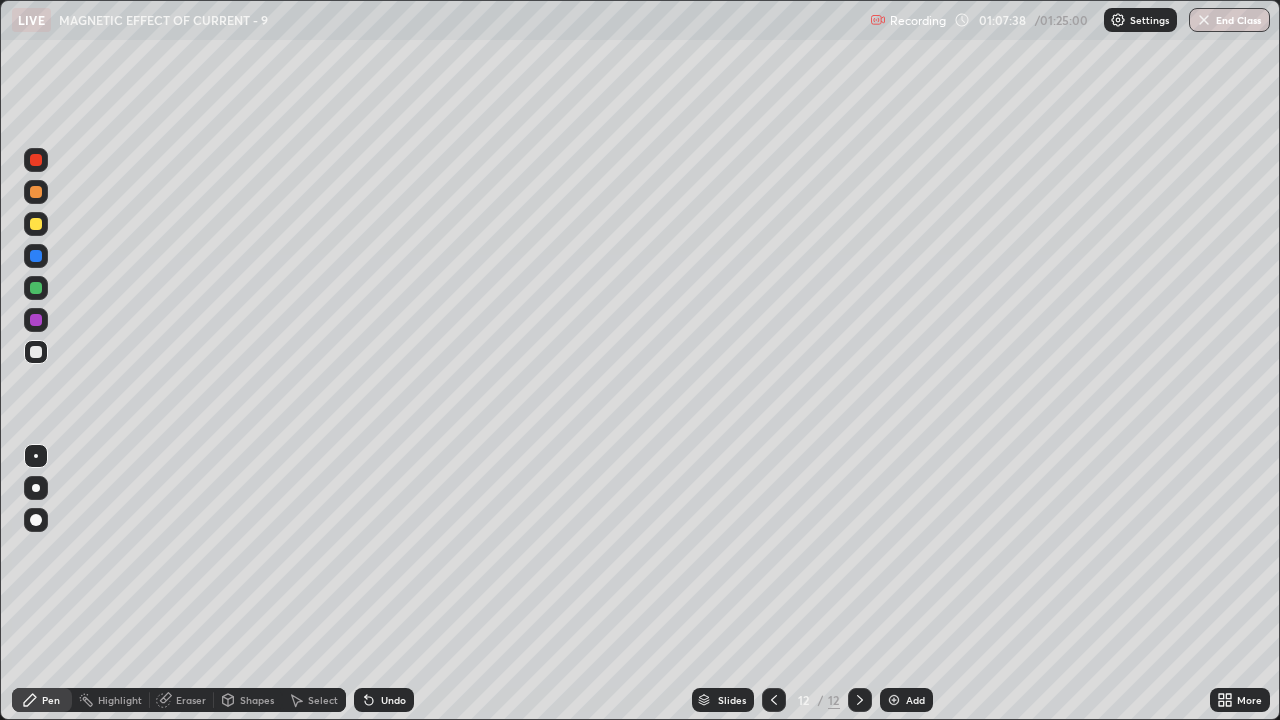click on "Undo" at bounding box center (393, 700) 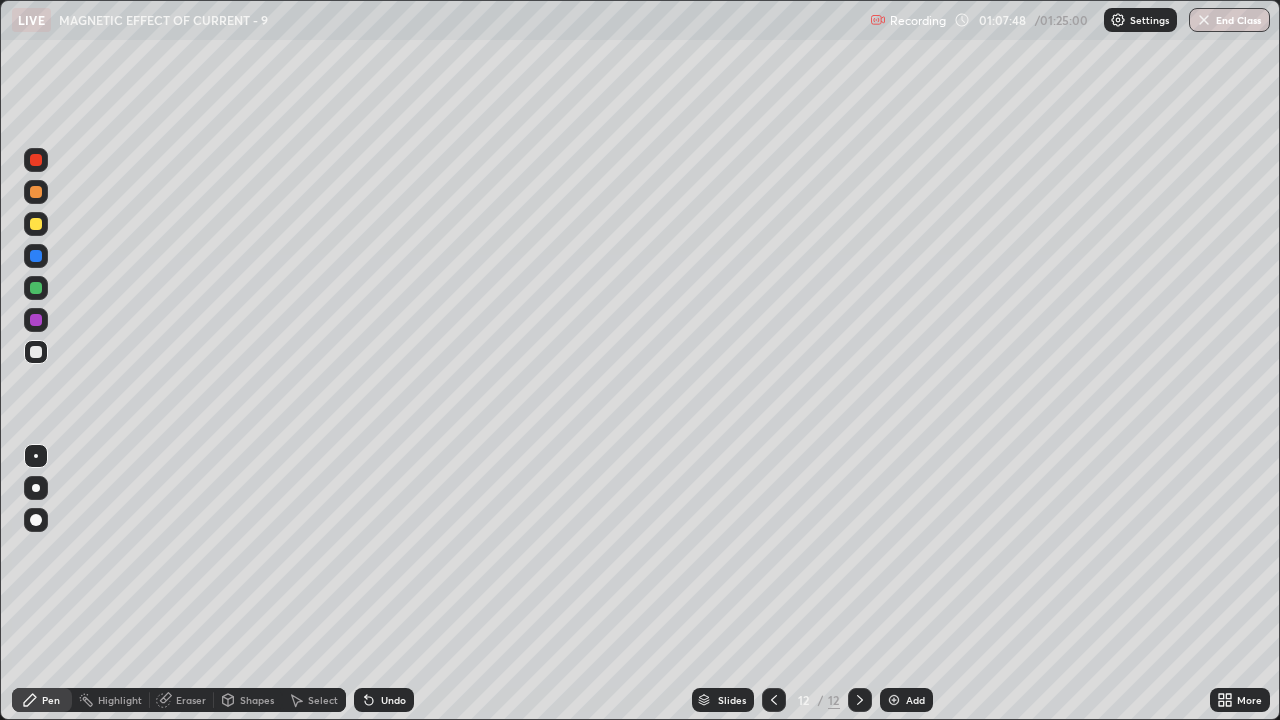 click at bounding box center (36, 352) 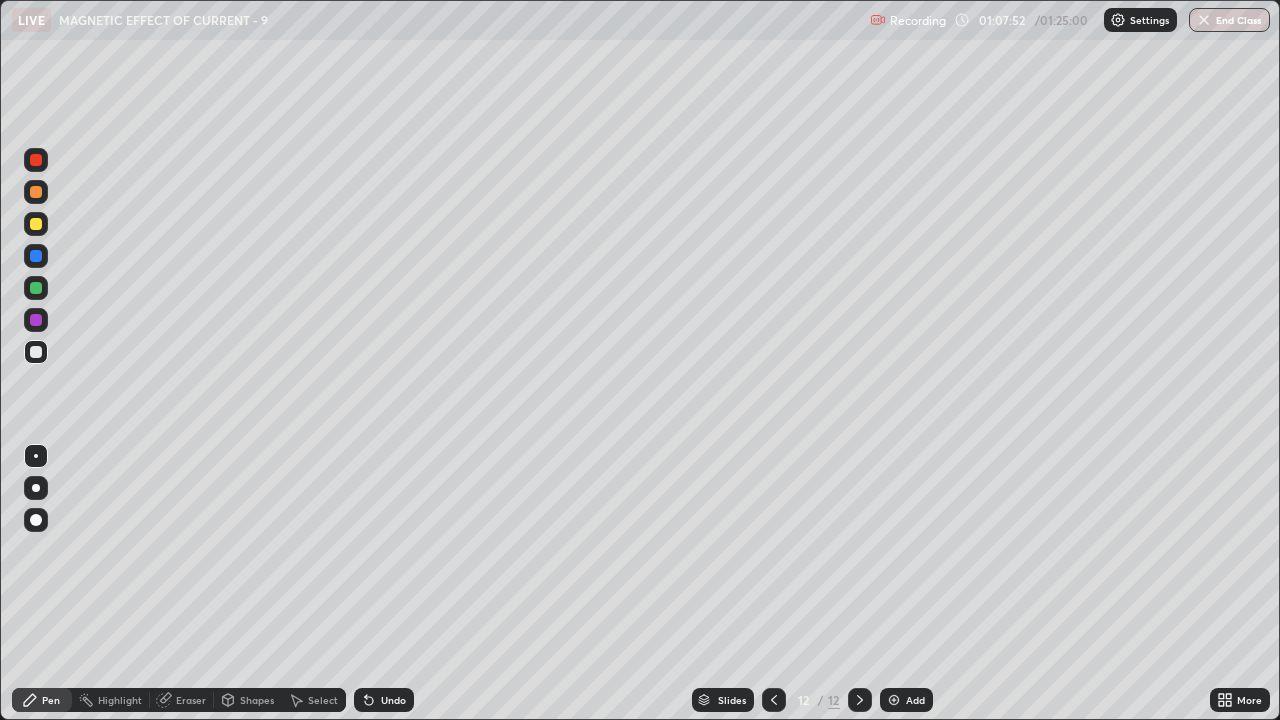 click on "Undo" at bounding box center [393, 700] 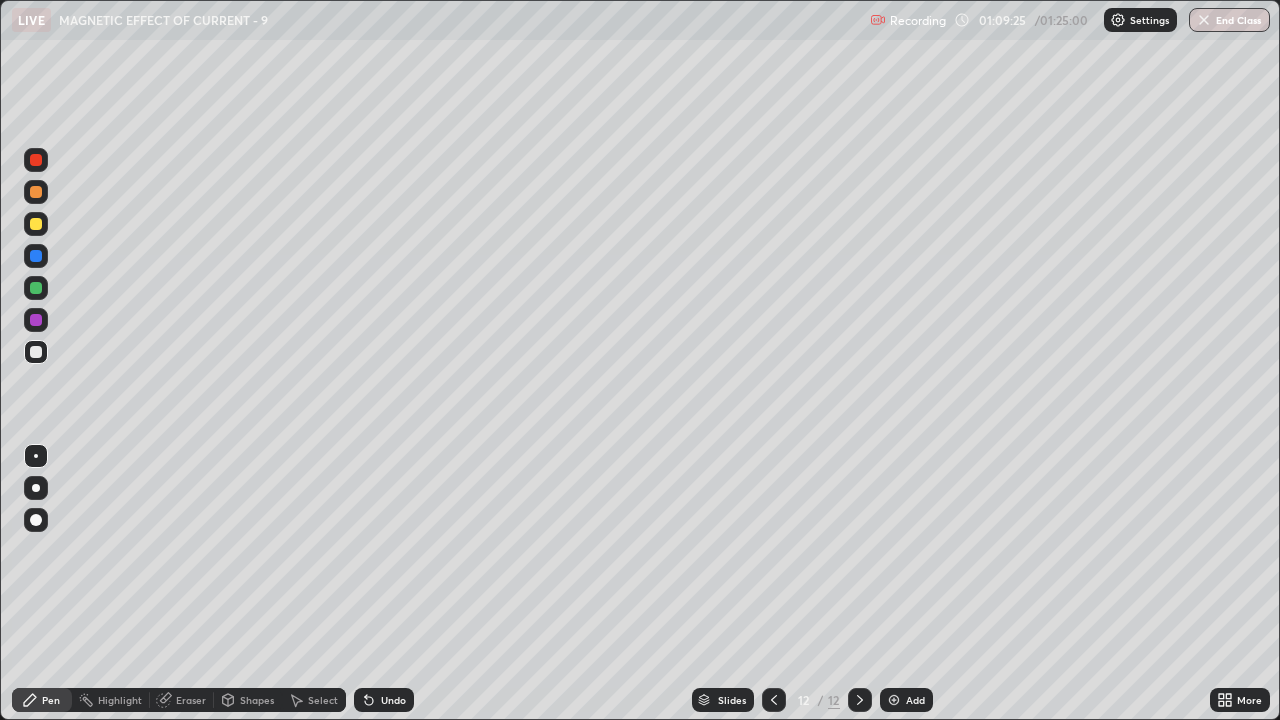 click on "Select" at bounding box center (323, 700) 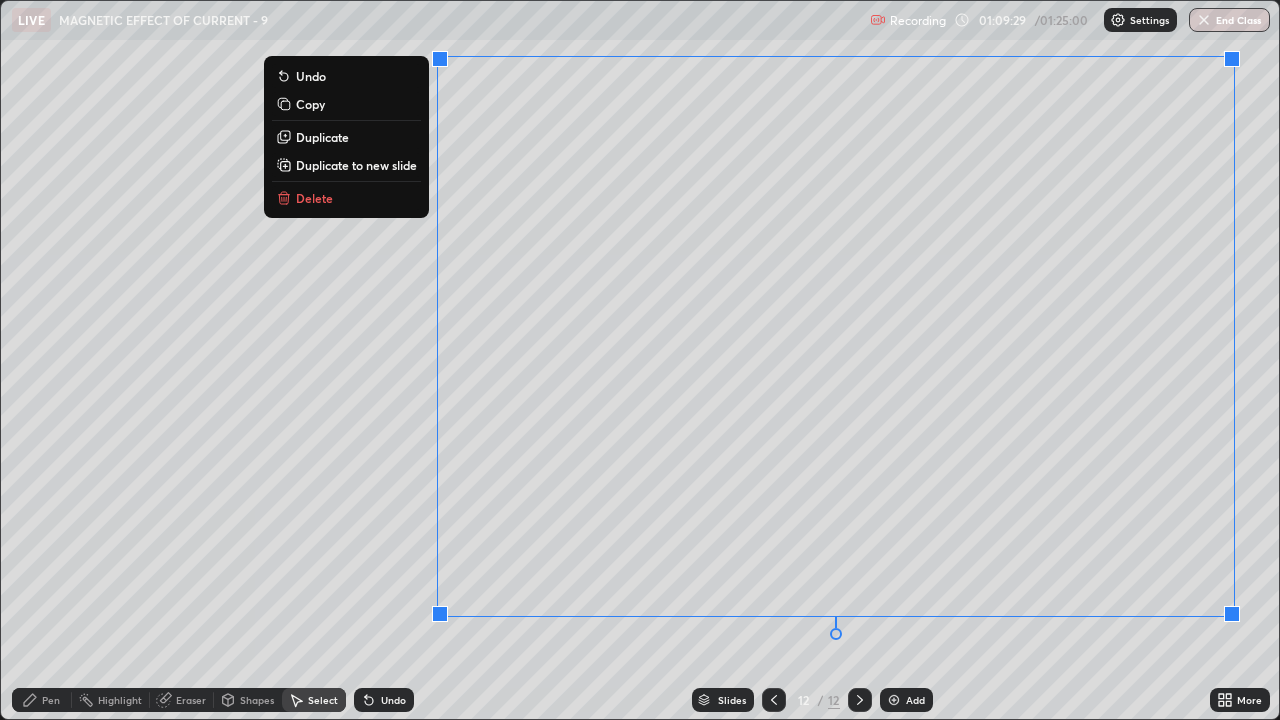 click on "Duplicate to new slide" at bounding box center (356, 165) 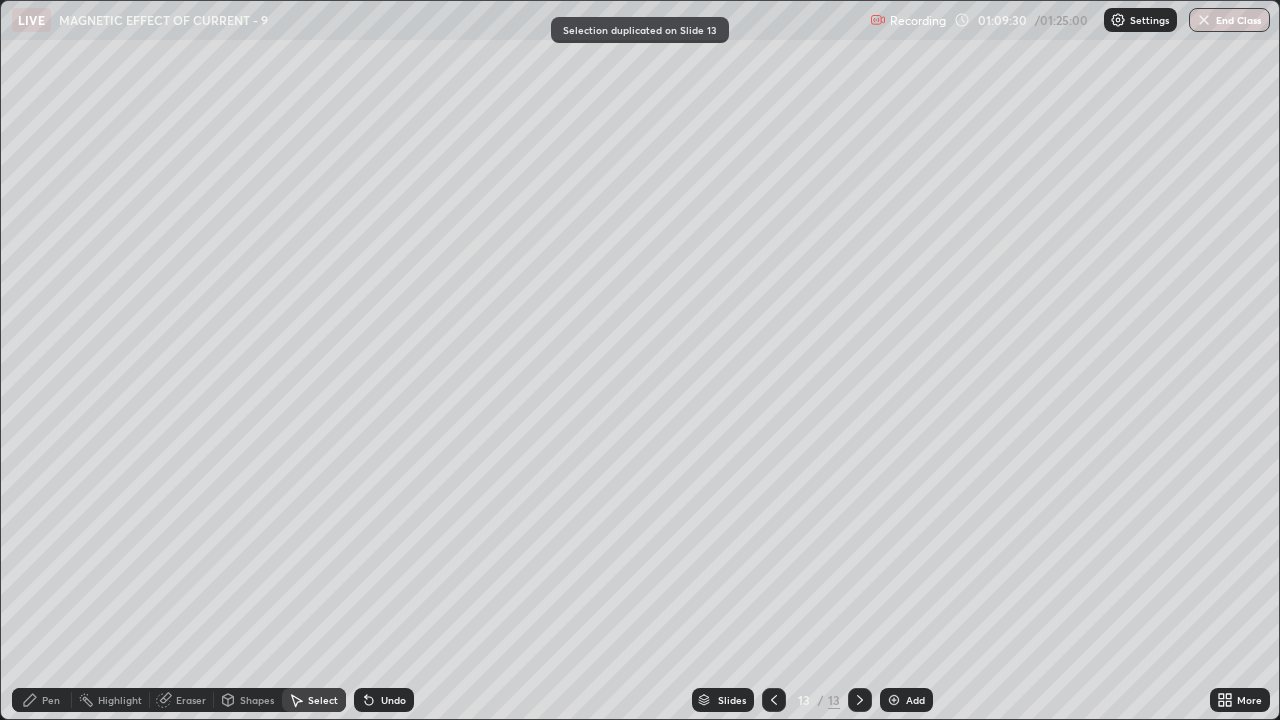 click 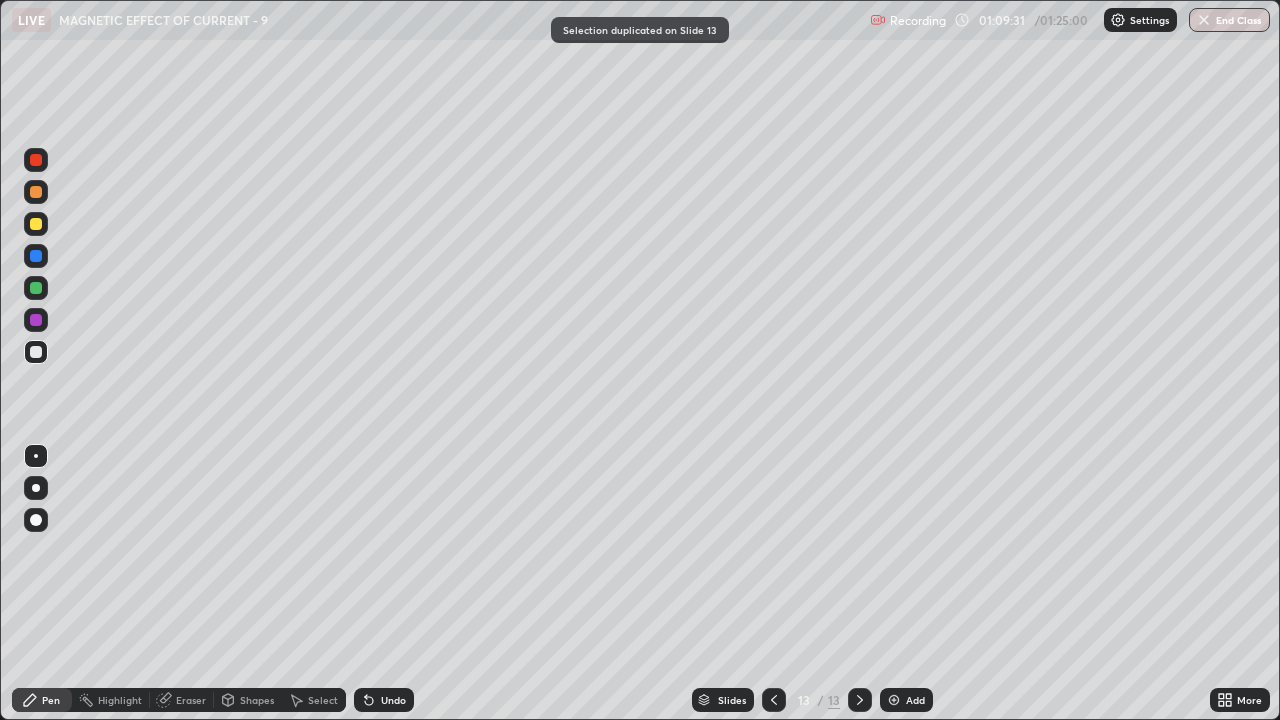 click at bounding box center [36, 352] 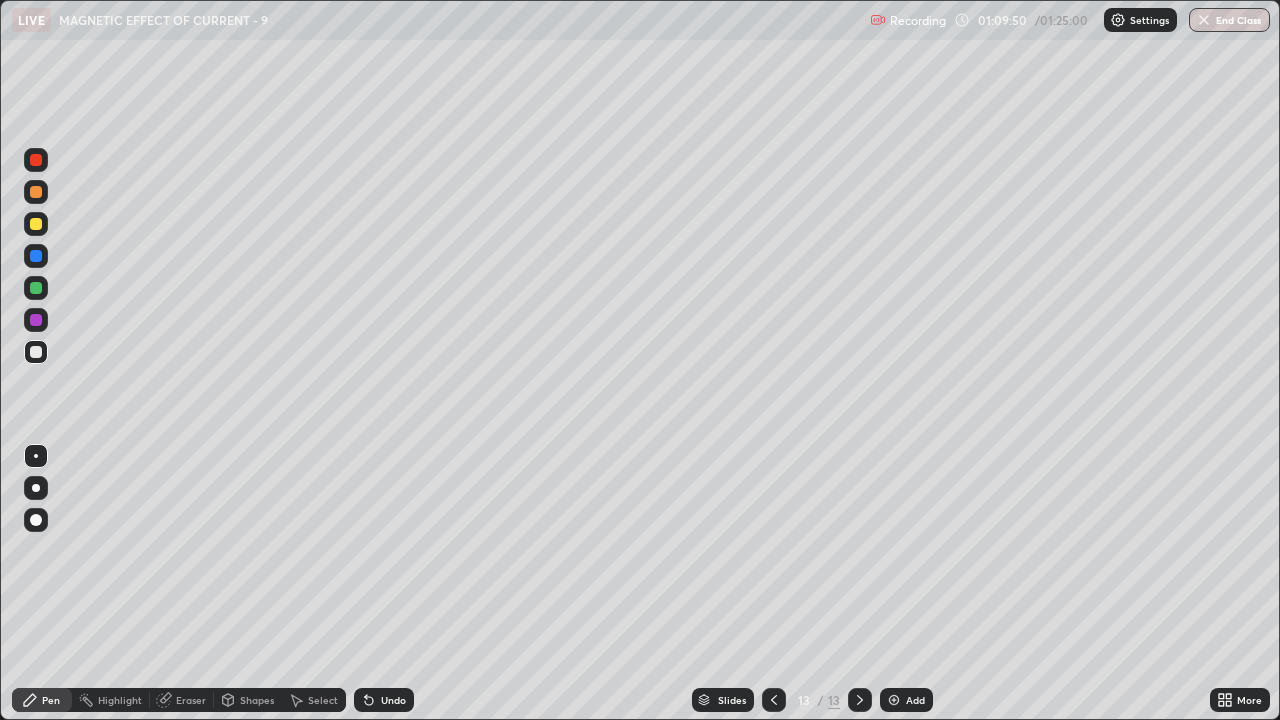 click on "Undo" at bounding box center (393, 700) 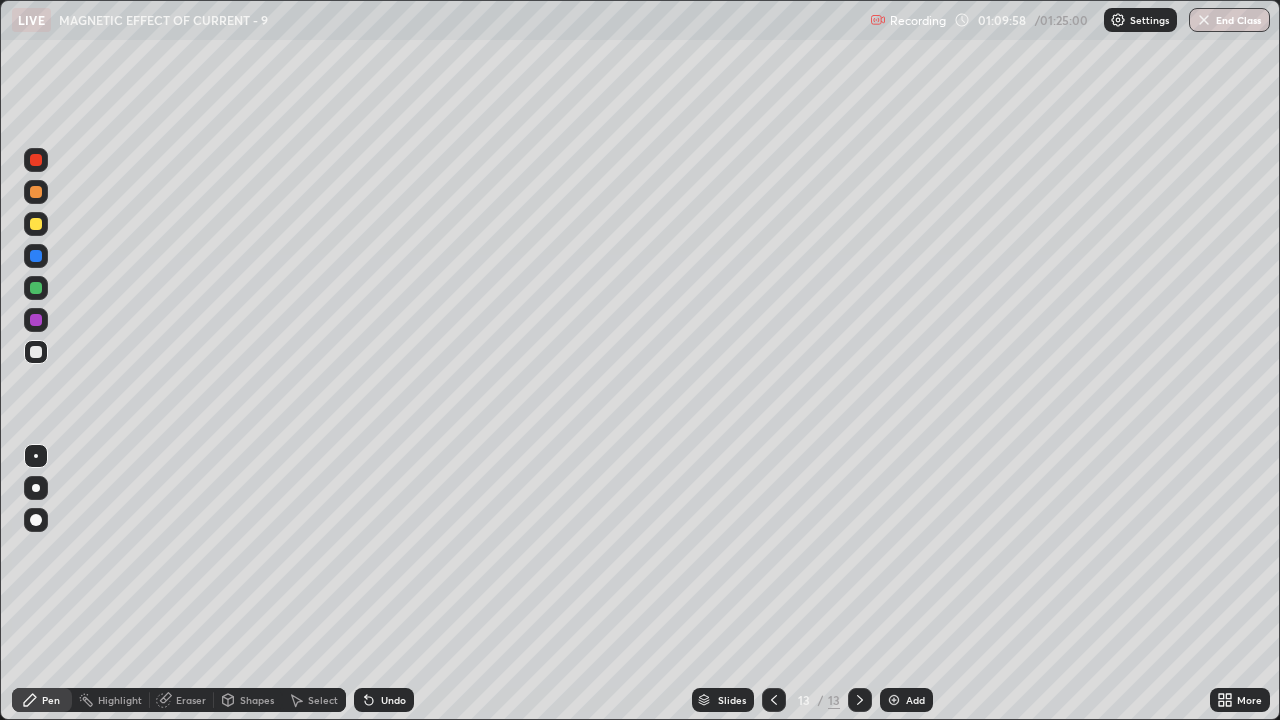 click on "Eraser" at bounding box center [191, 700] 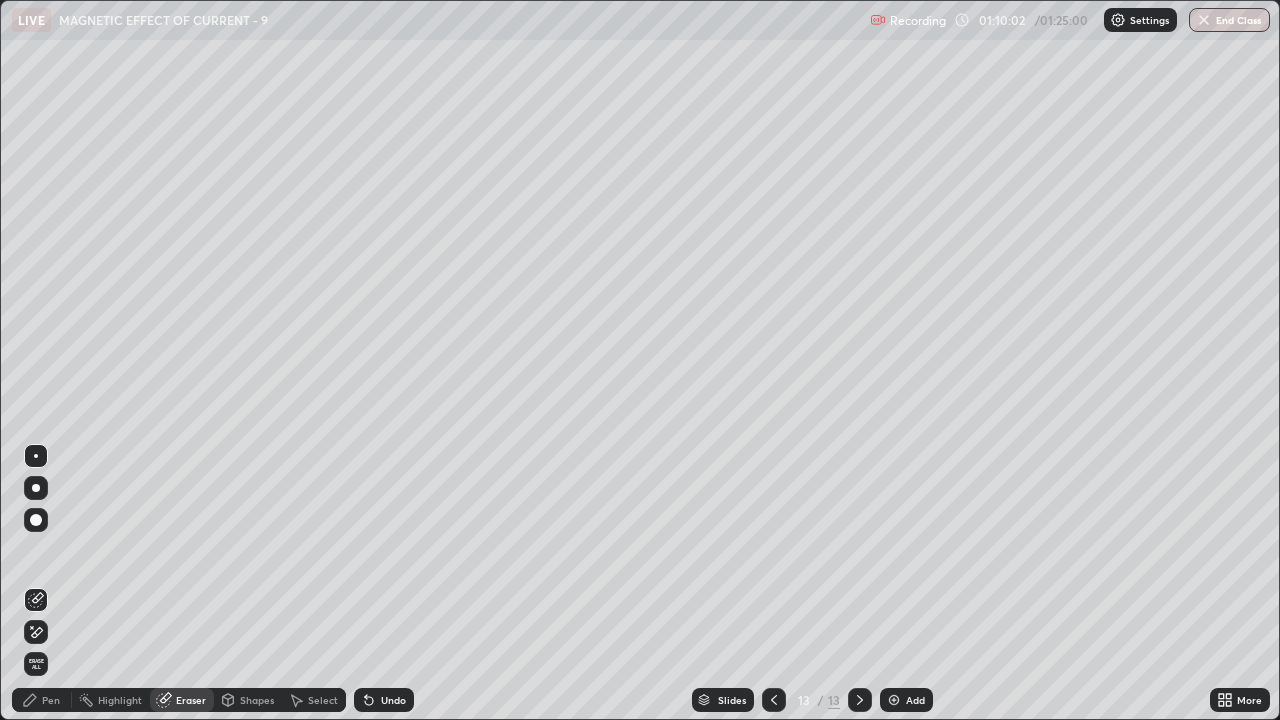 click 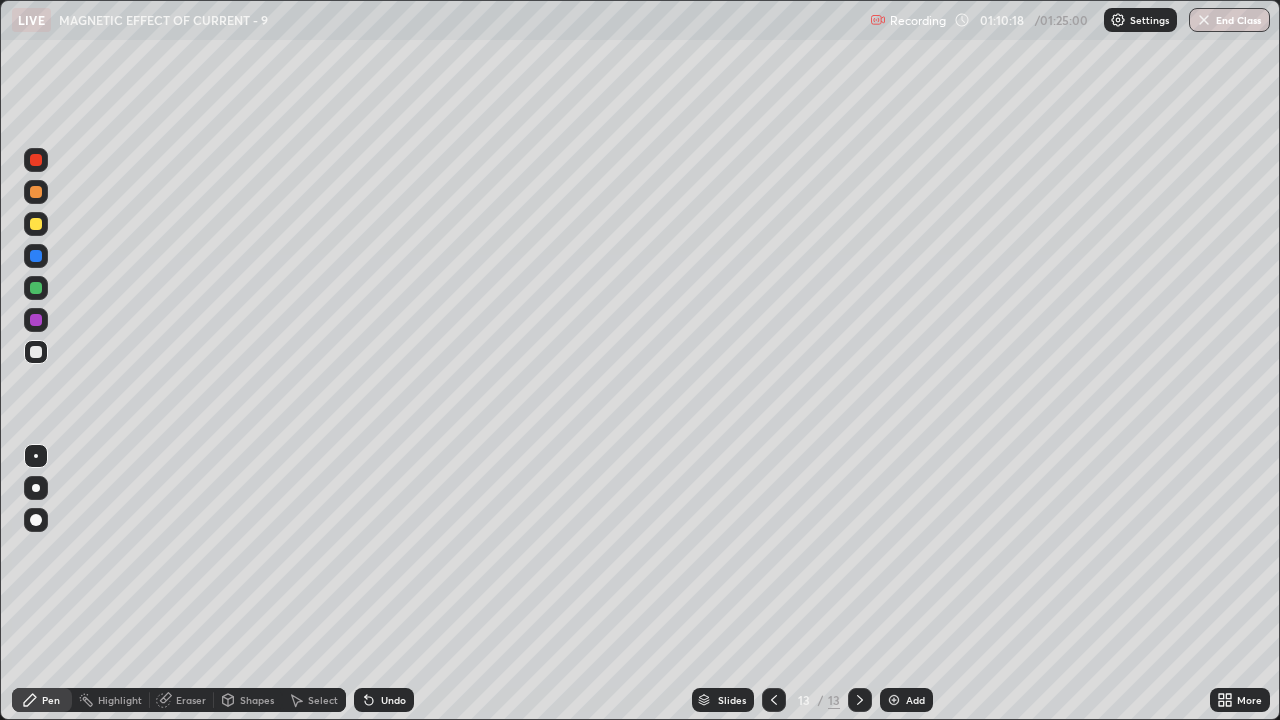 click on "Undo" at bounding box center [384, 700] 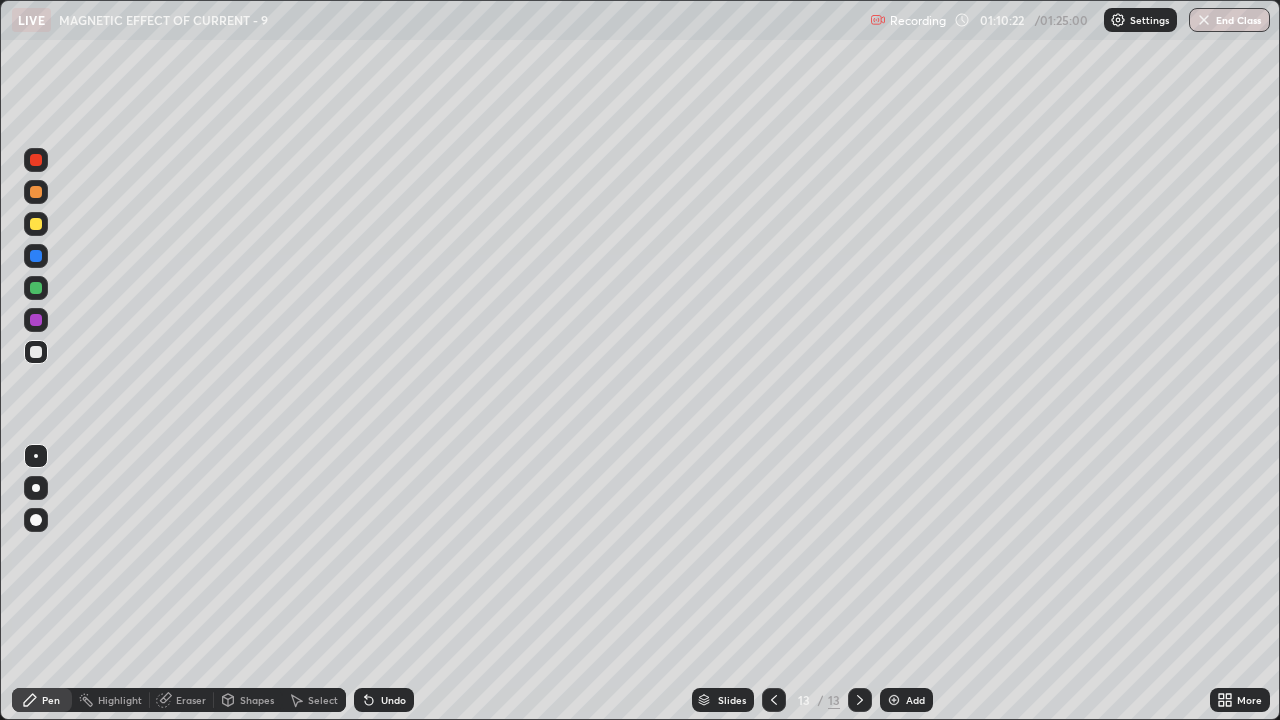click 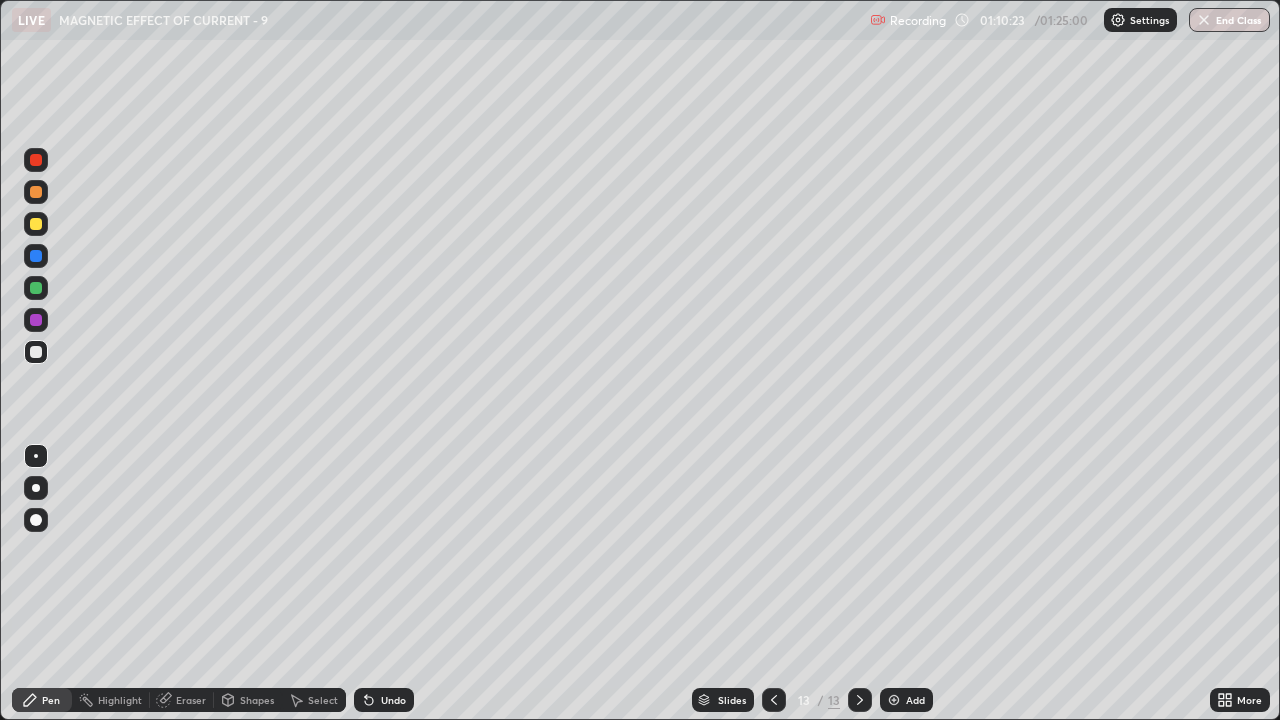 click 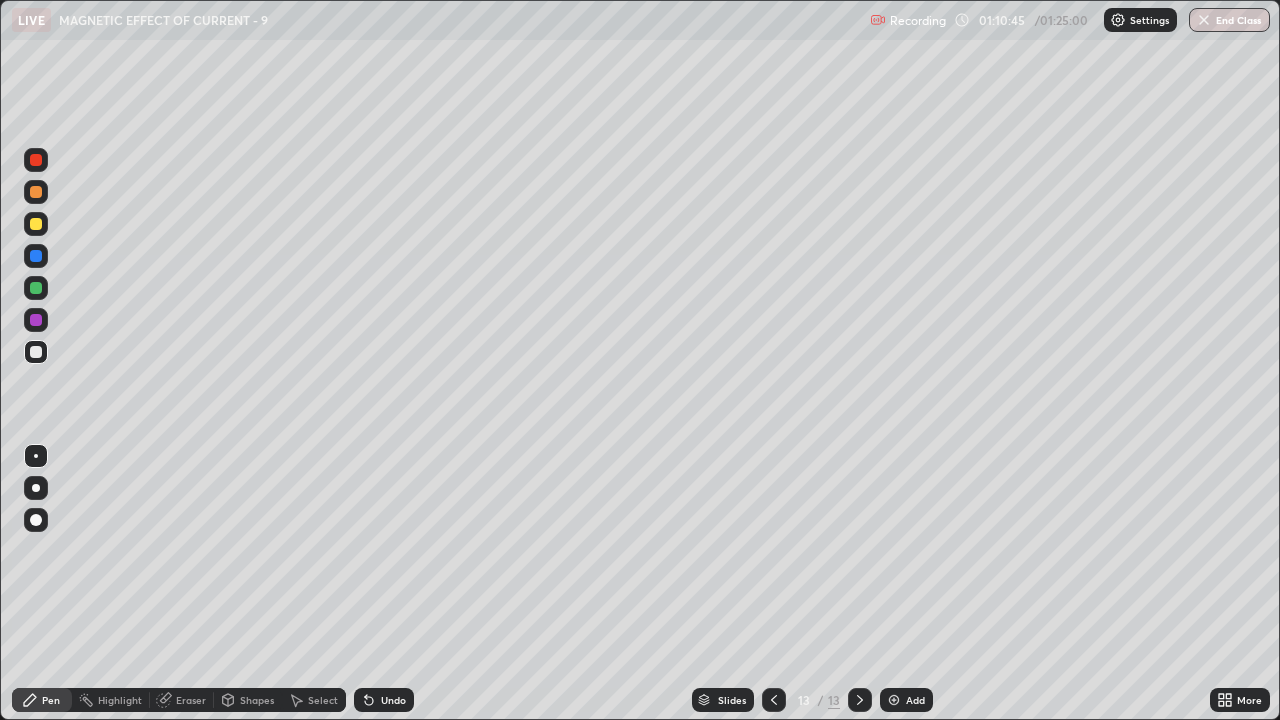 click on "Select" at bounding box center (323, 700) 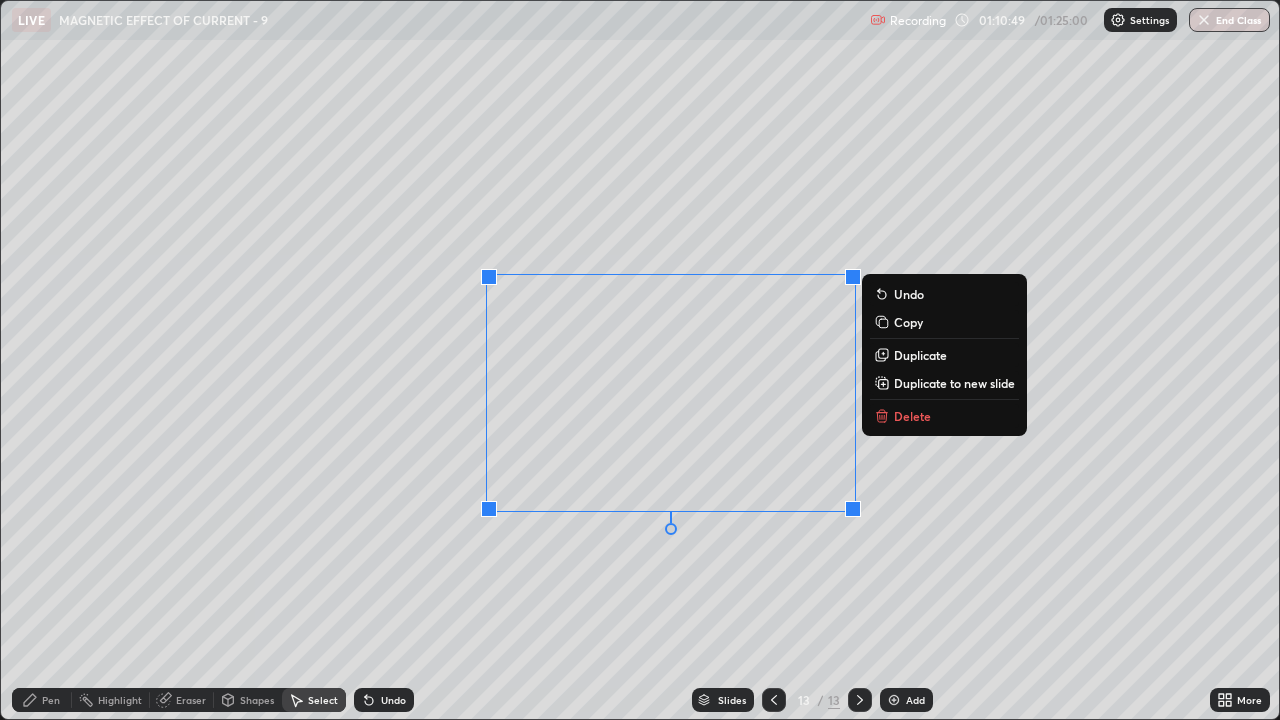 click on "0 ° Undo Copy Duplicate Duplicate to new slide Delete" at bounding box center [640, 360] 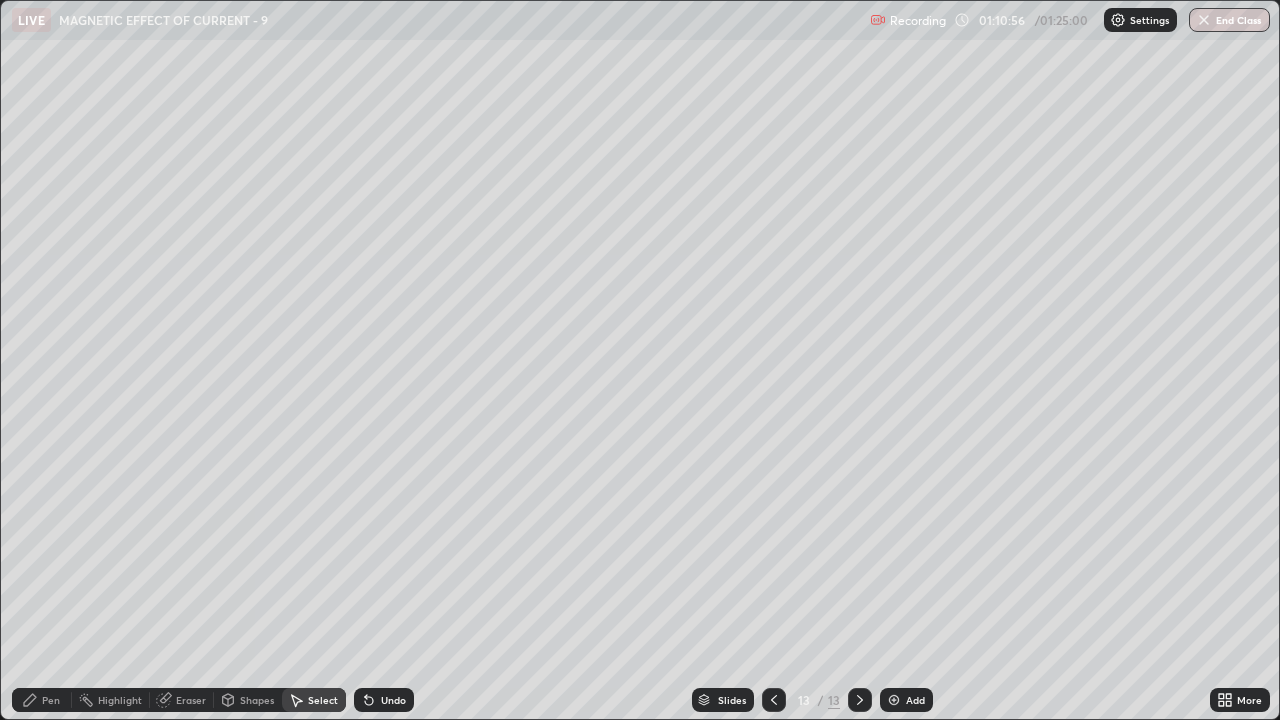click on "Pen" at bounding box center [42, 700] 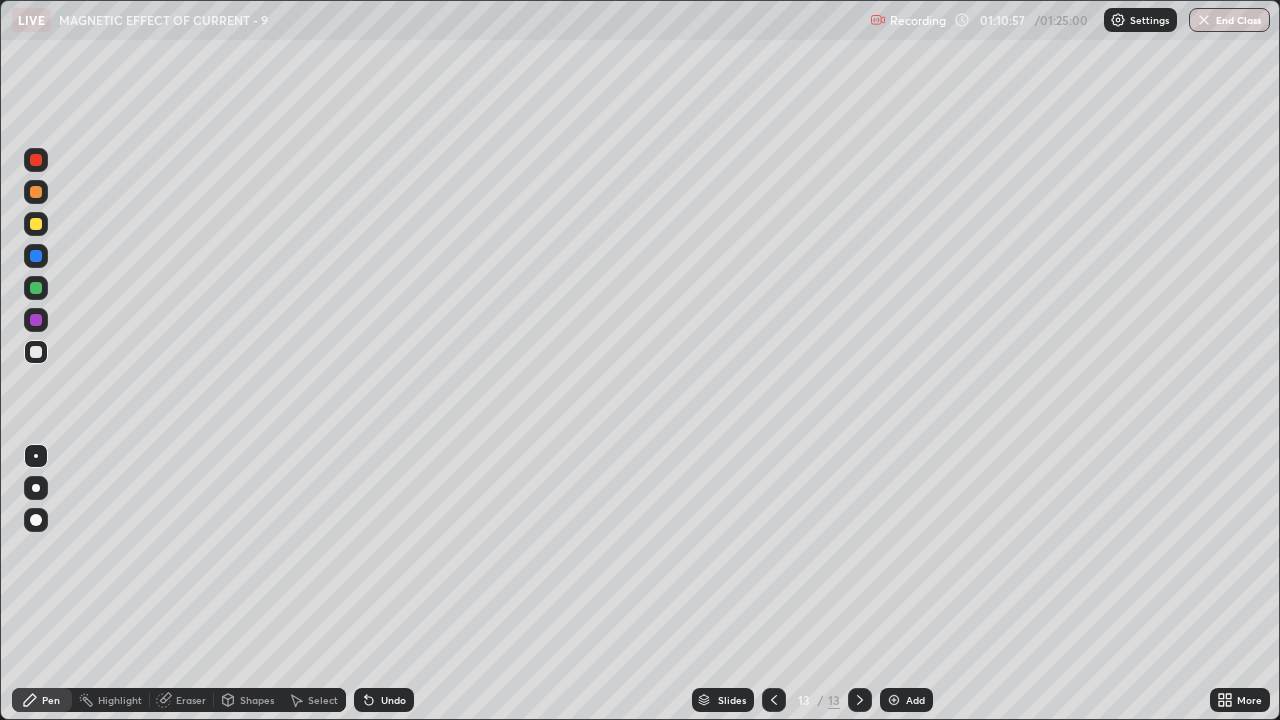 click at bounding box center [36, 224] 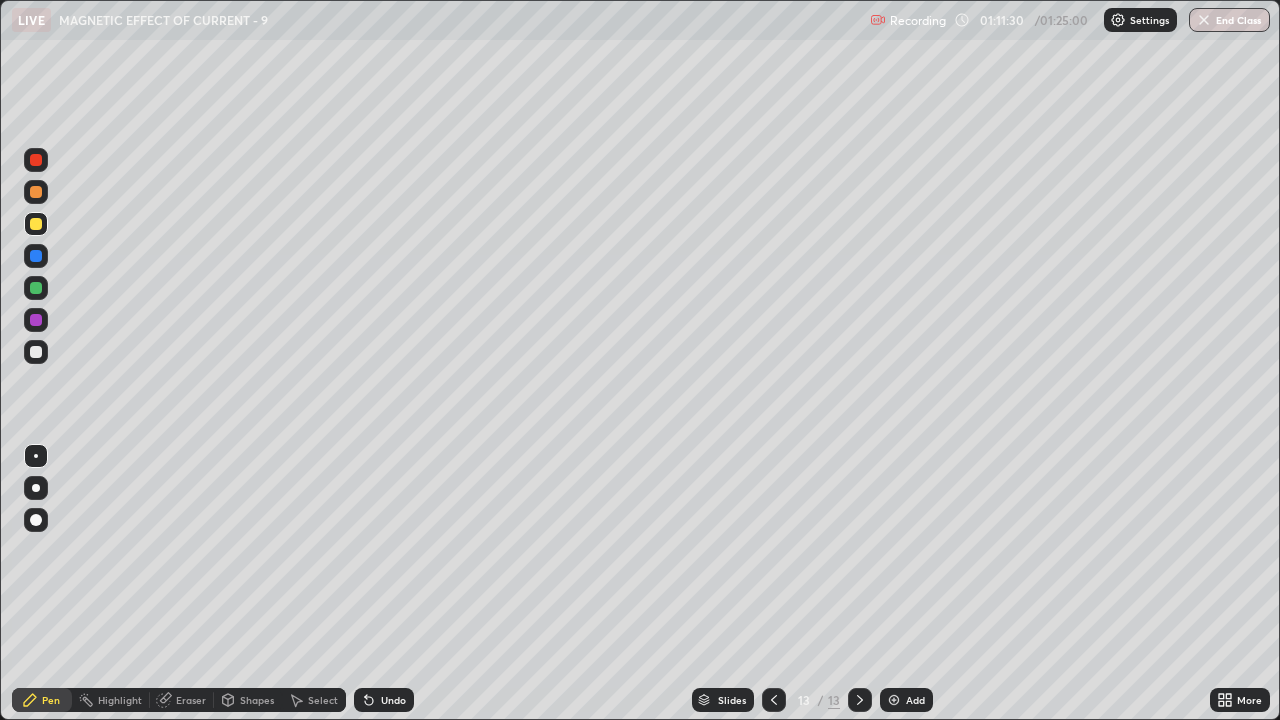 click on "Select" at bounding box center [323, 700] 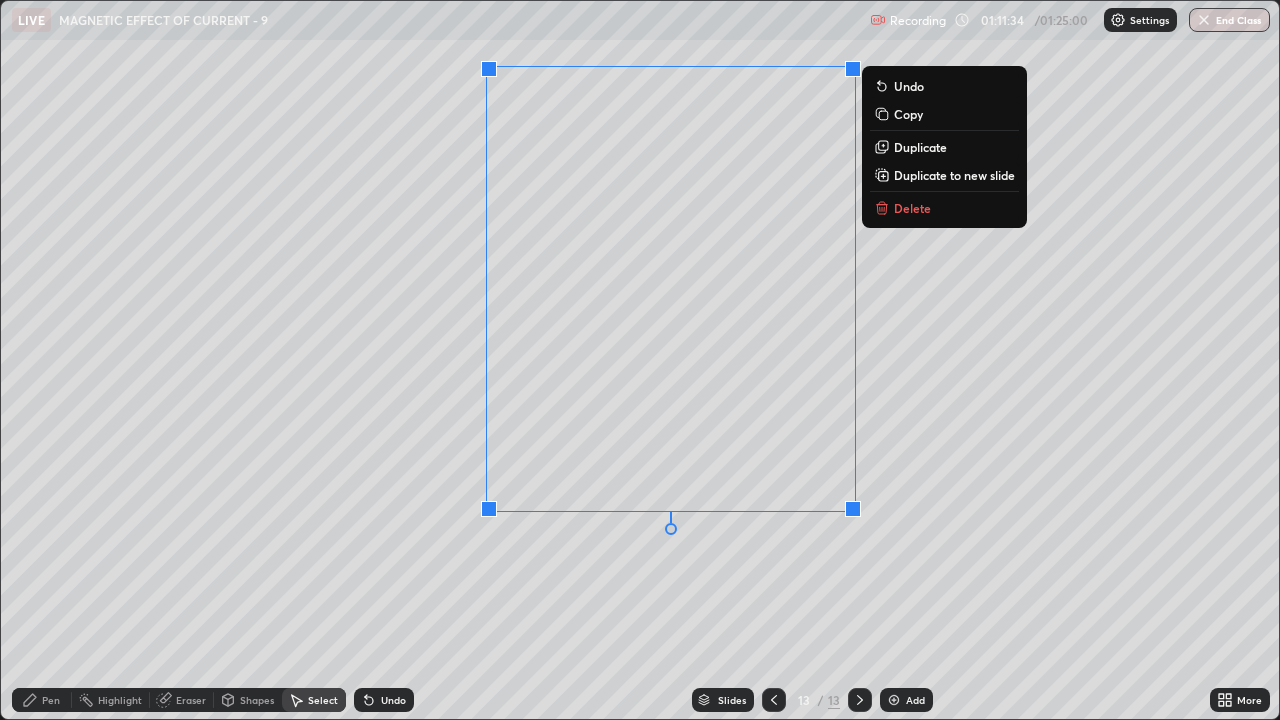 click on "Delete" at bounding box center [912, 208] 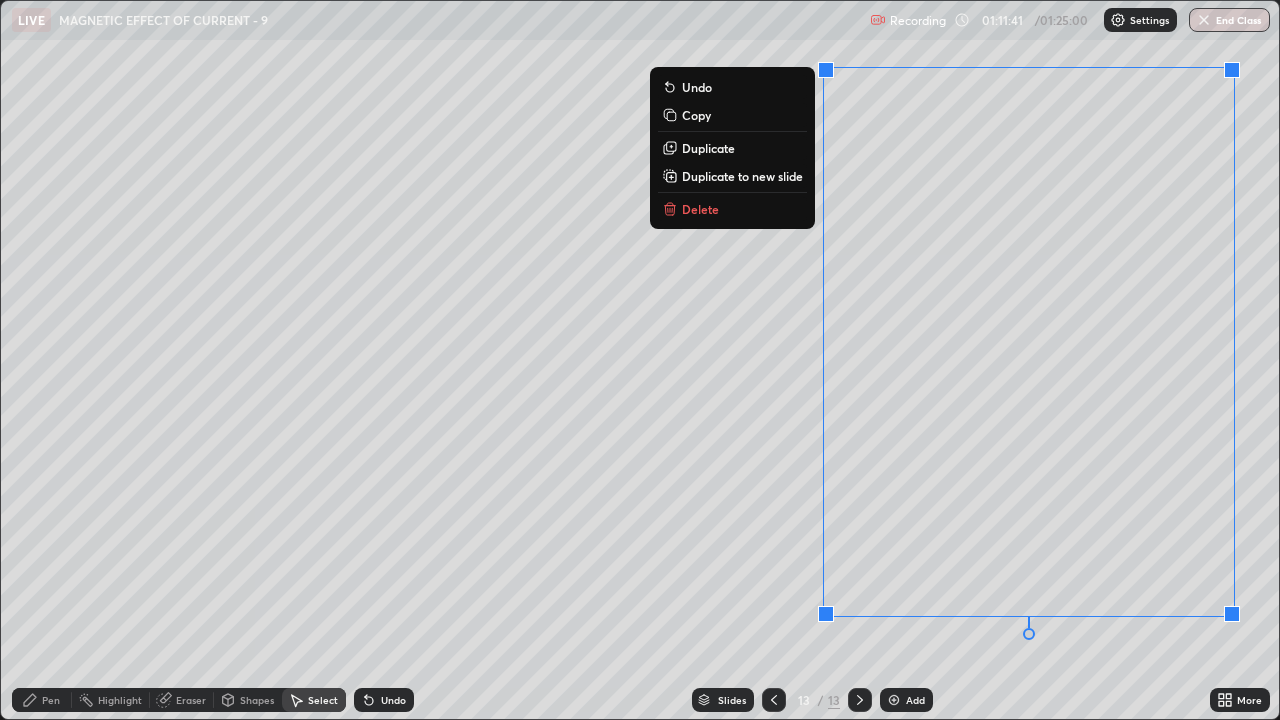 click on "Delete" at bounding box center (732, 209) 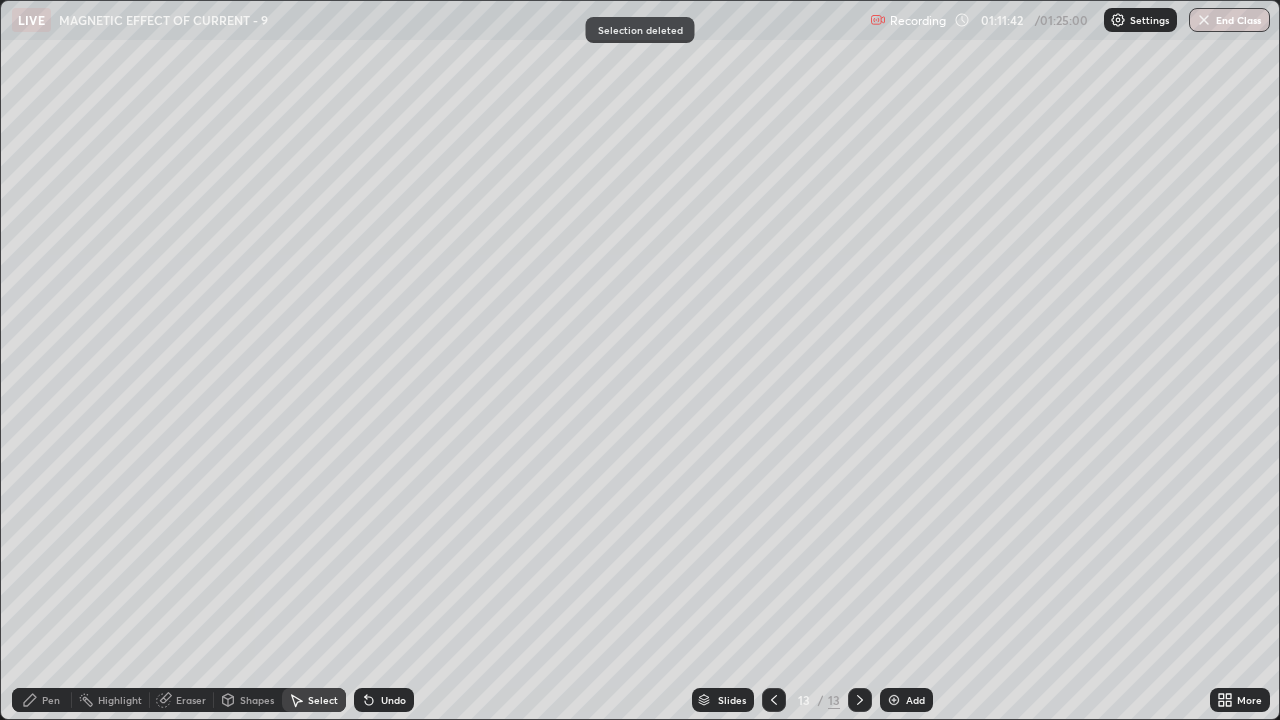 click on "Pen" at bounding box center [42, 700] 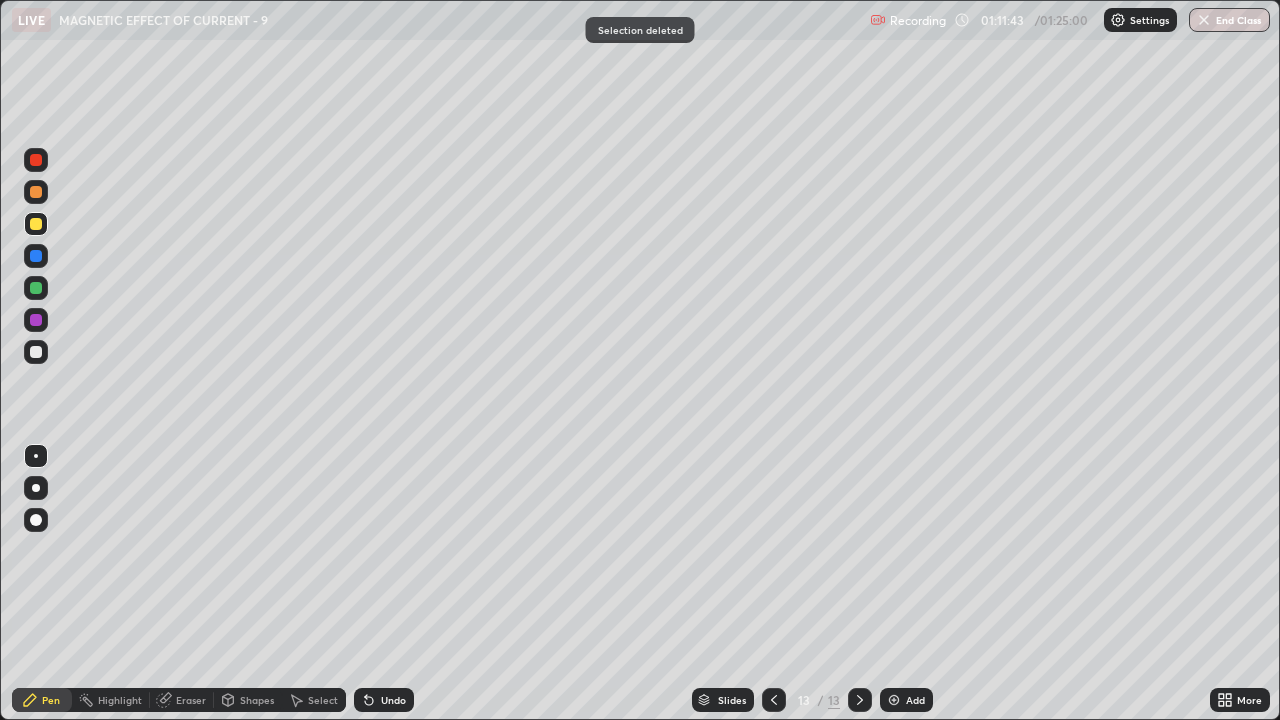 click at bounding box center [36, 224] 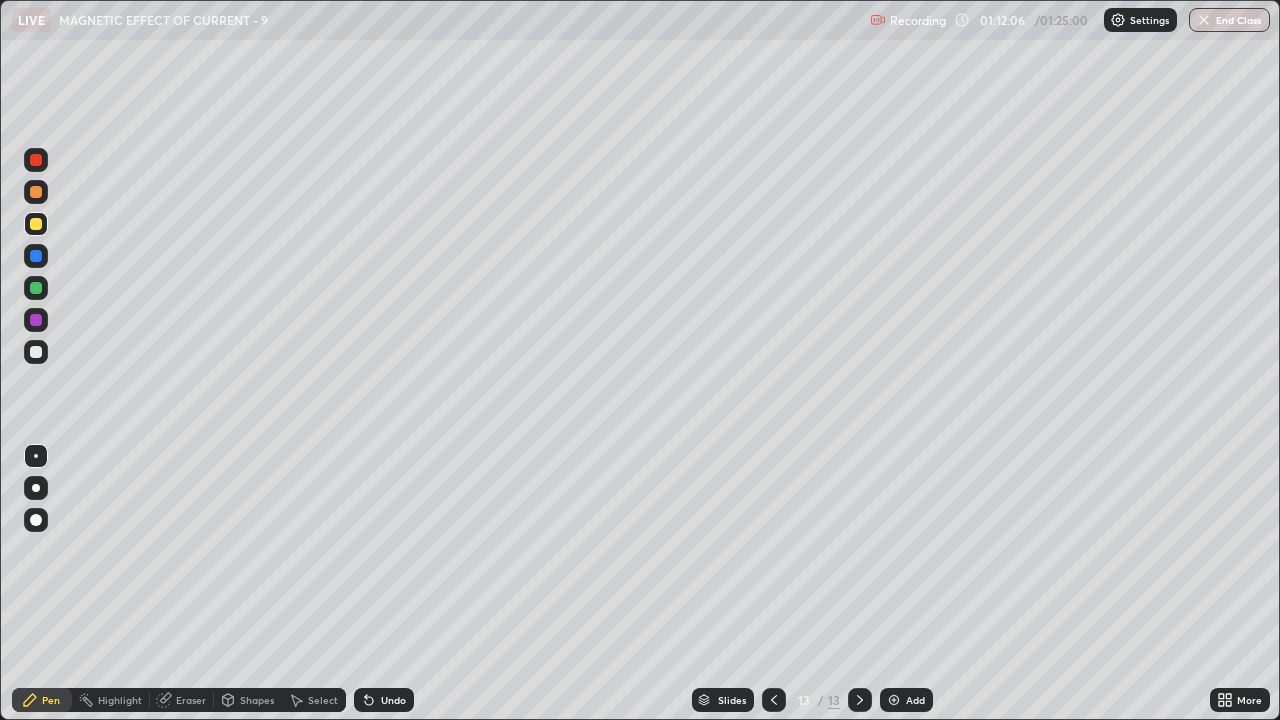click at bounding box center [36, 288] 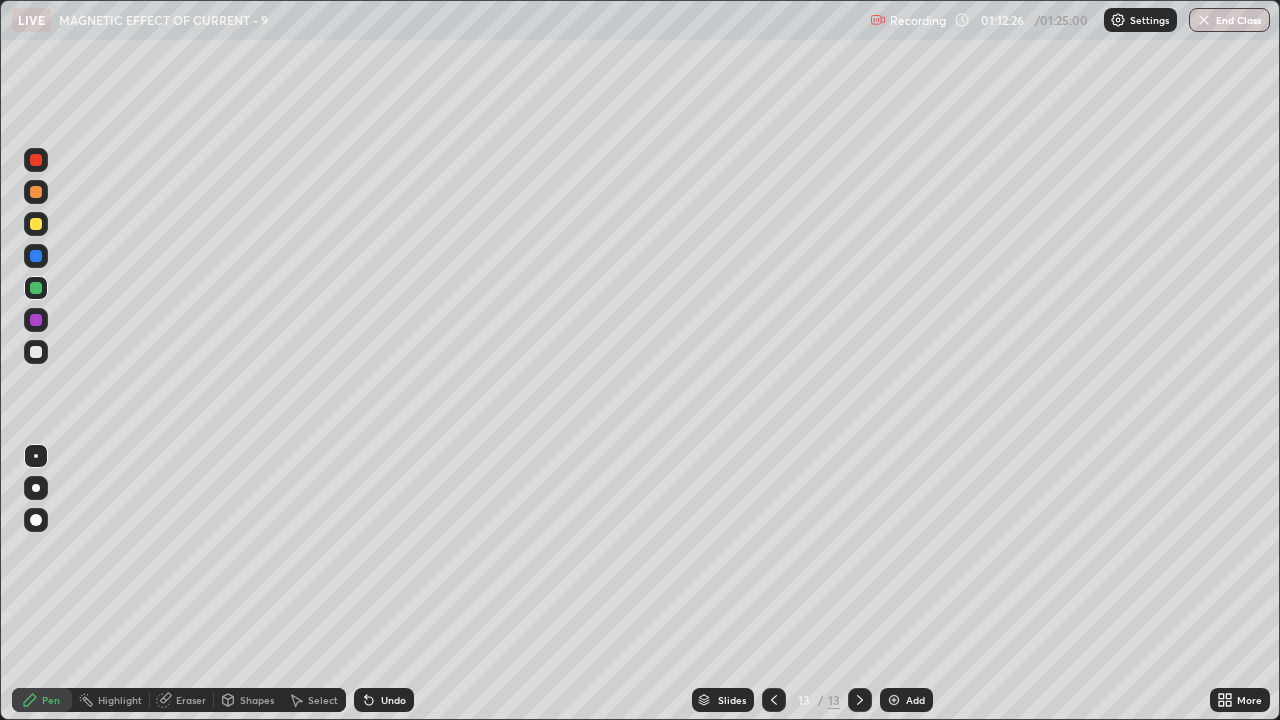 click at bounding box center [36, 224] 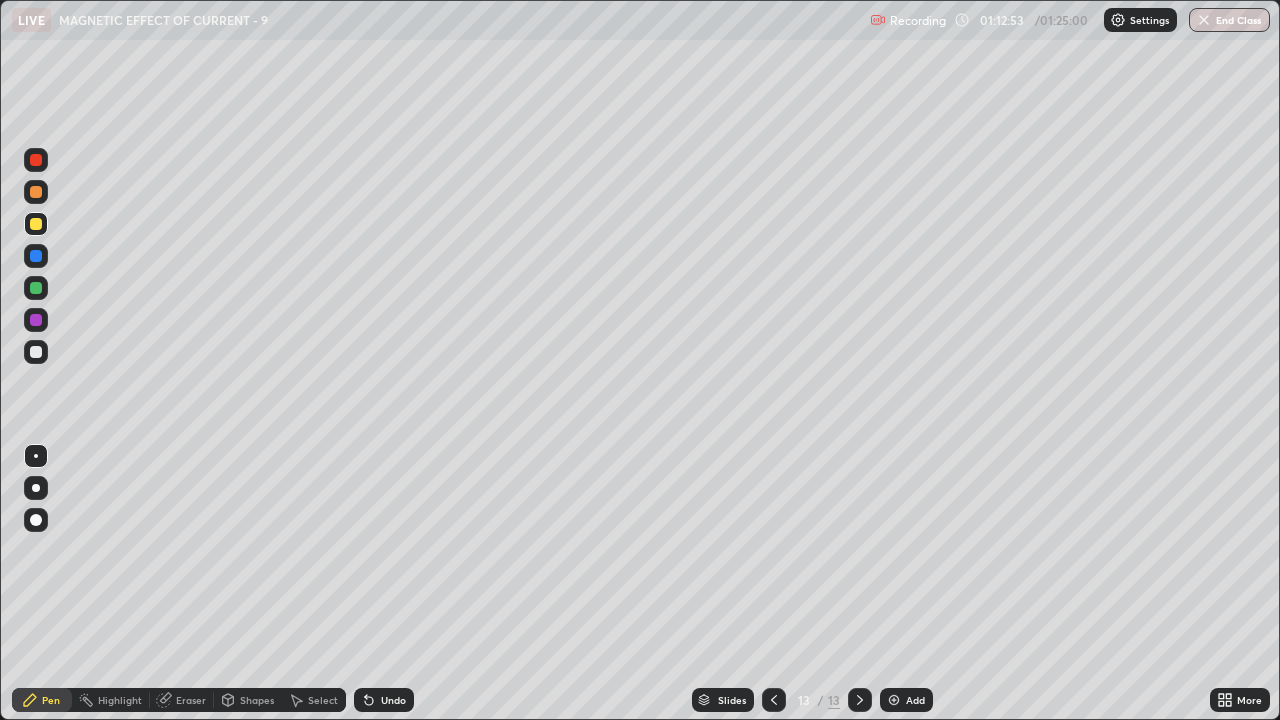 click at bounding box center [36, 352] 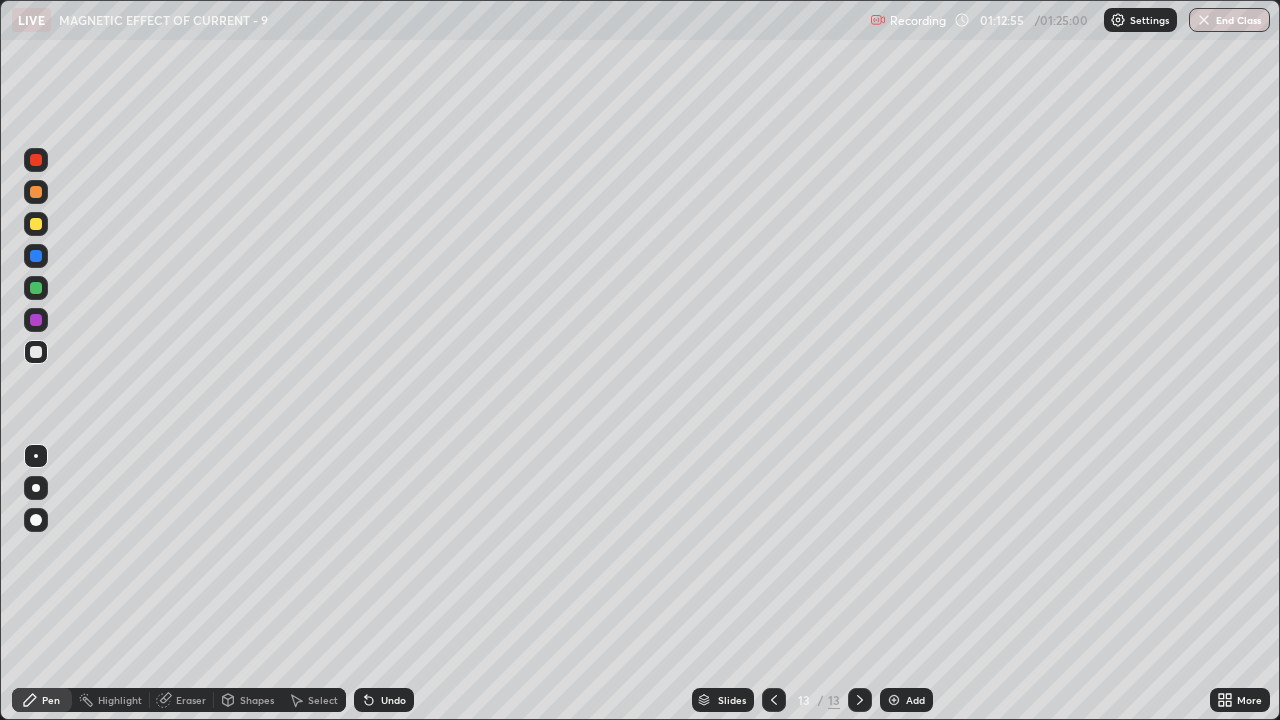 click on "Undo" at bounding box center [393, 700] 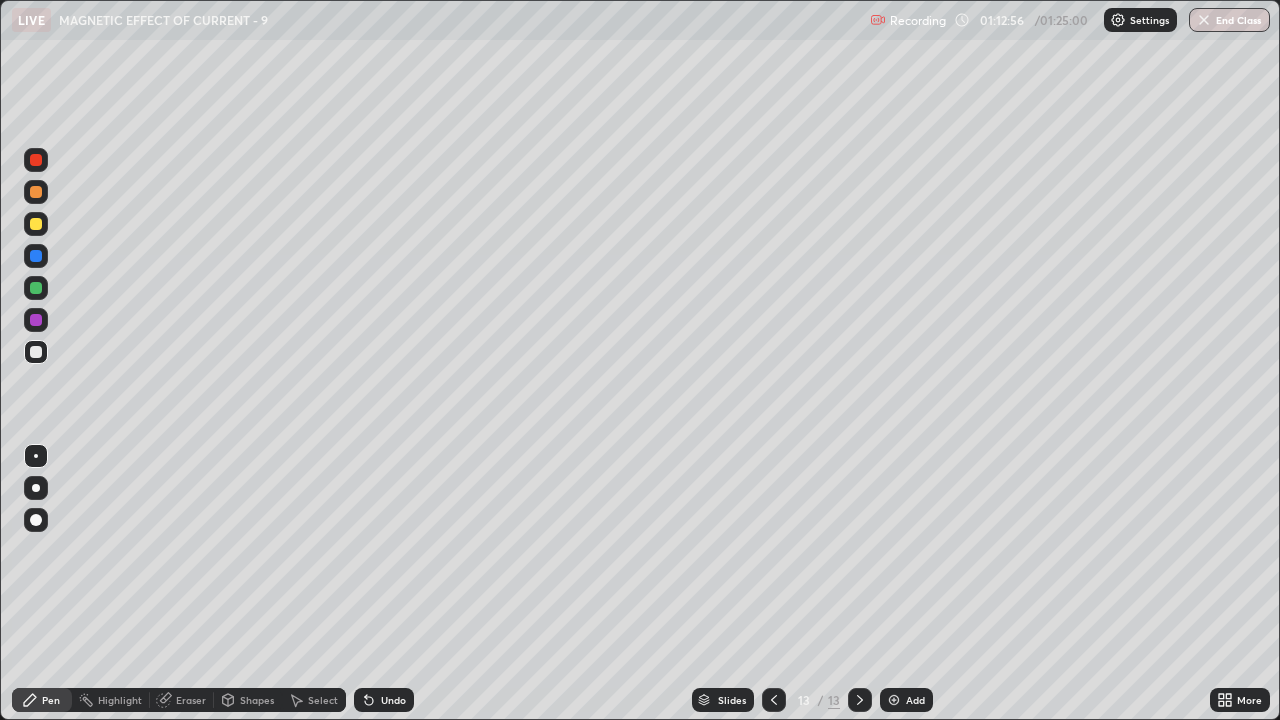 click at bounding box center [36, 224] 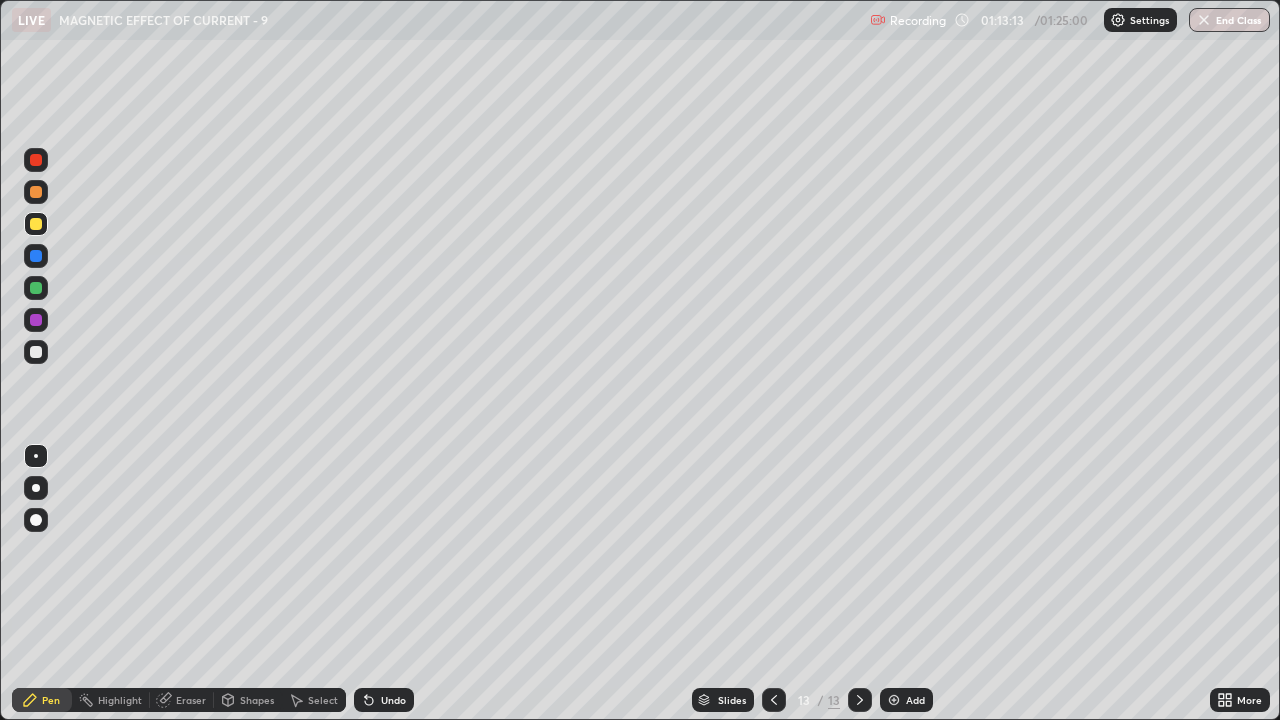 click at bounding box center [36, 224] 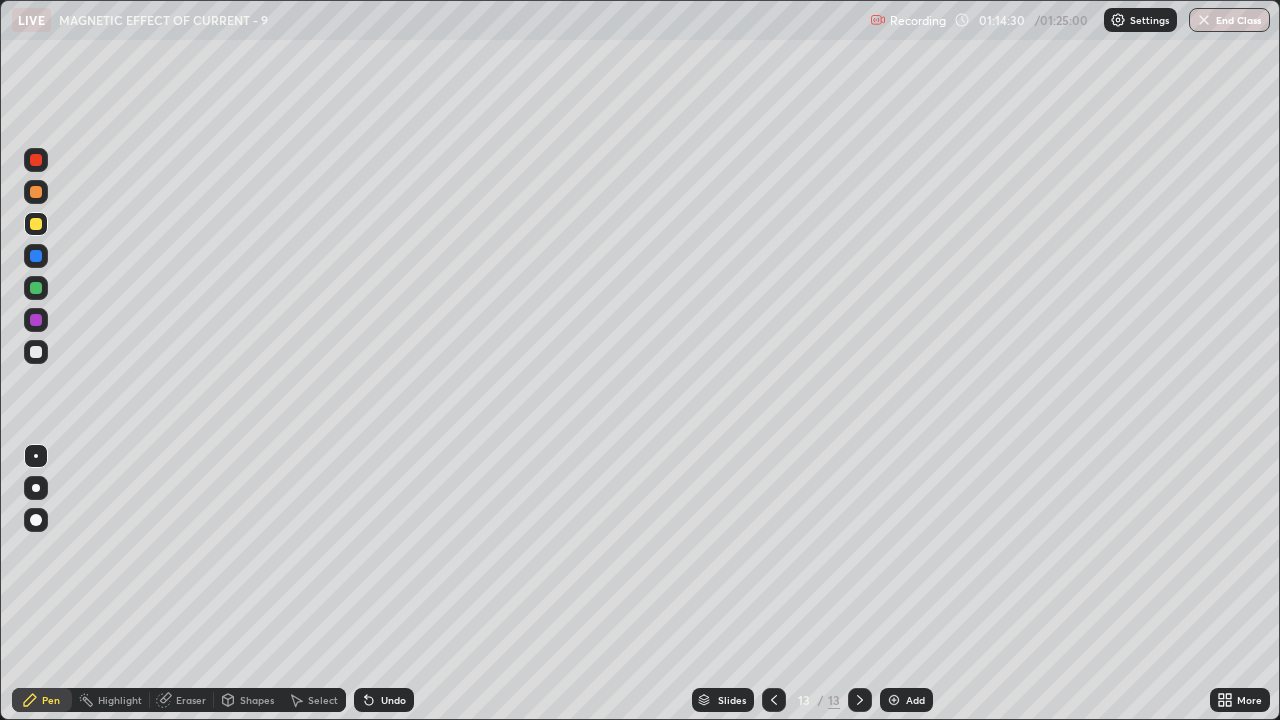 click on "Select" at bounding box center [323, 700] 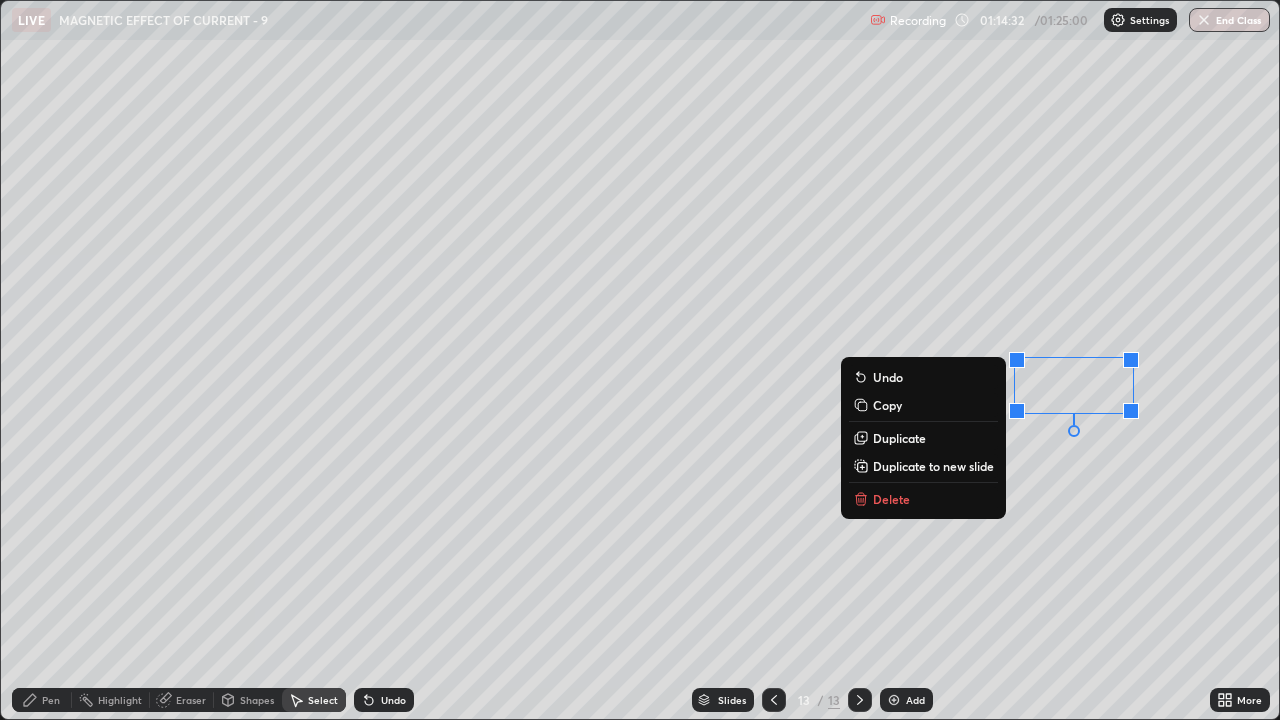 click on "Delete" at bounding box center [923, 499] 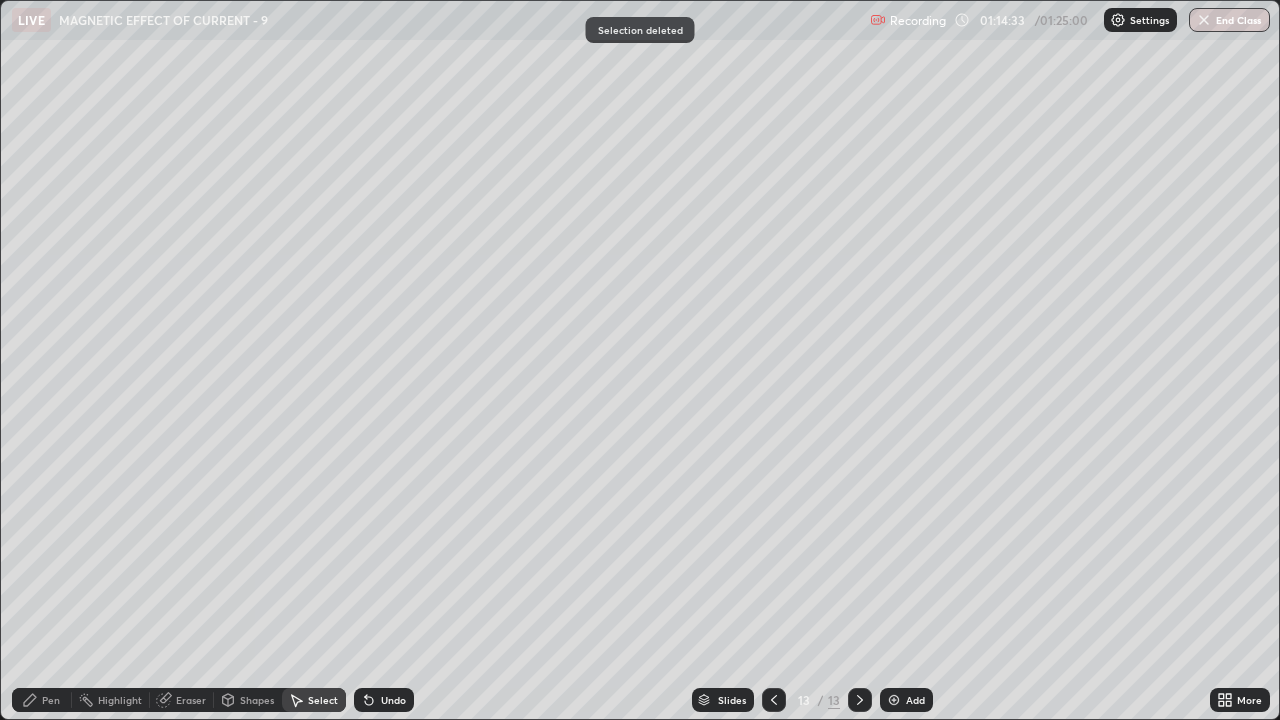 click on "Pen" at bounding box center [51, 700] 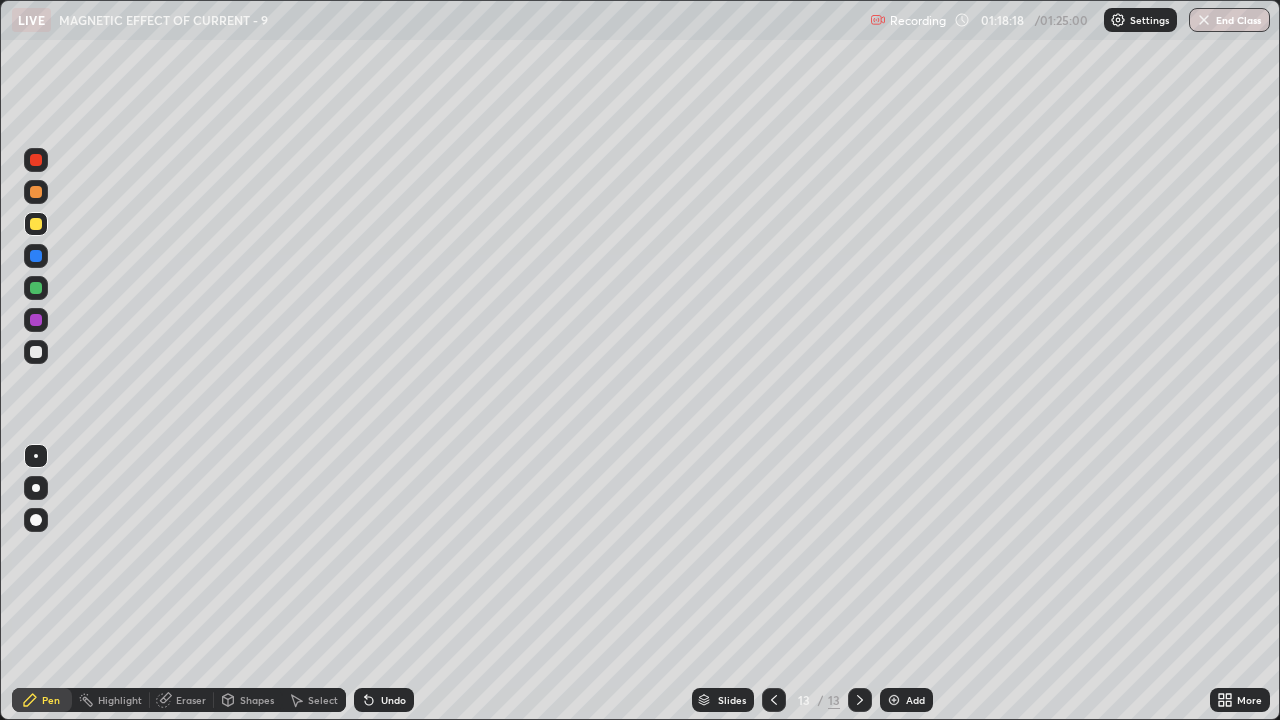 click on "Undo" at bounding box center [384, 700] 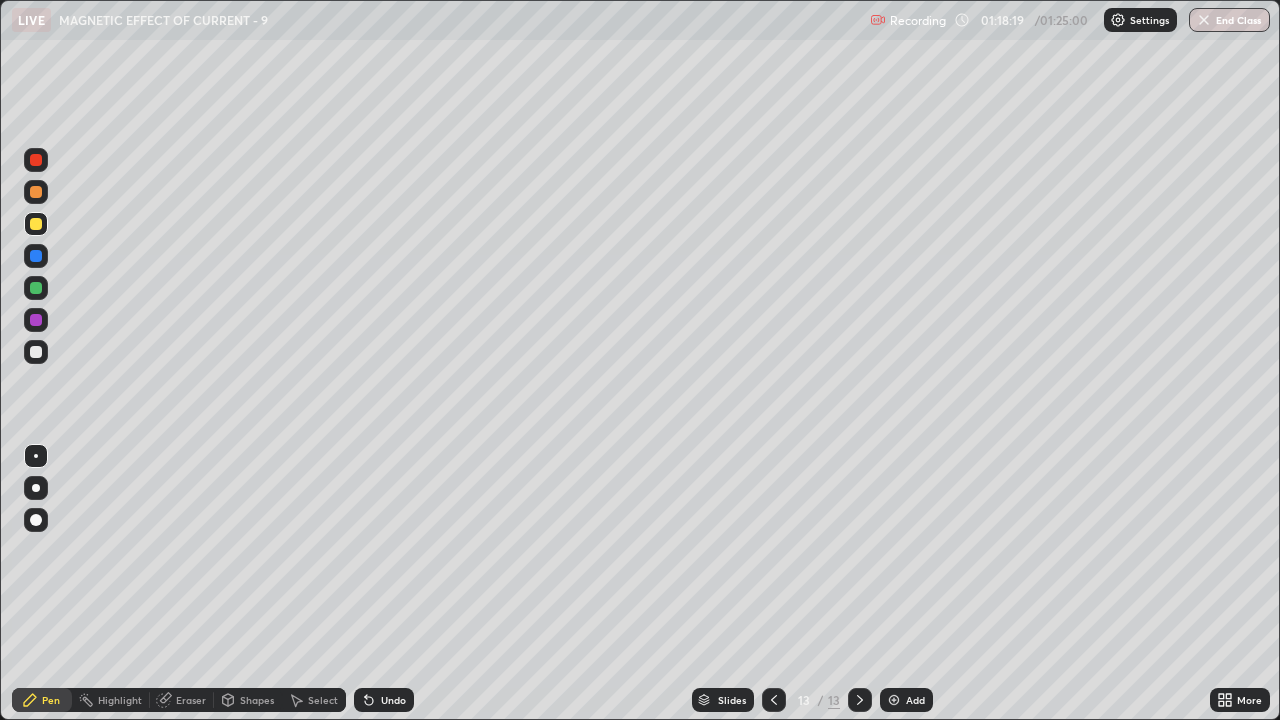 click on "Undo" at bounding box center [384, 700] 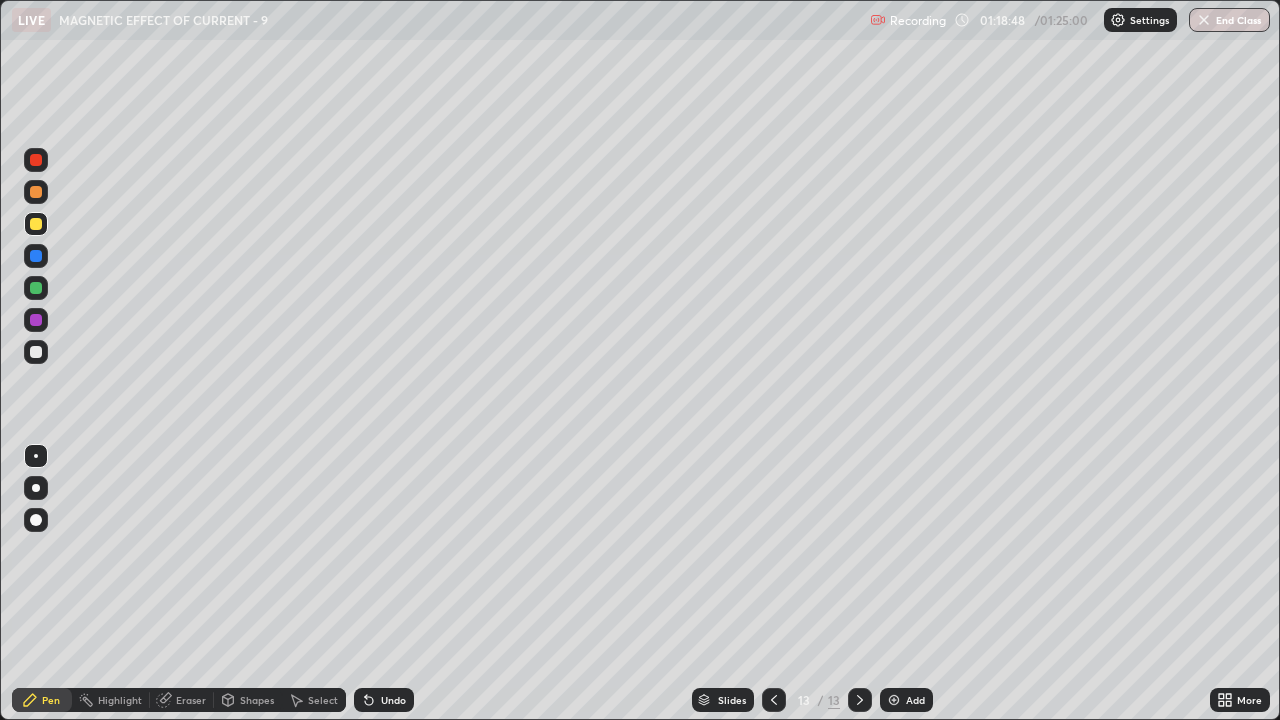 click at bounding box center (894, 700) 